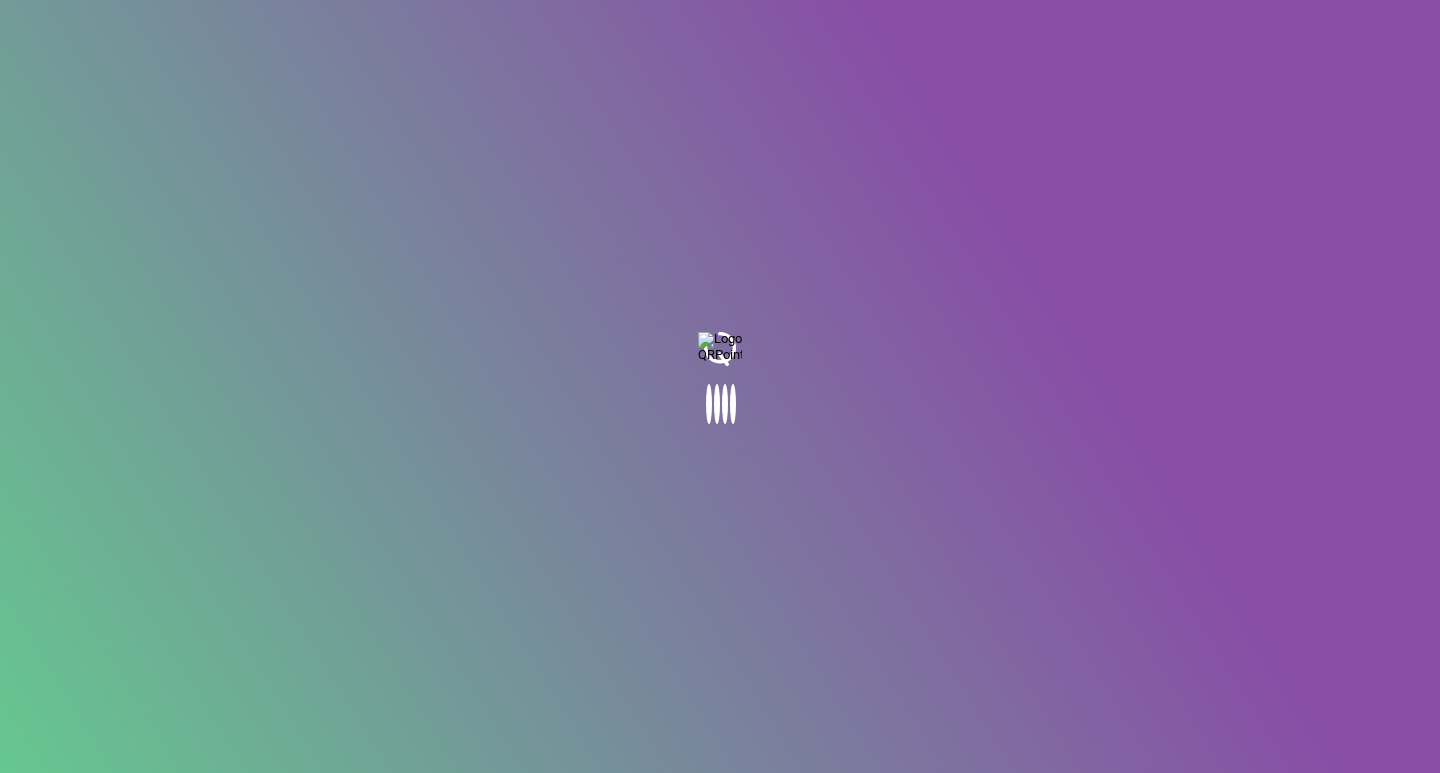 scroll, scrollTop: 0, scrollLeft: 0, axis: both 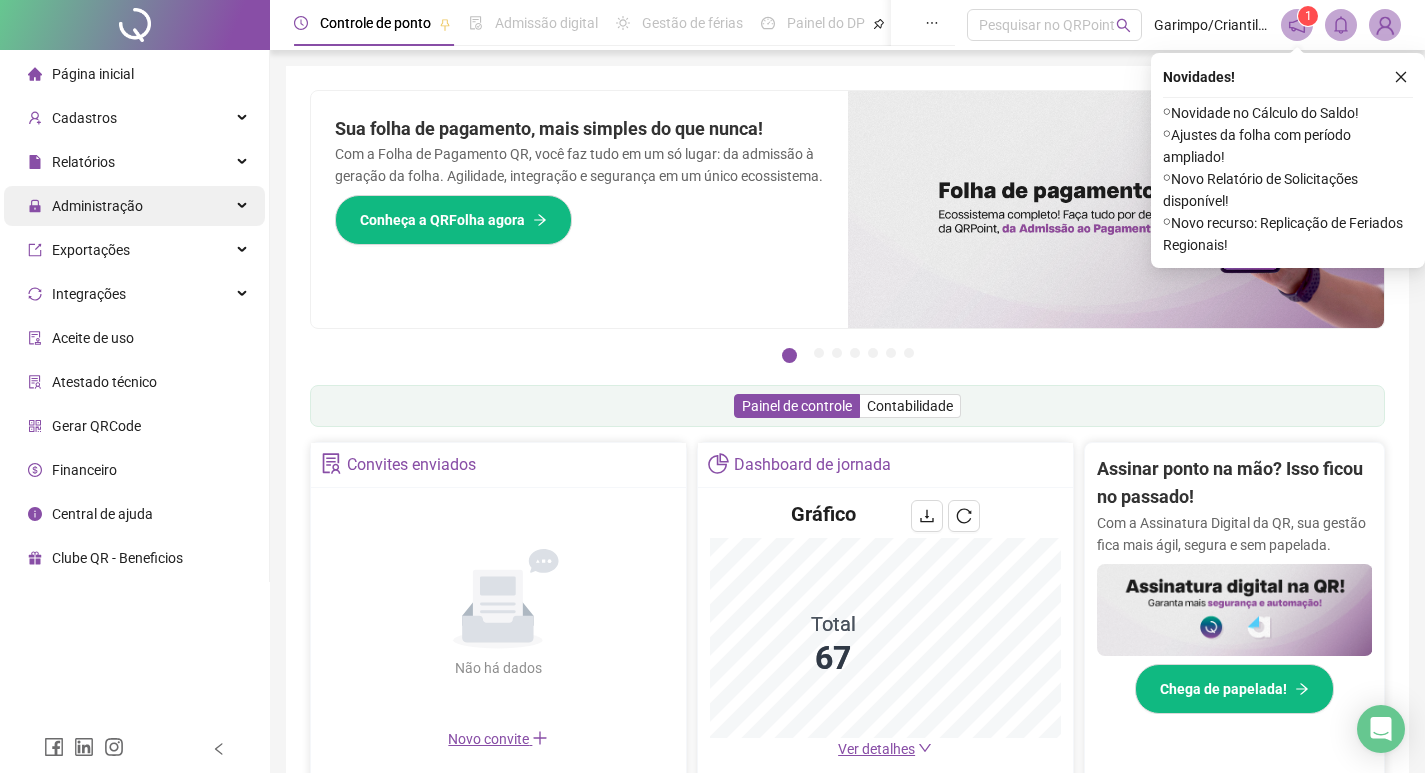 click on "Administração" at bounding box center (97, 206) 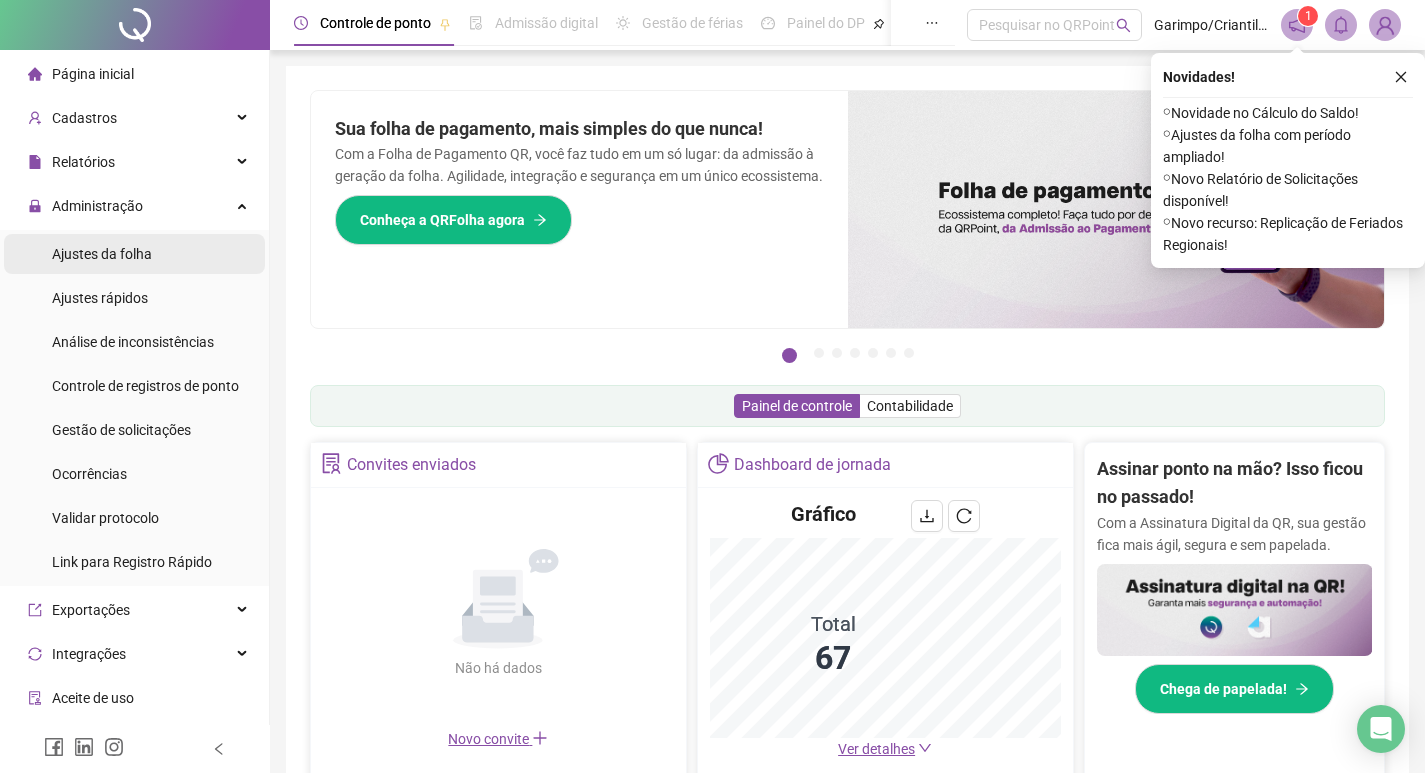 click on "Ajustes da folha" at bounding box center (102, 254) 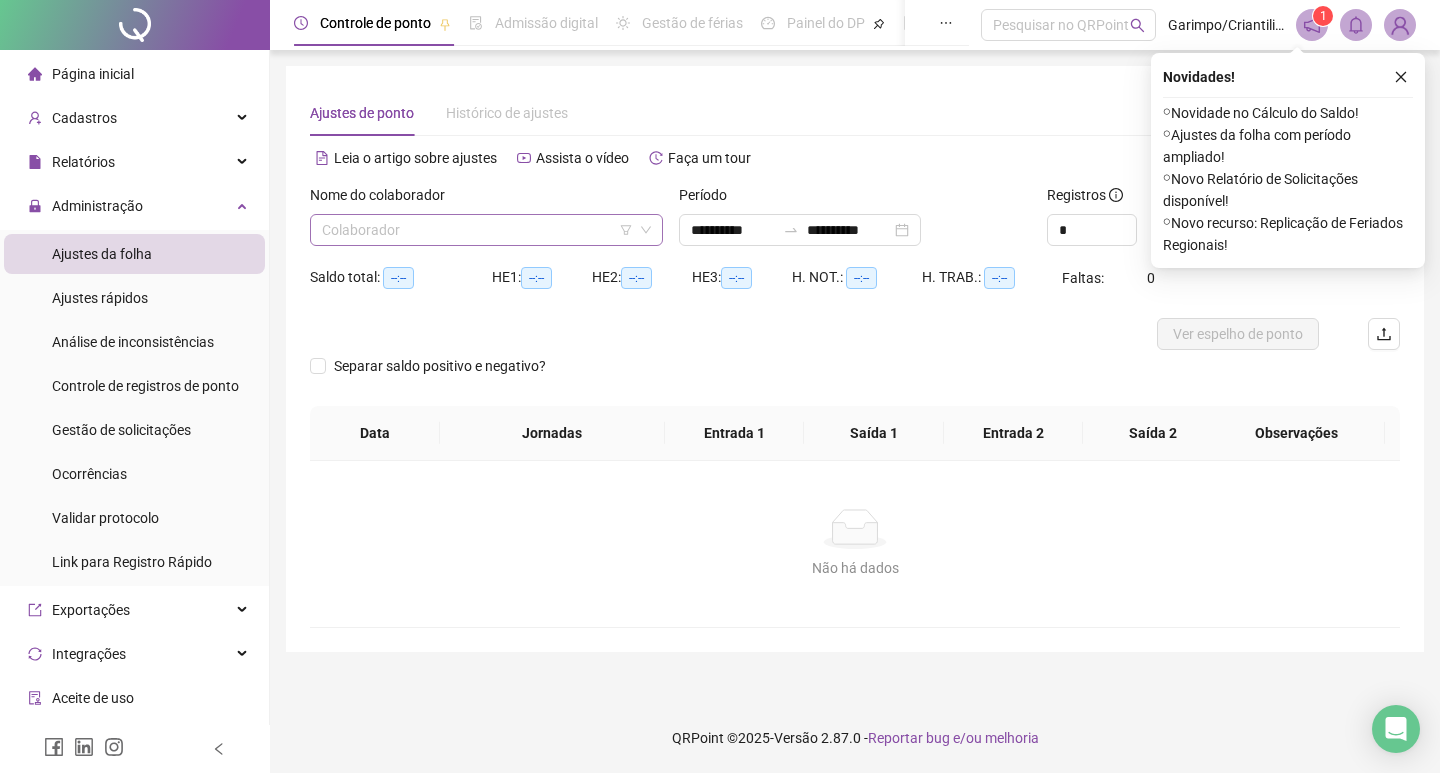 type on "**********" 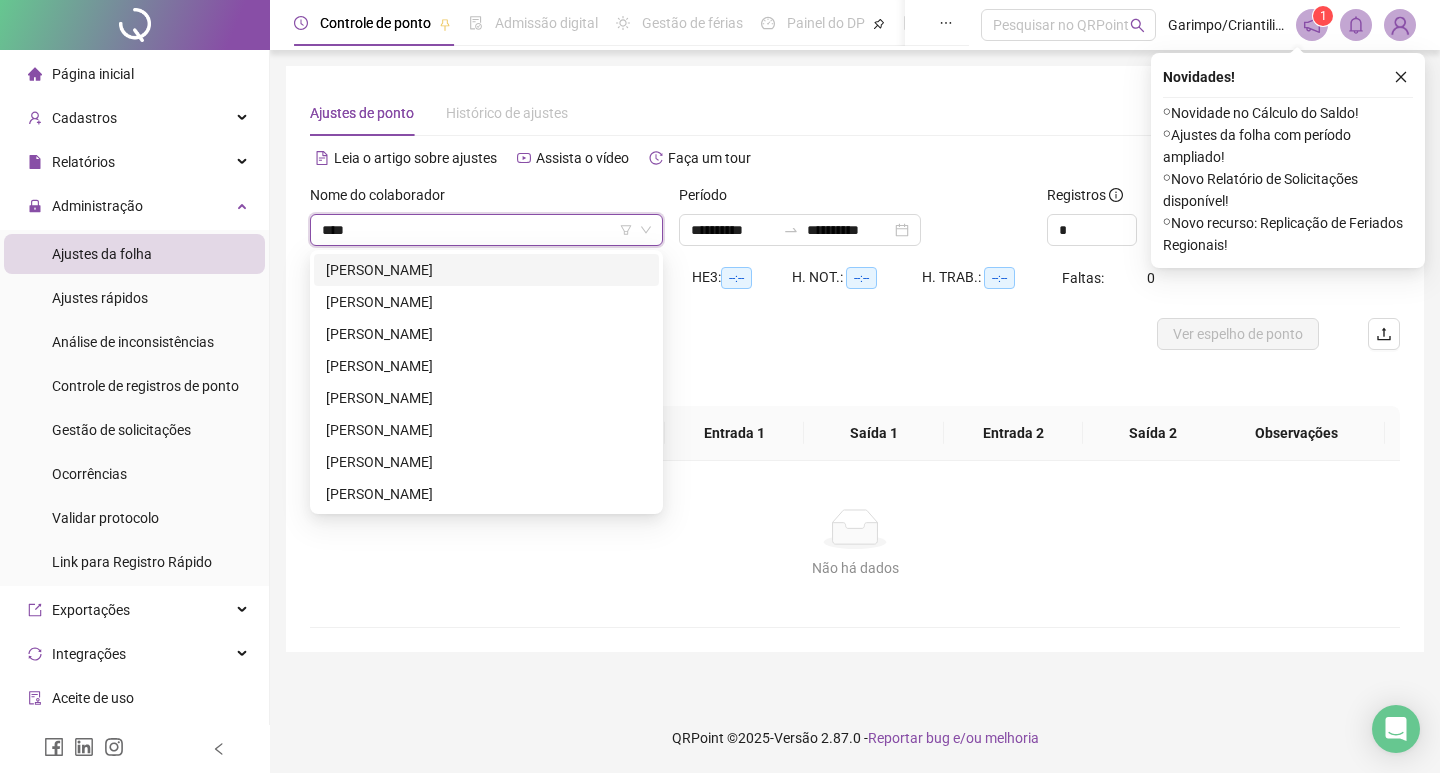 type on "*****" 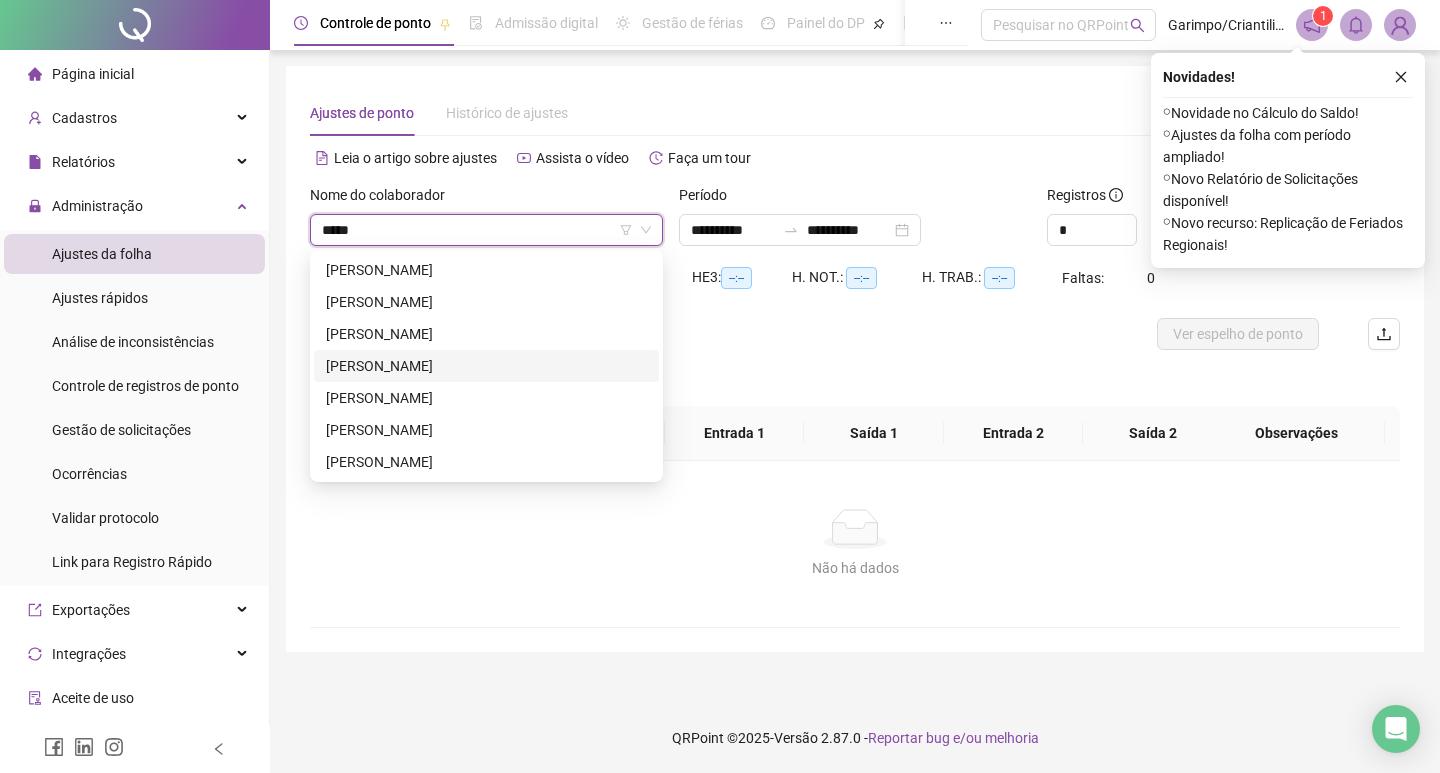click on "[PERSON_NAME]" at bounding box center (486, 366) 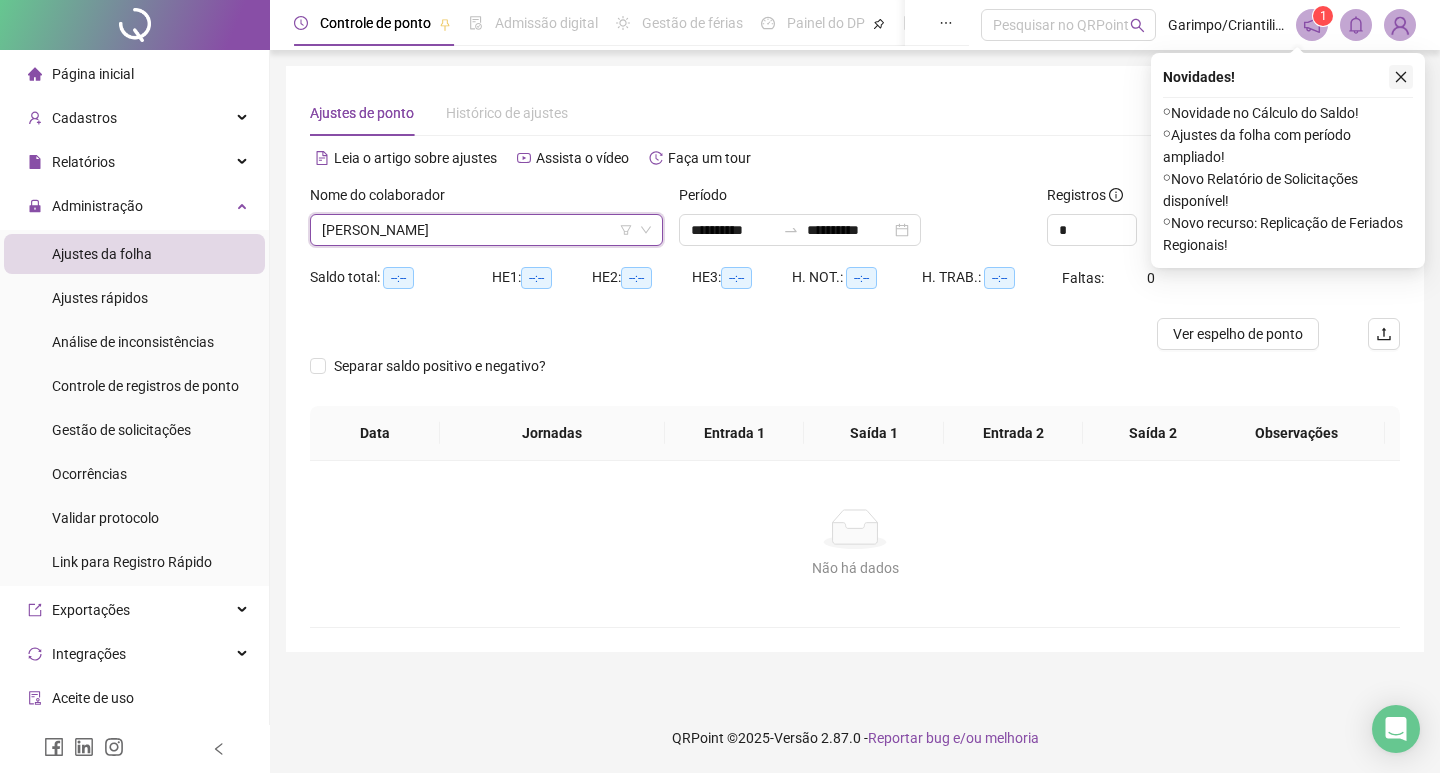 click 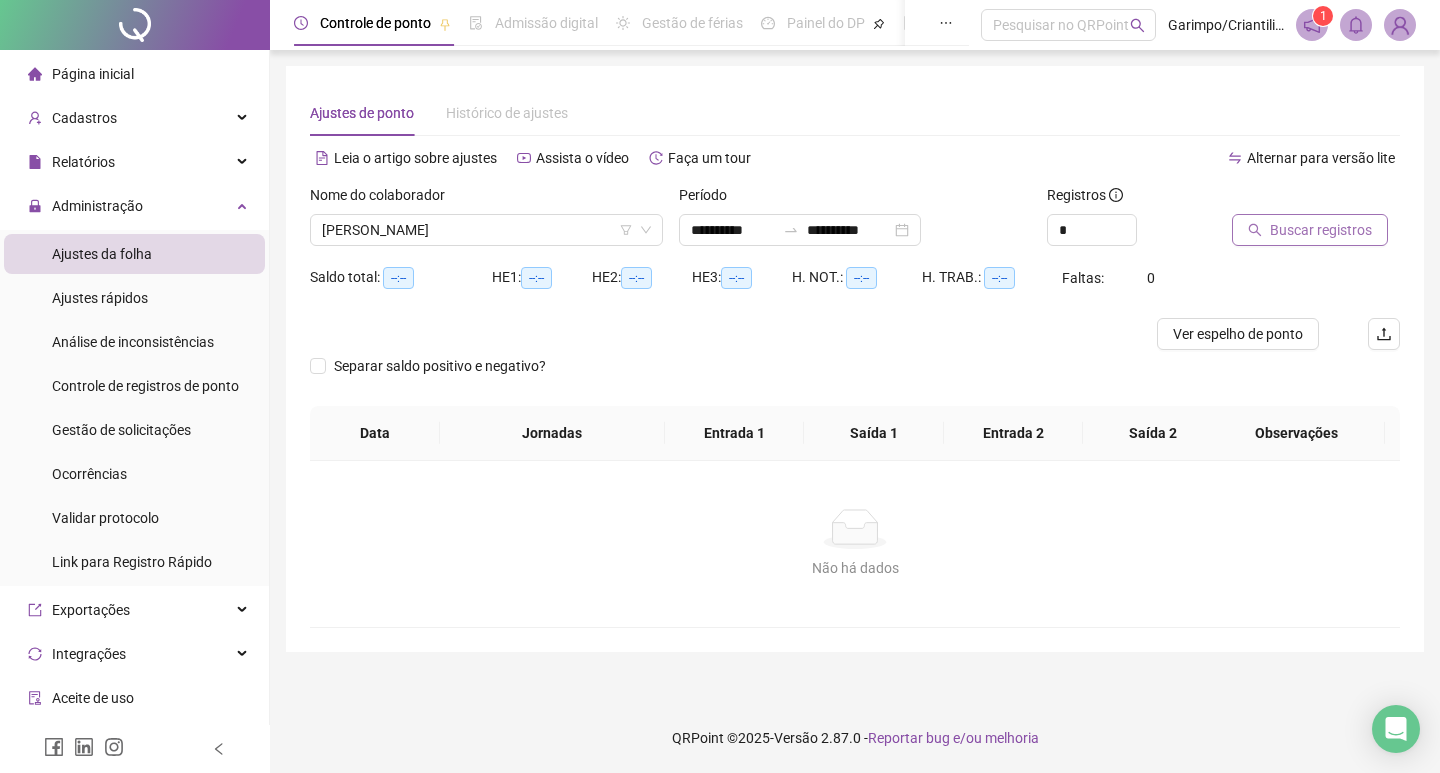 click on "Buscar registros" at bounding box center [1321, 230] 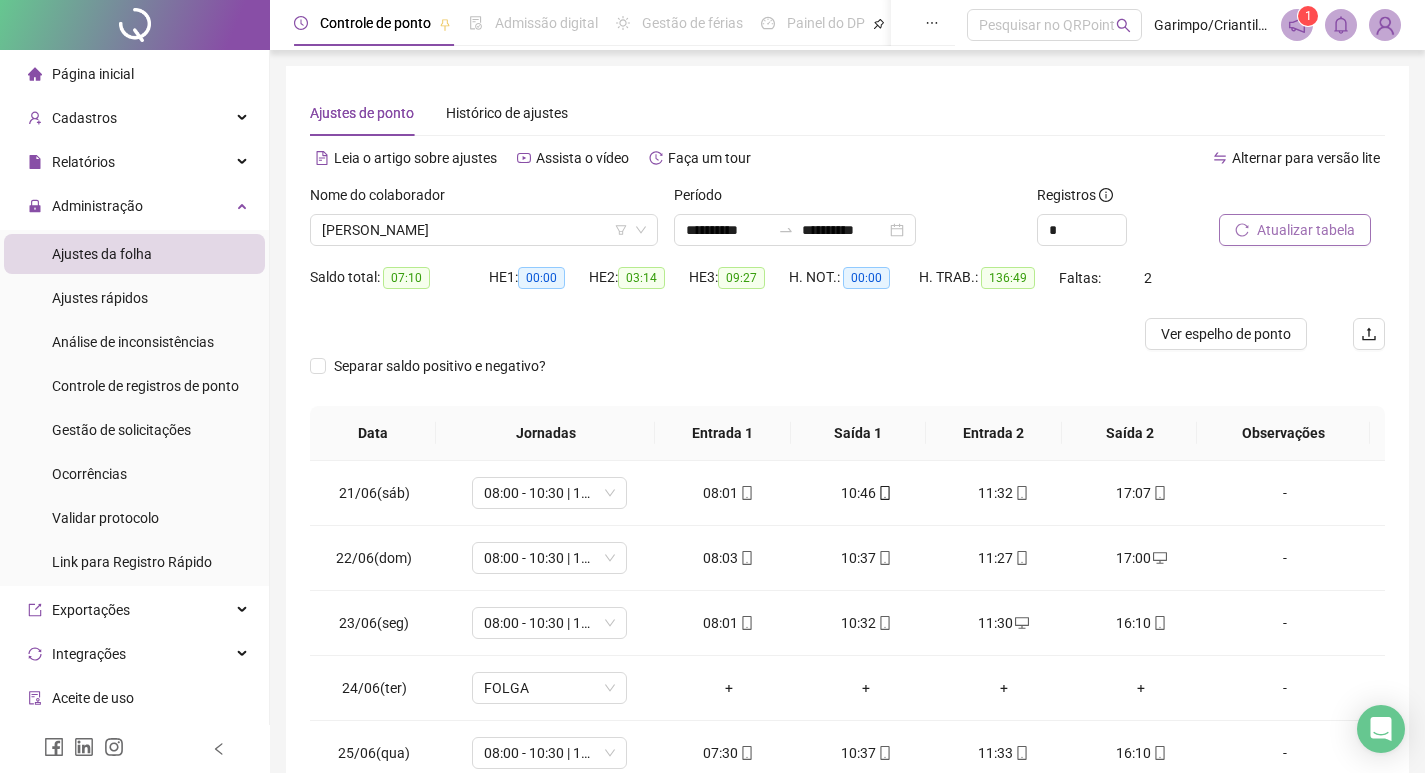 click on "Atualizar tabela" at bounding box center [1295, 230] 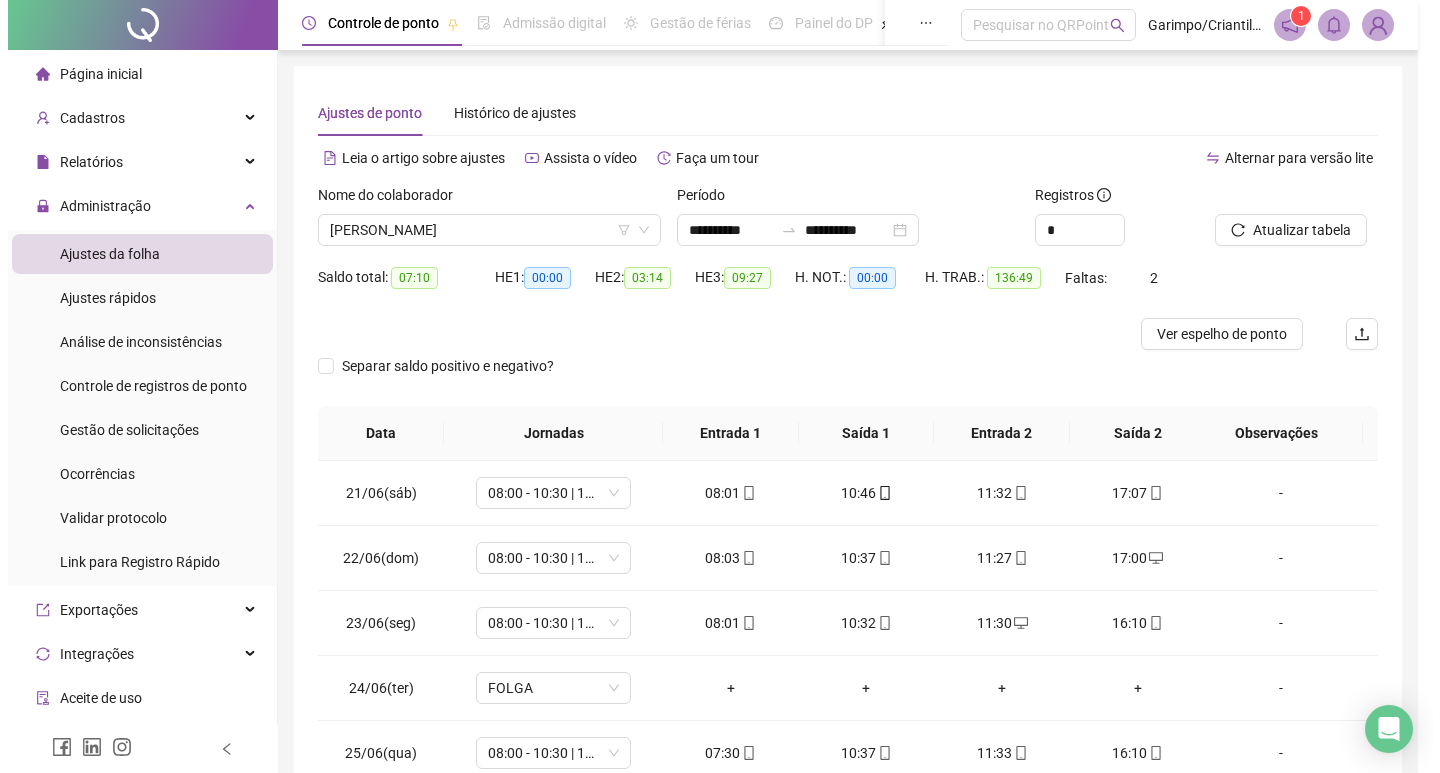 scroll, scrollTop: 225, scrollLeft: 0, axis: vertical 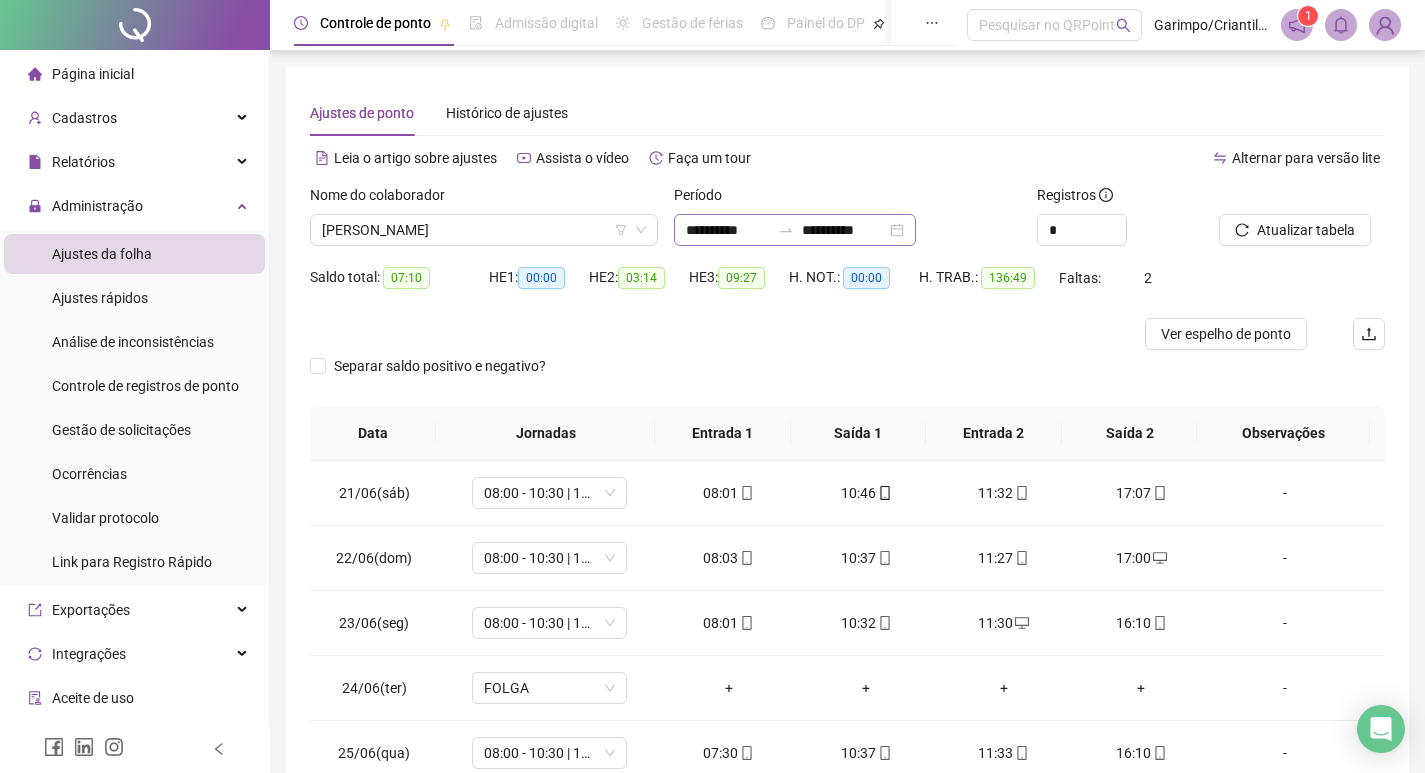 click on "**********" at bounding box center [795, 230] 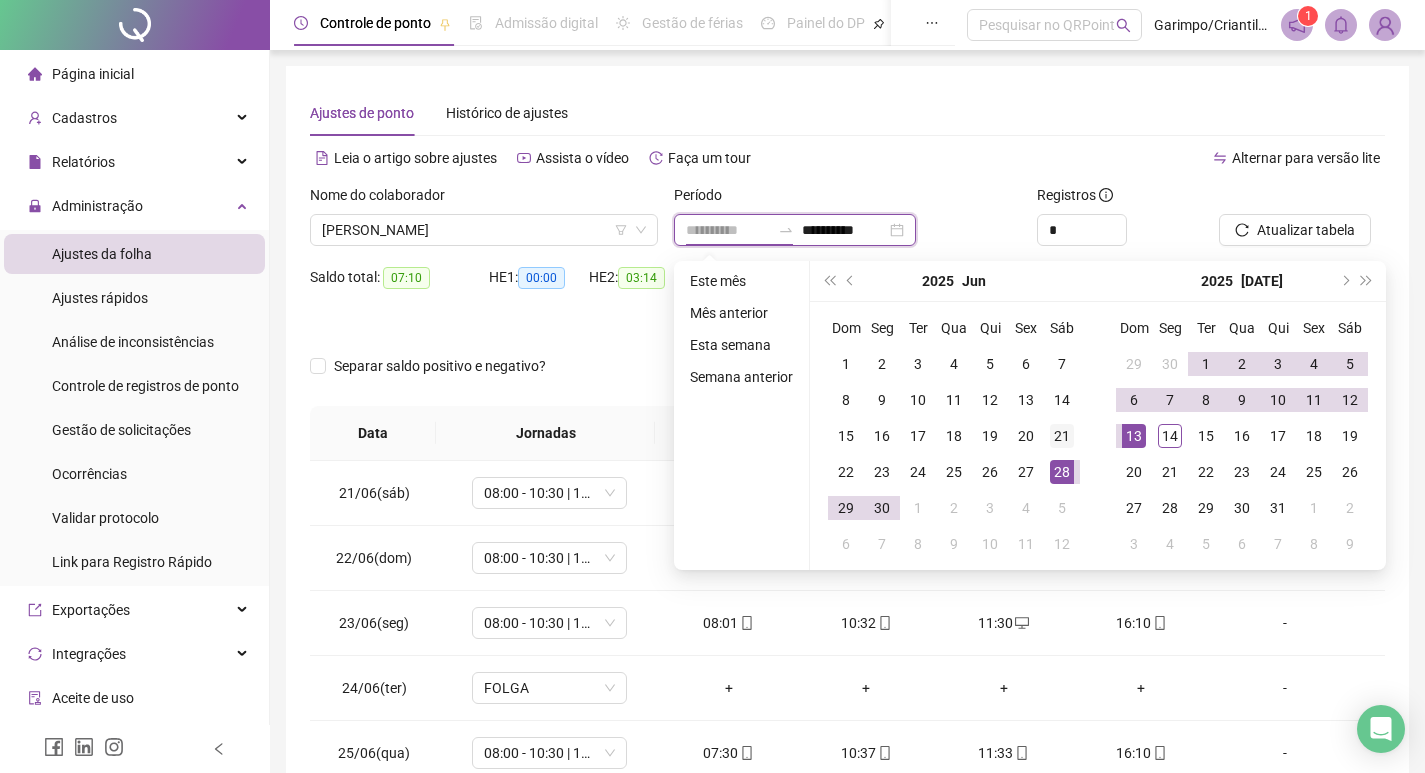type on "**********" 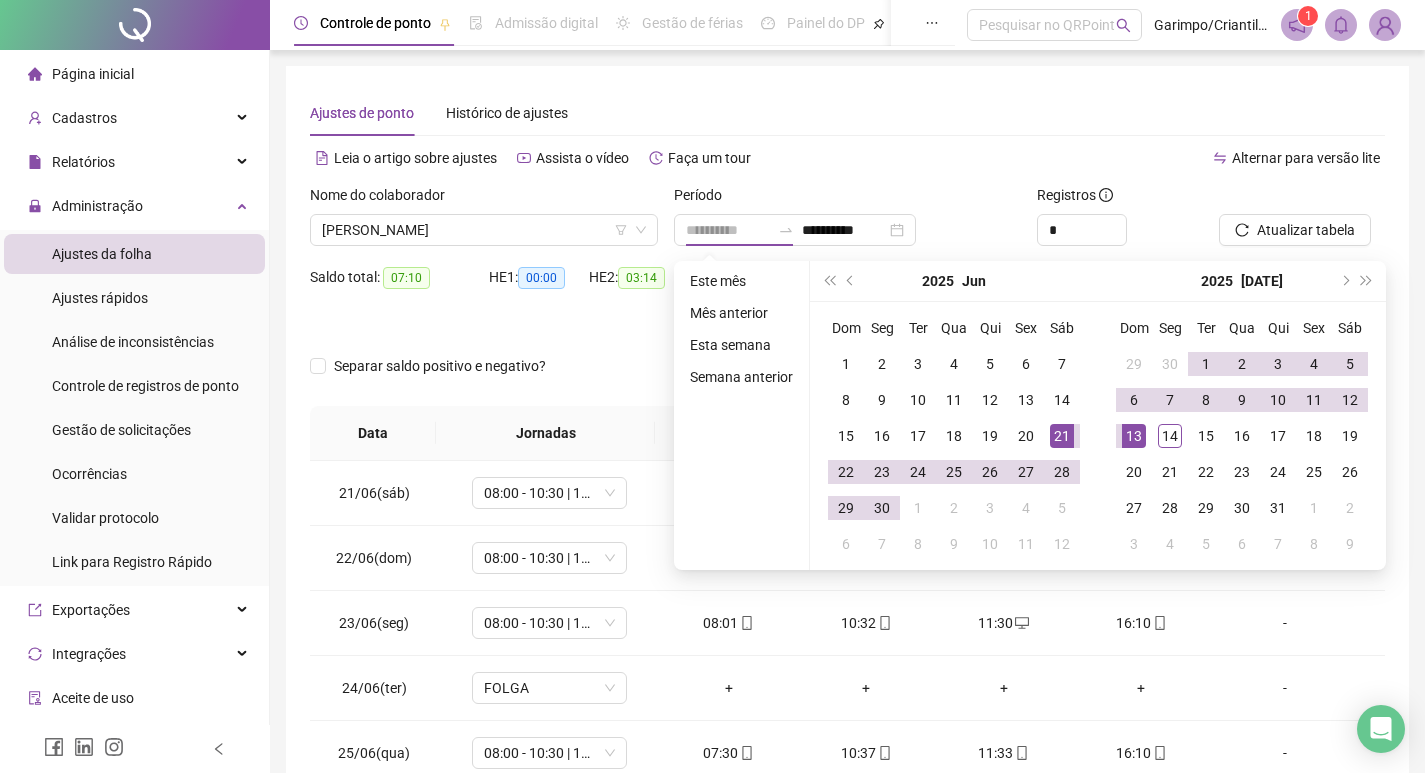 click on "21" at bounding box center [1062, 436] 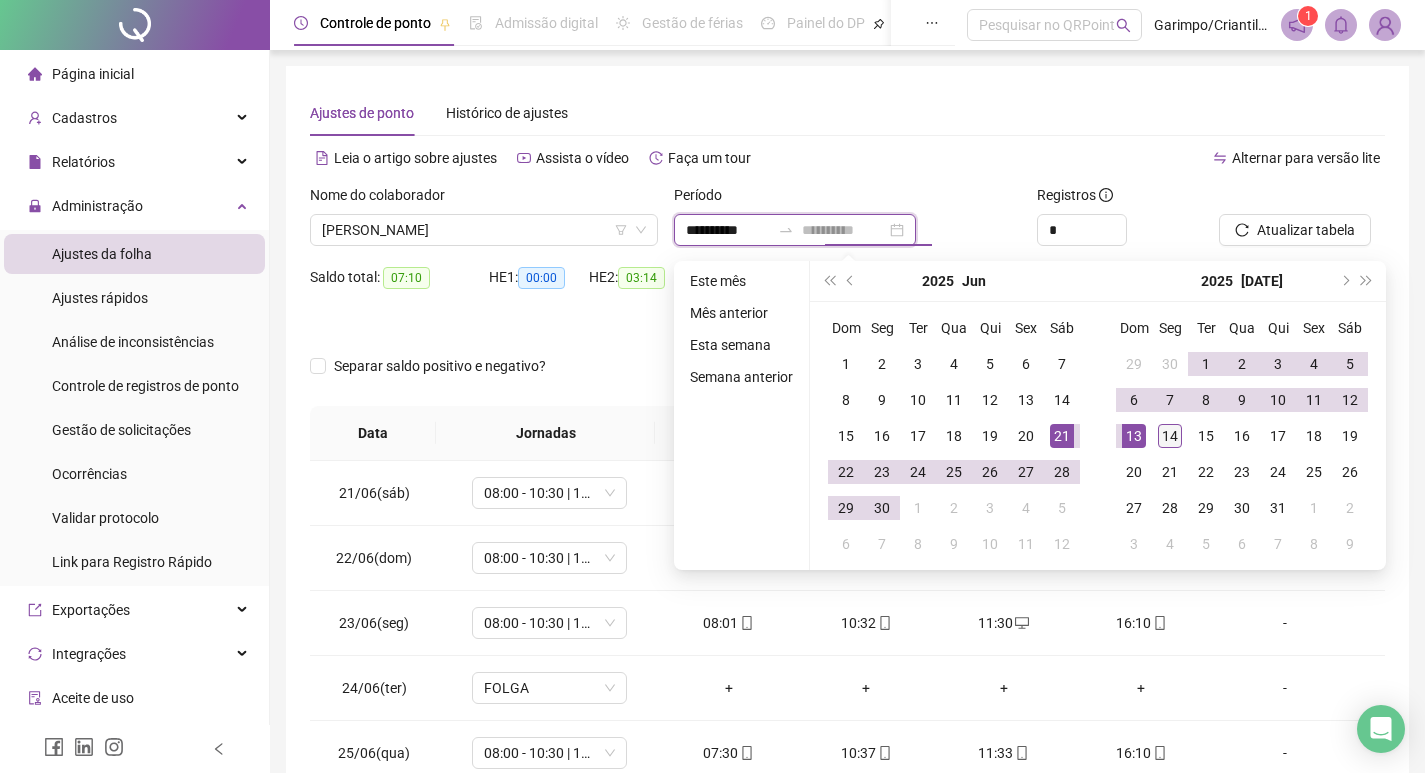 type on "**********" 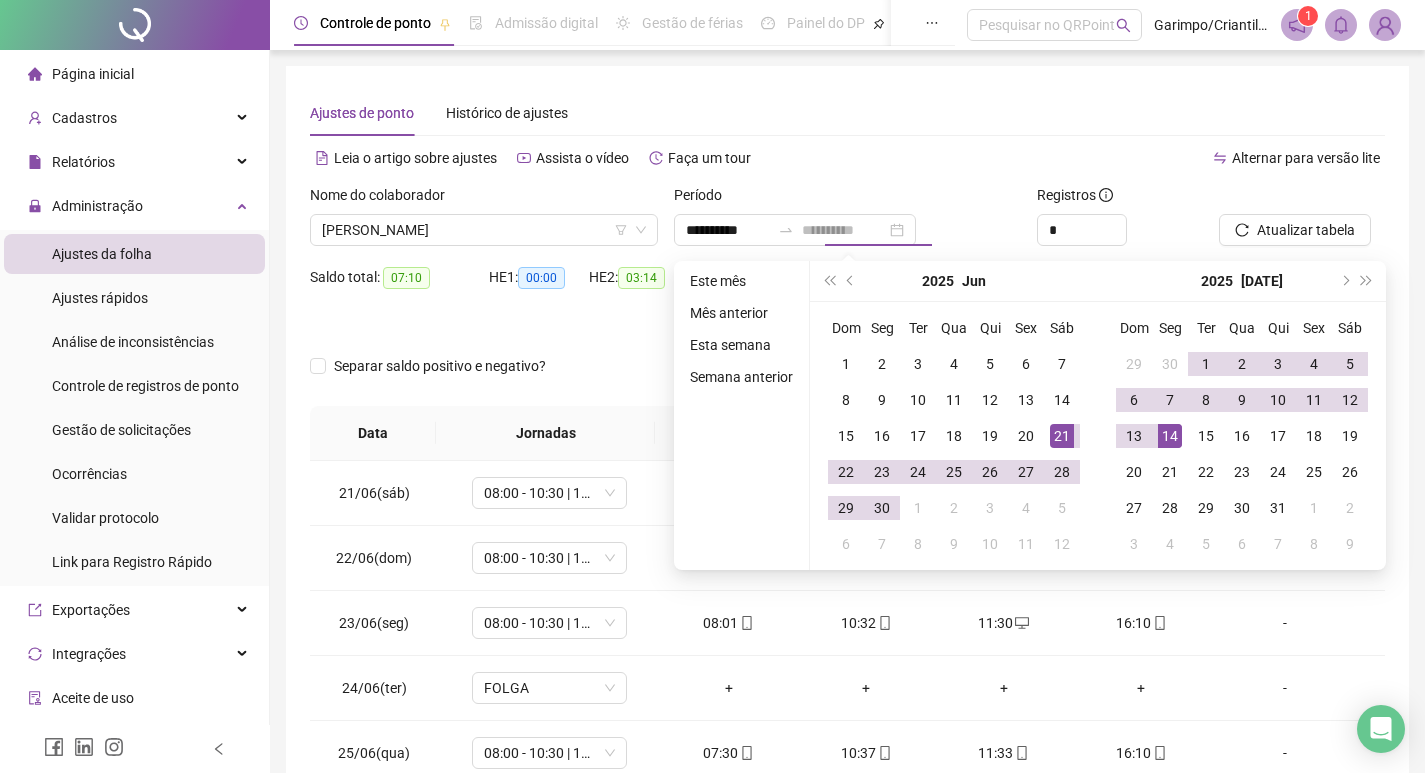 click on "14" at bounding box center (1170, 436) 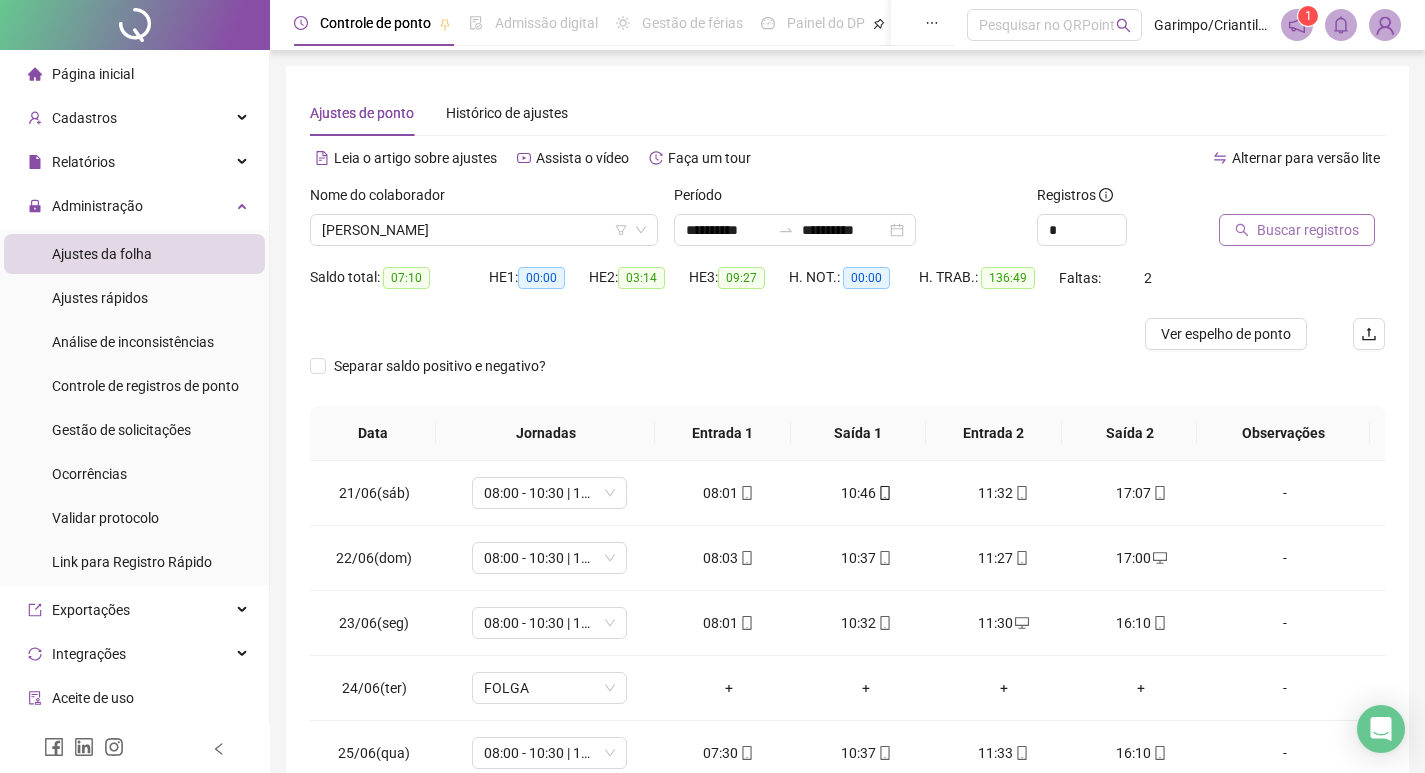 click on "Buscar registros" at bounding box center (1308, 230) 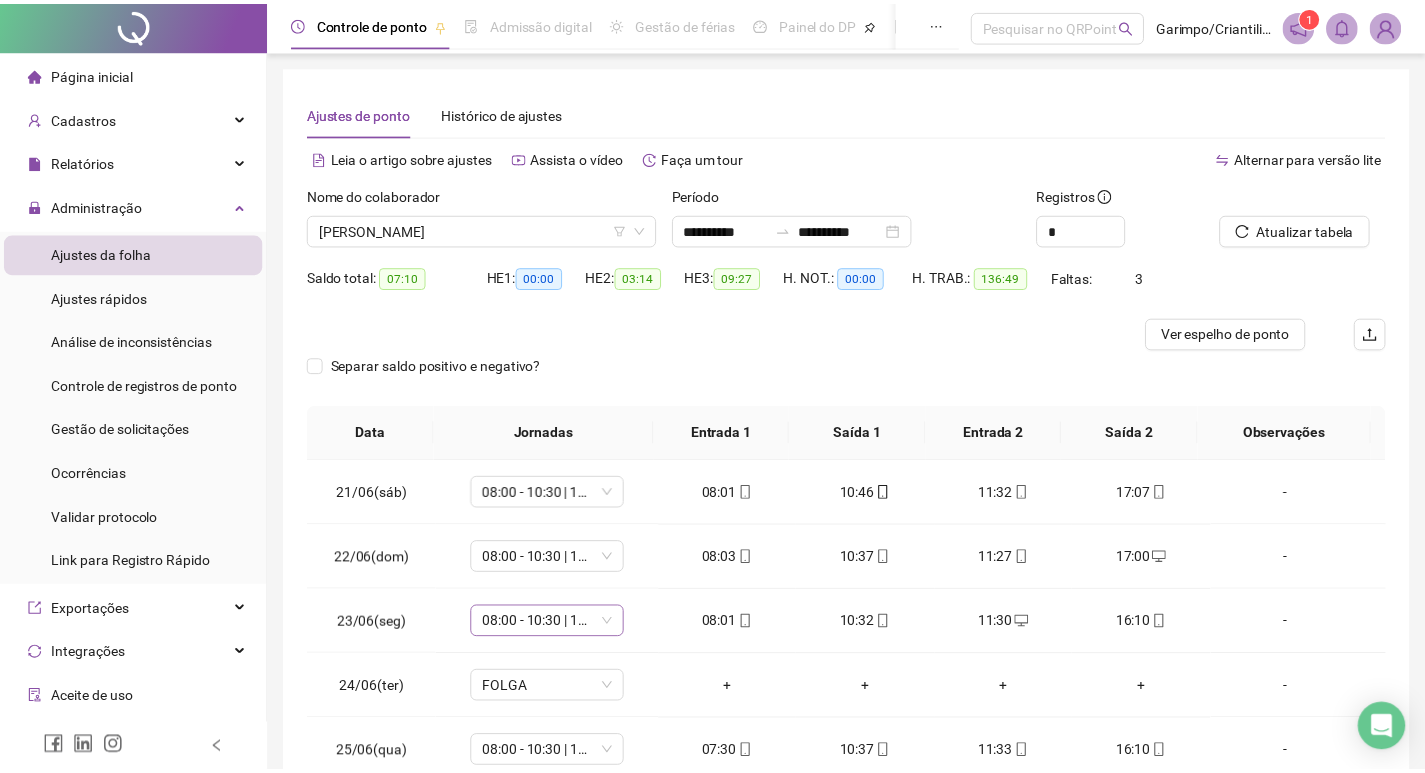 scroll, scrollTop: 225, scrollLeft: 0, axis: vertical 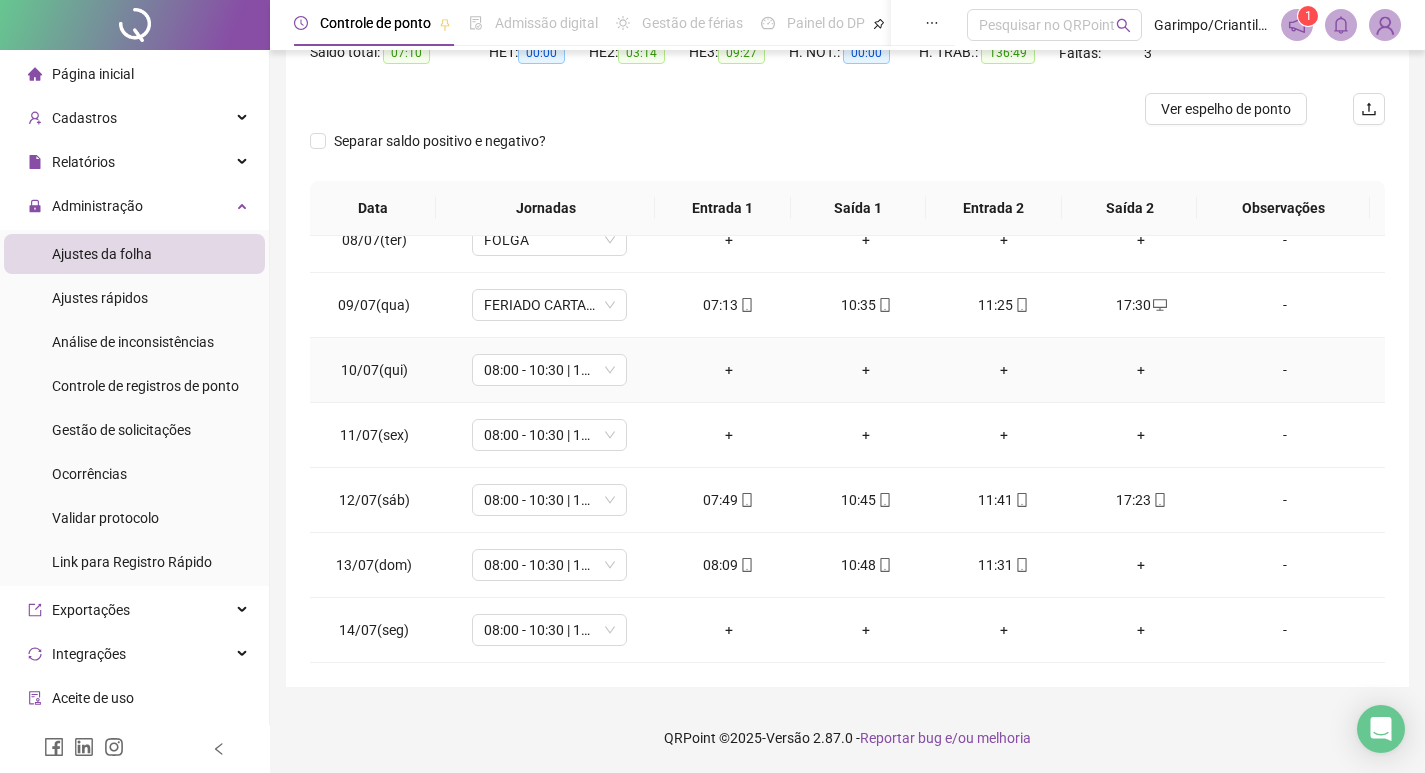 click on "-" at bounding box center [1285, 370] 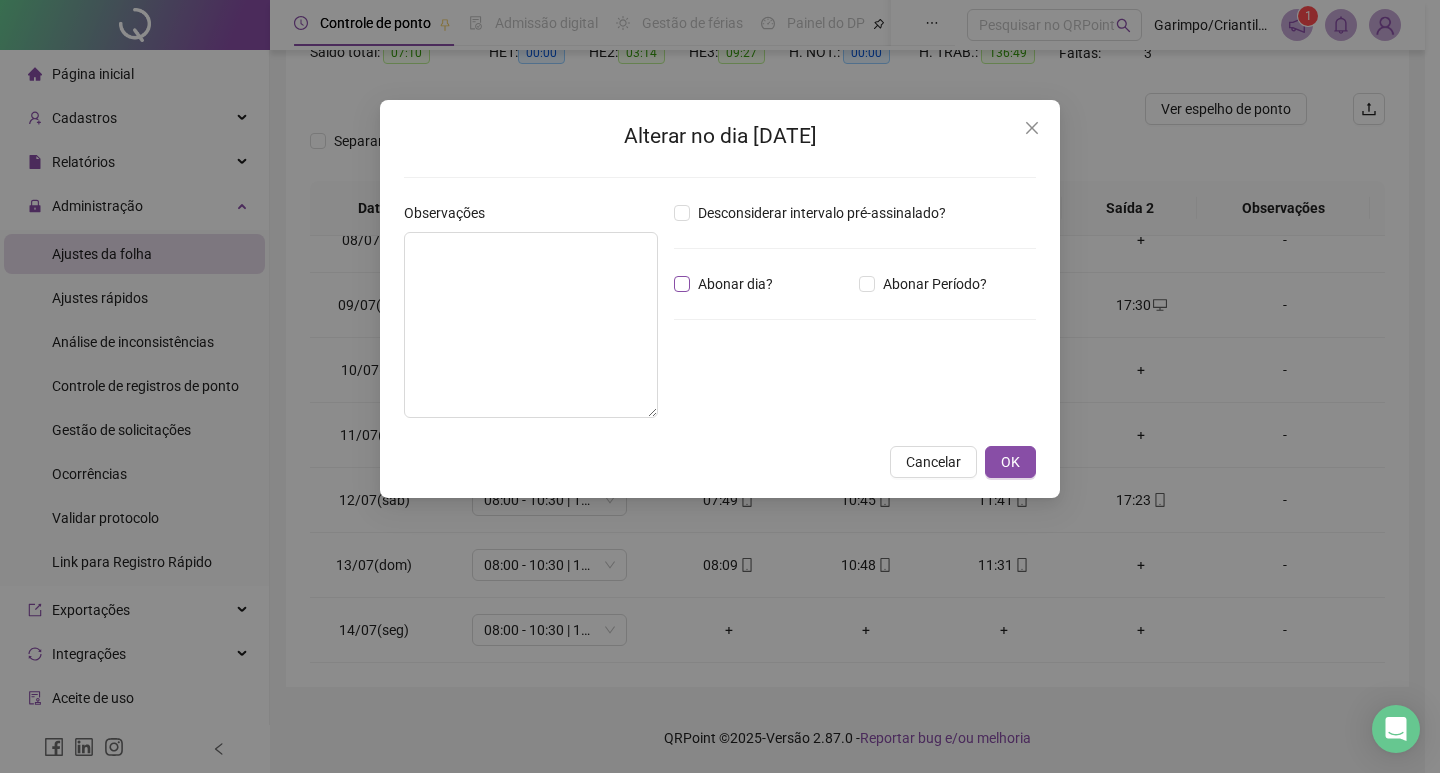 click on "Abonar dia?" at bounding box center (735, 284) 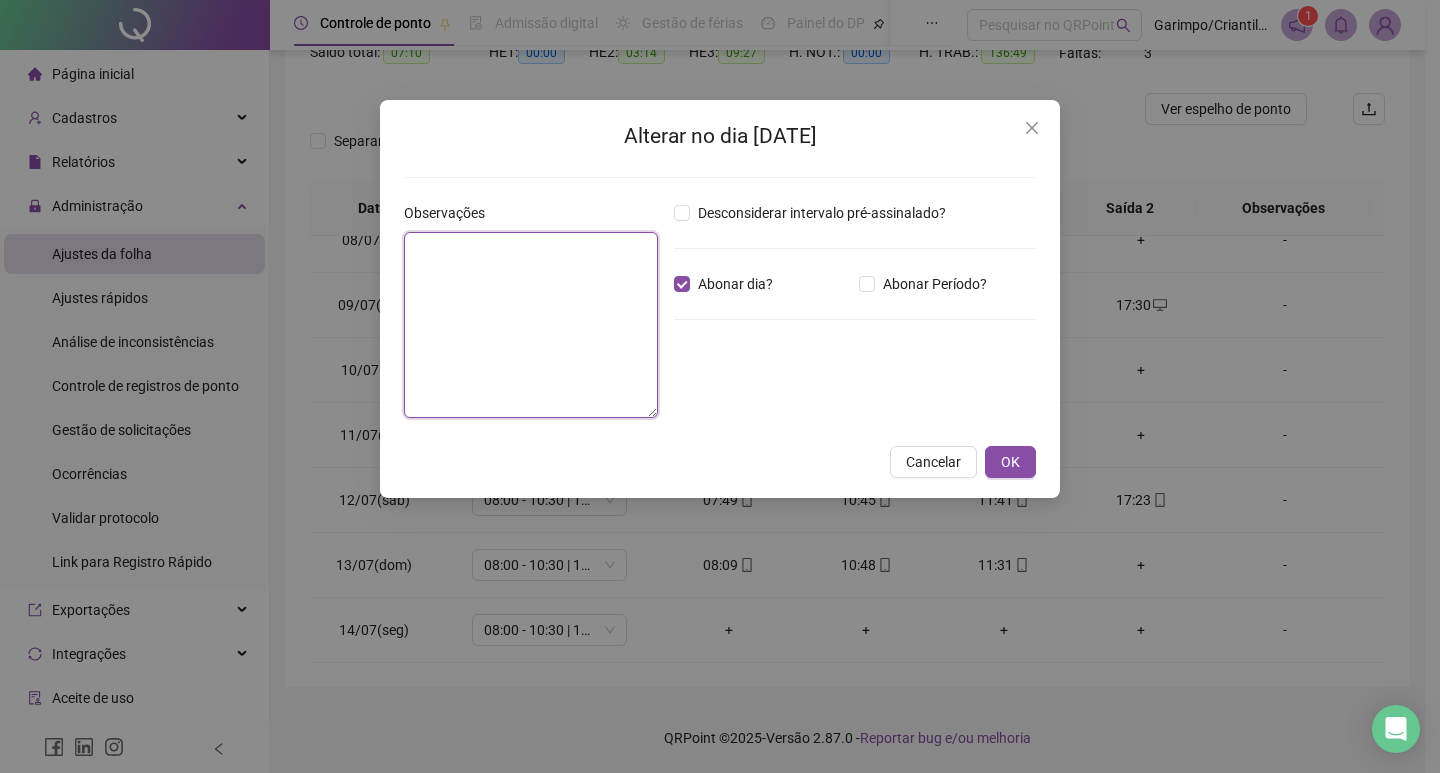 click at bounding box center (531, 325) 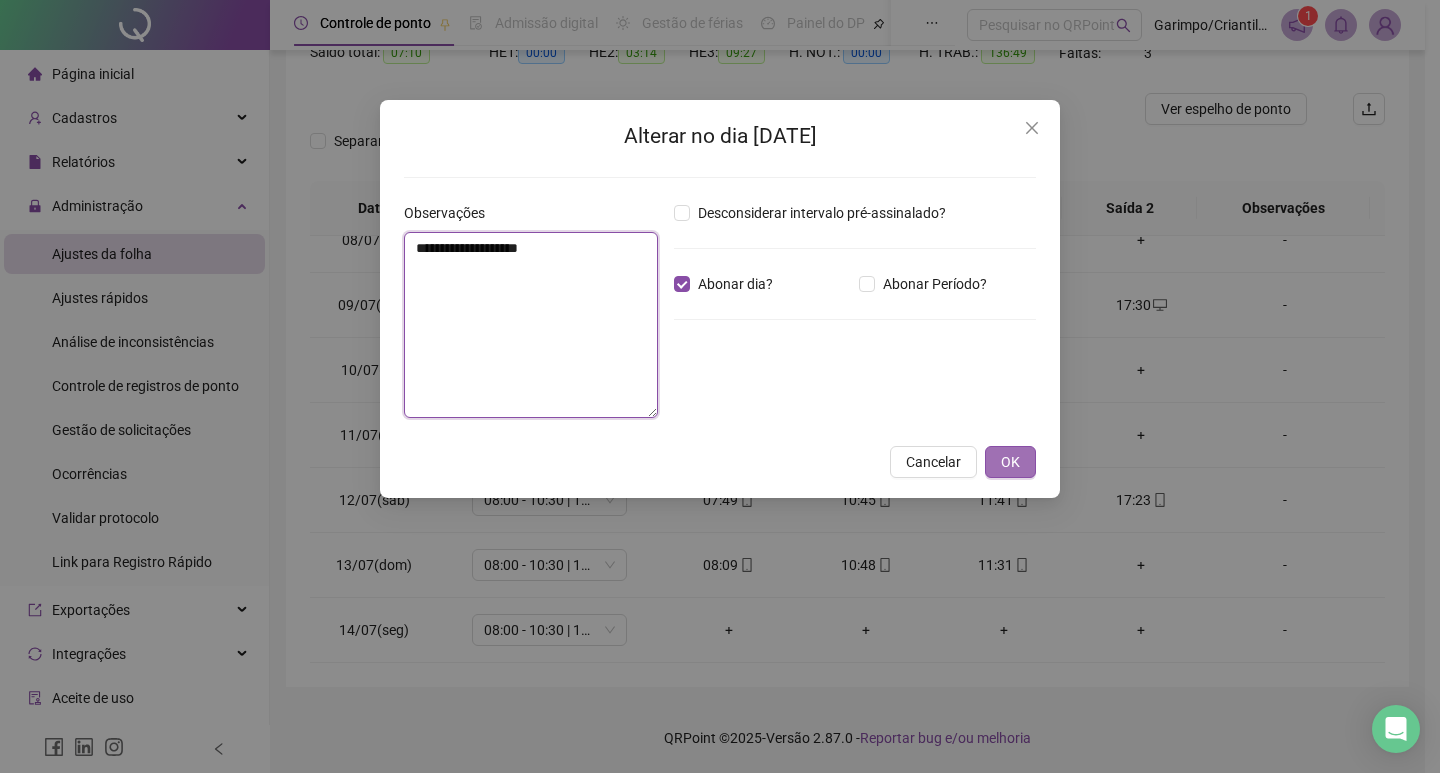 type on "**********" 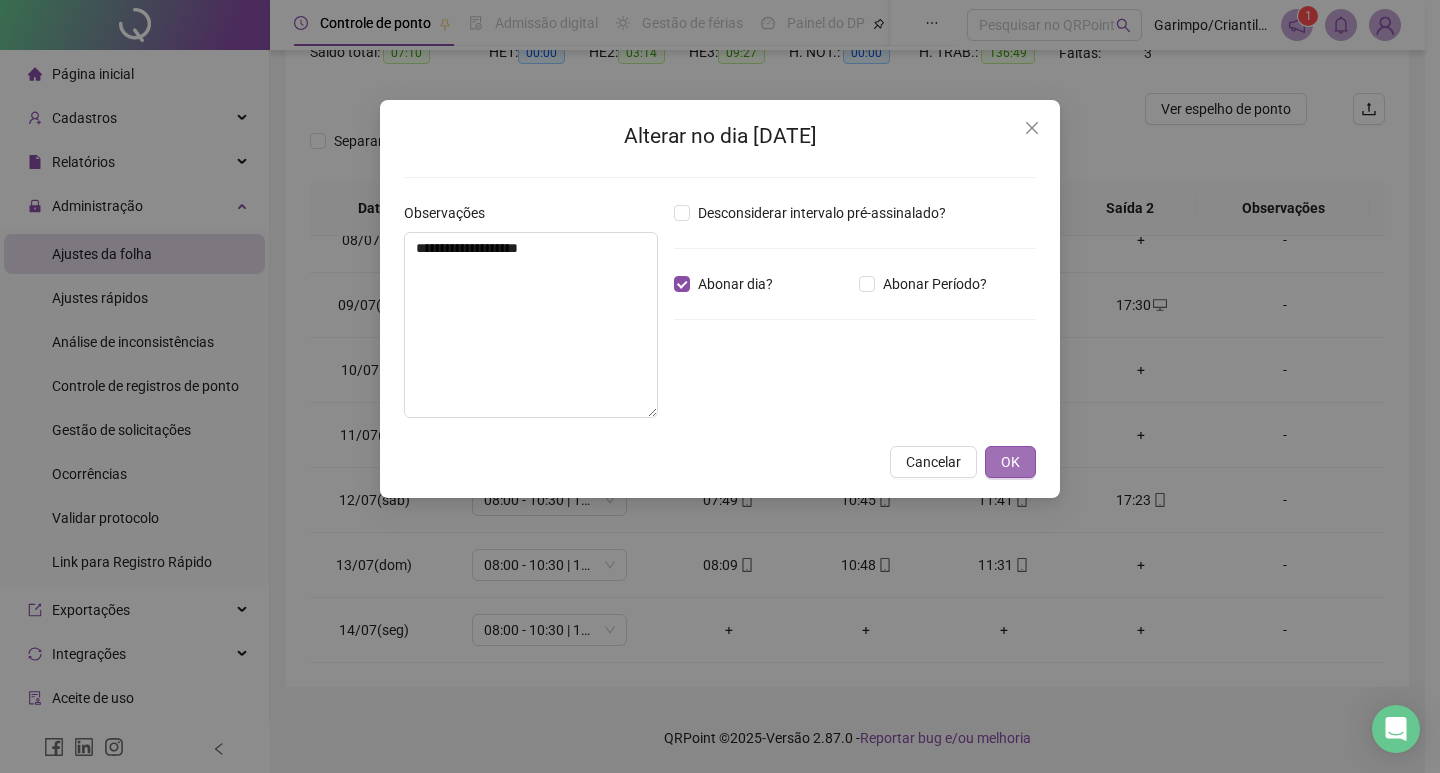 click on "OK" at bounding box center (1010, 462) 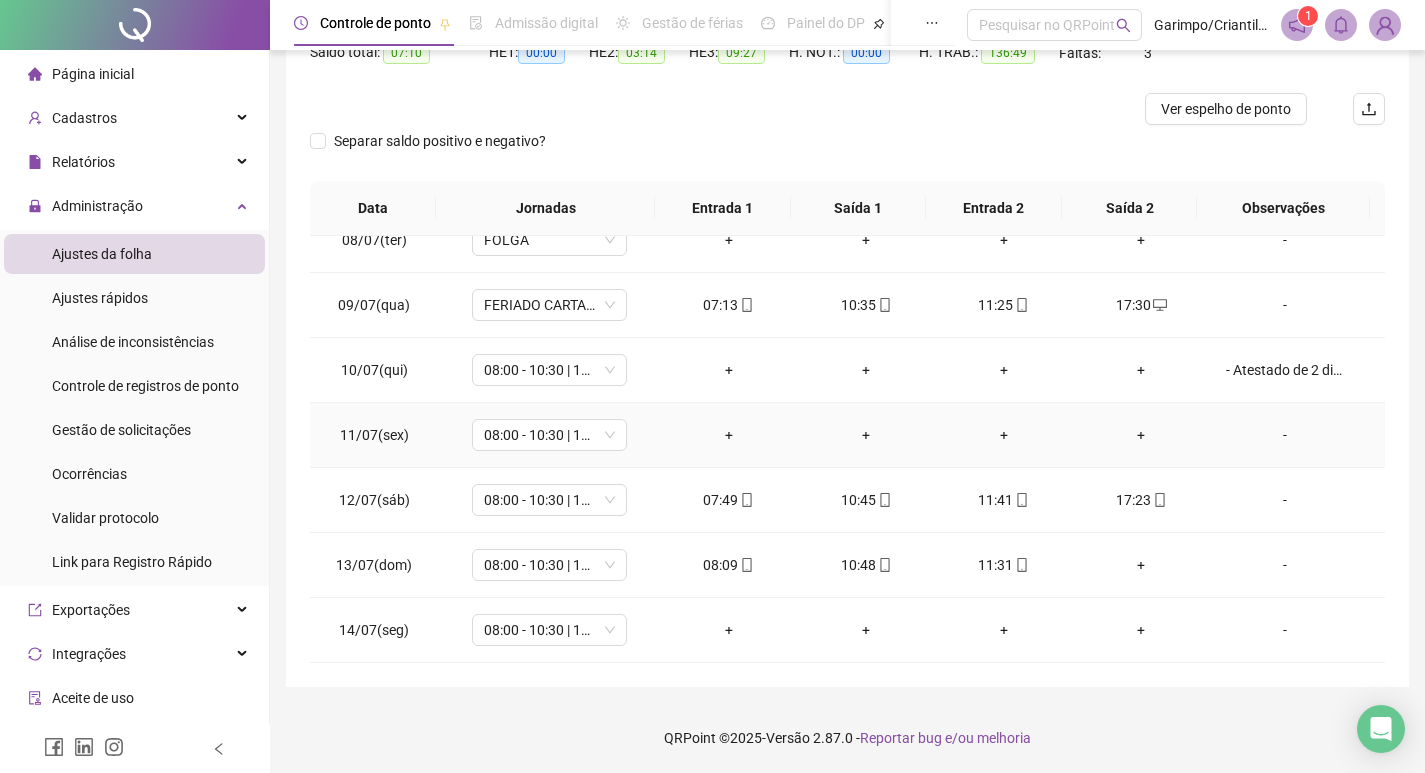 click on "-" at bounding box center [1285, 435] 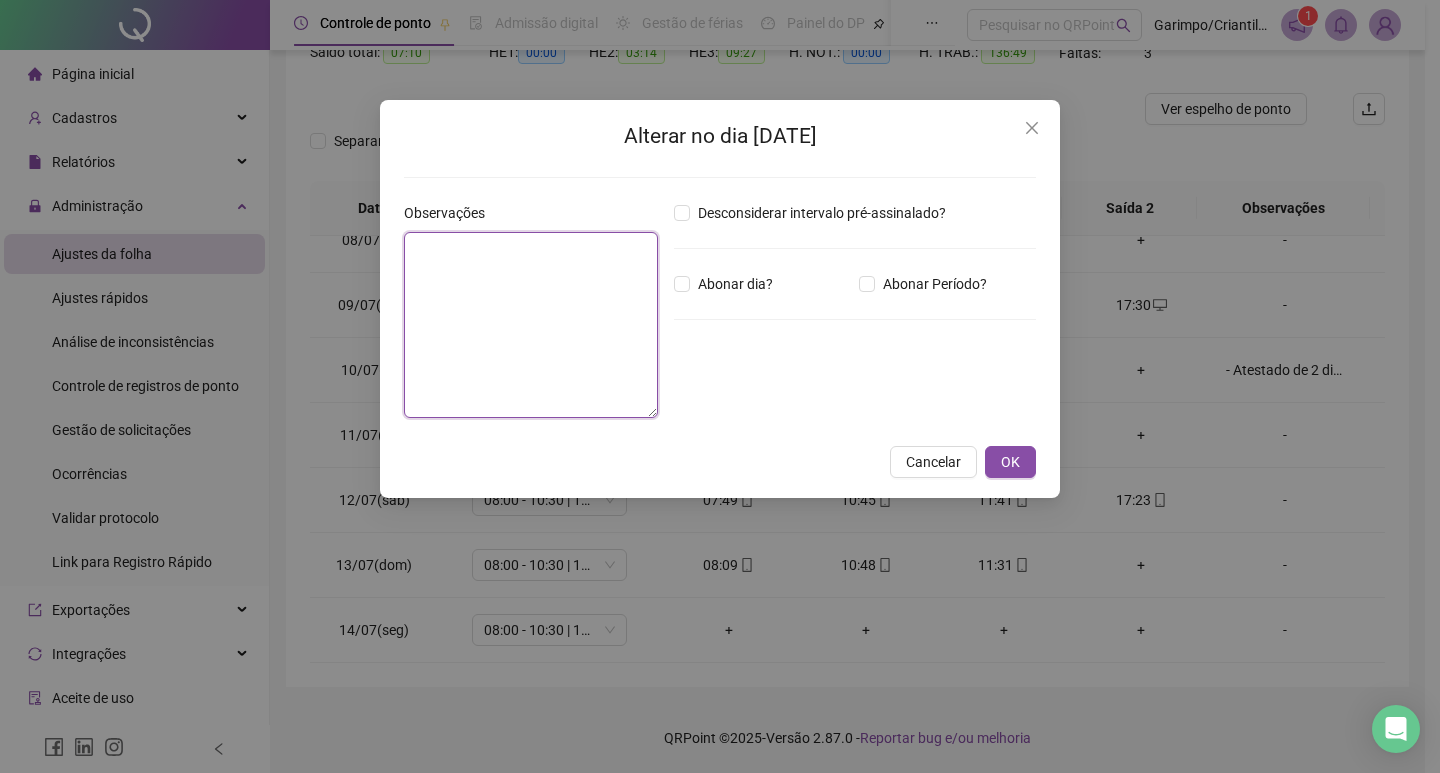 click at bounding box center (531, 325) 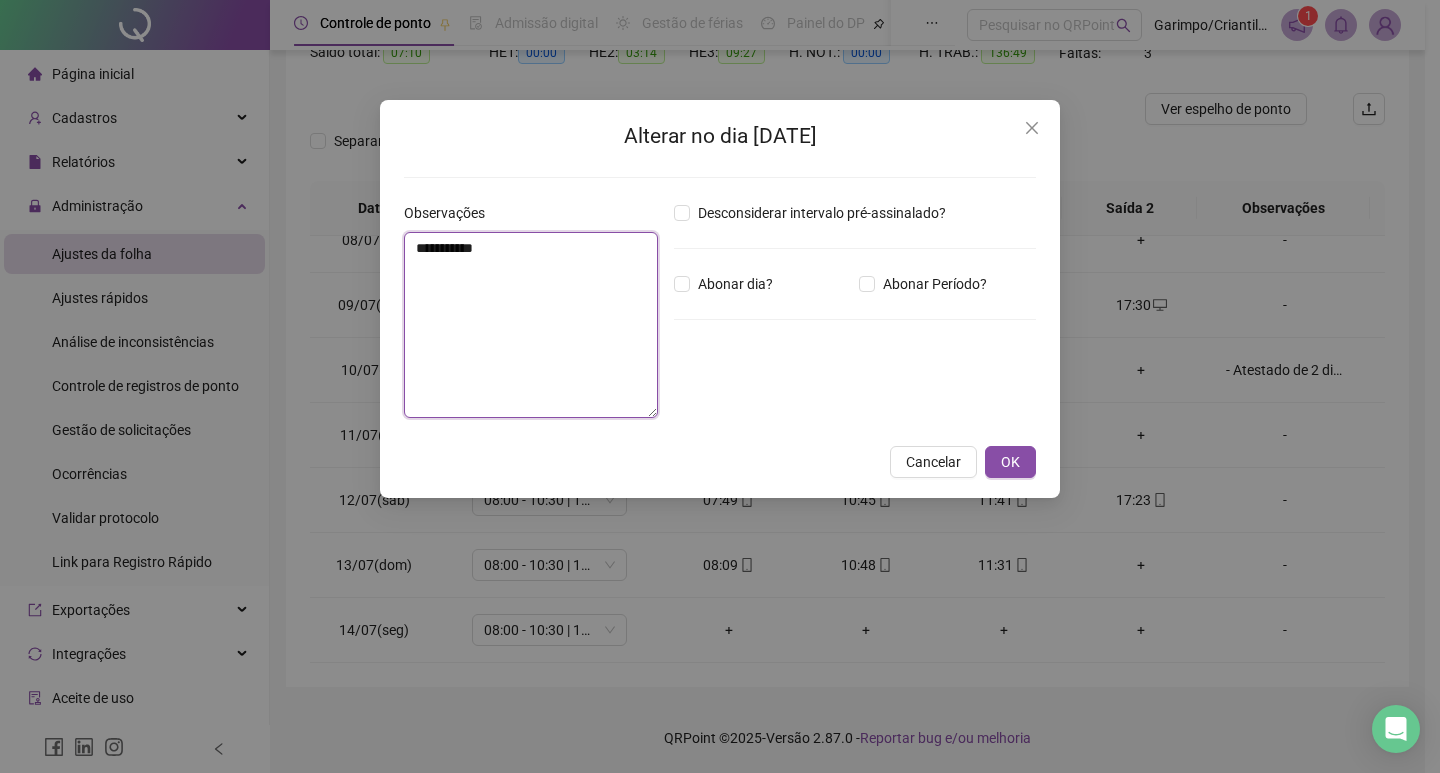 type on "**********" 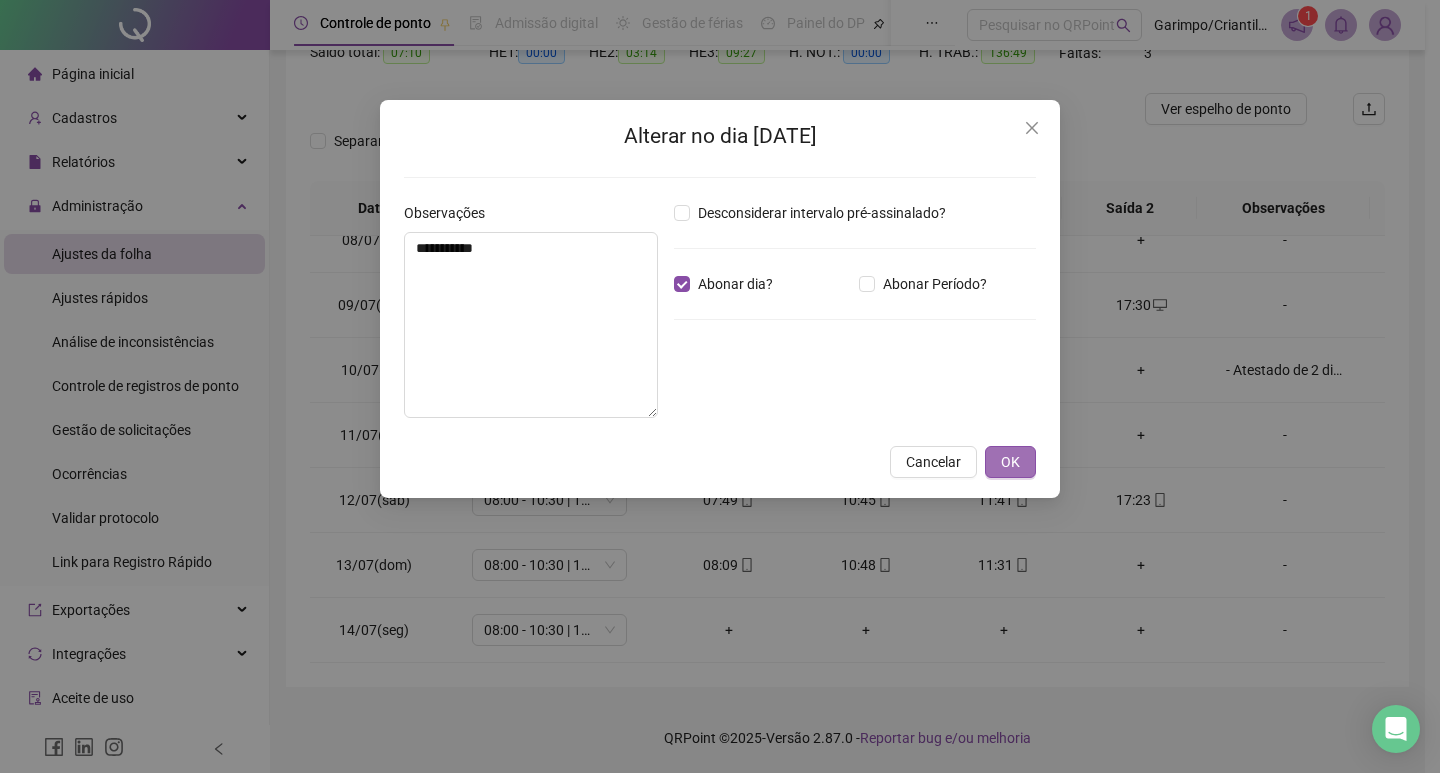 click on "OK" at bounding box center (1010, 462) 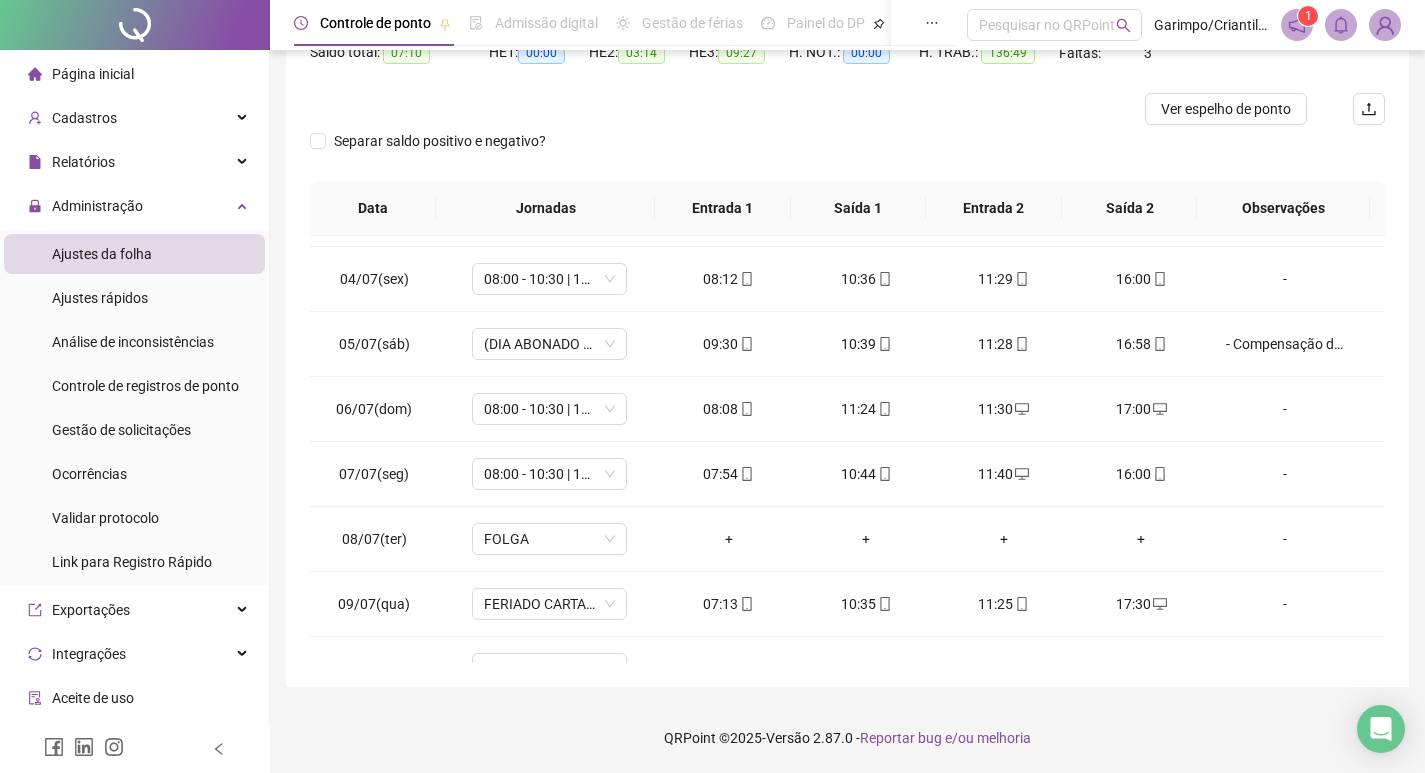 scroll, scrollTop: 833, scrollLeft: 0, axis: vertical 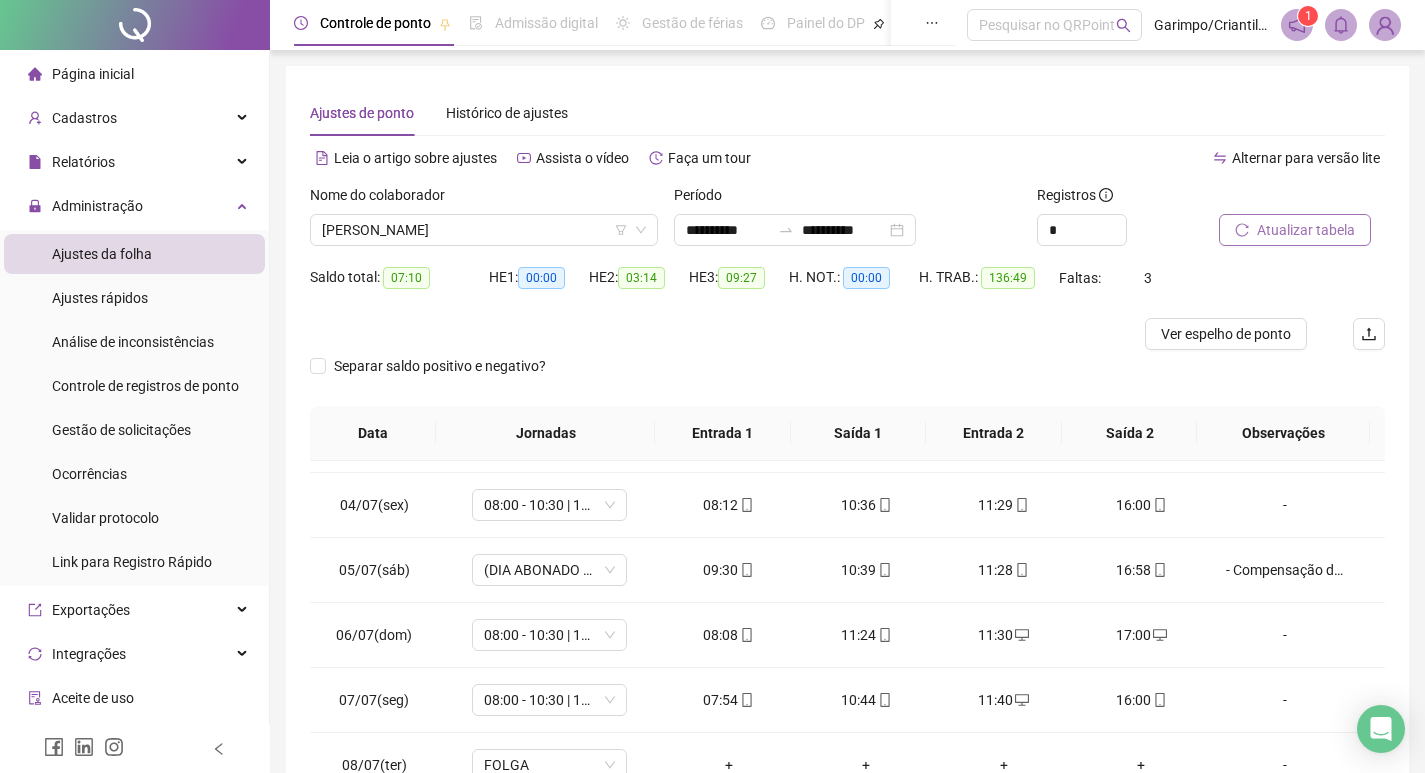 click on "Atualizar tabela" at bounding box center (1295, 230) 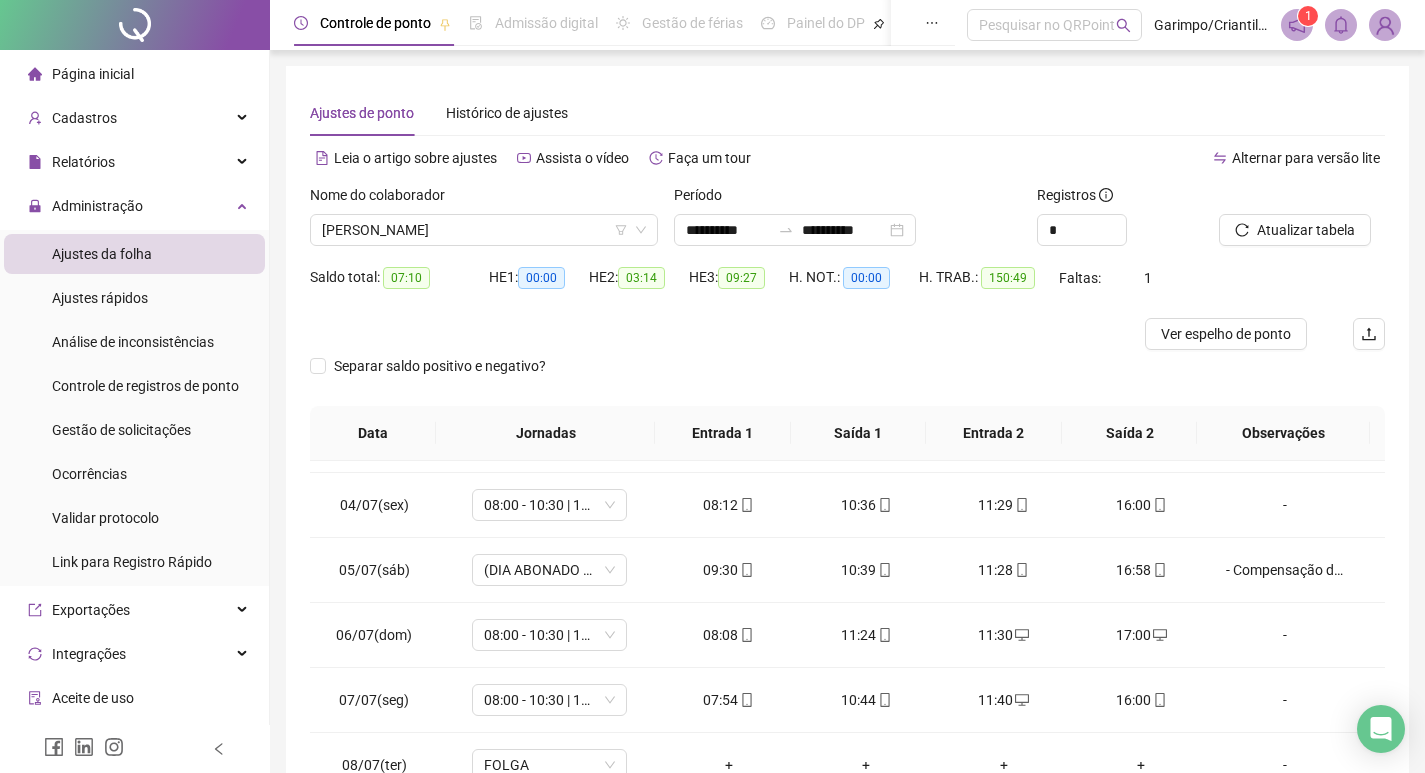 click on "Separar saldo positivo e negativo?" at bounding box center [847, 378] 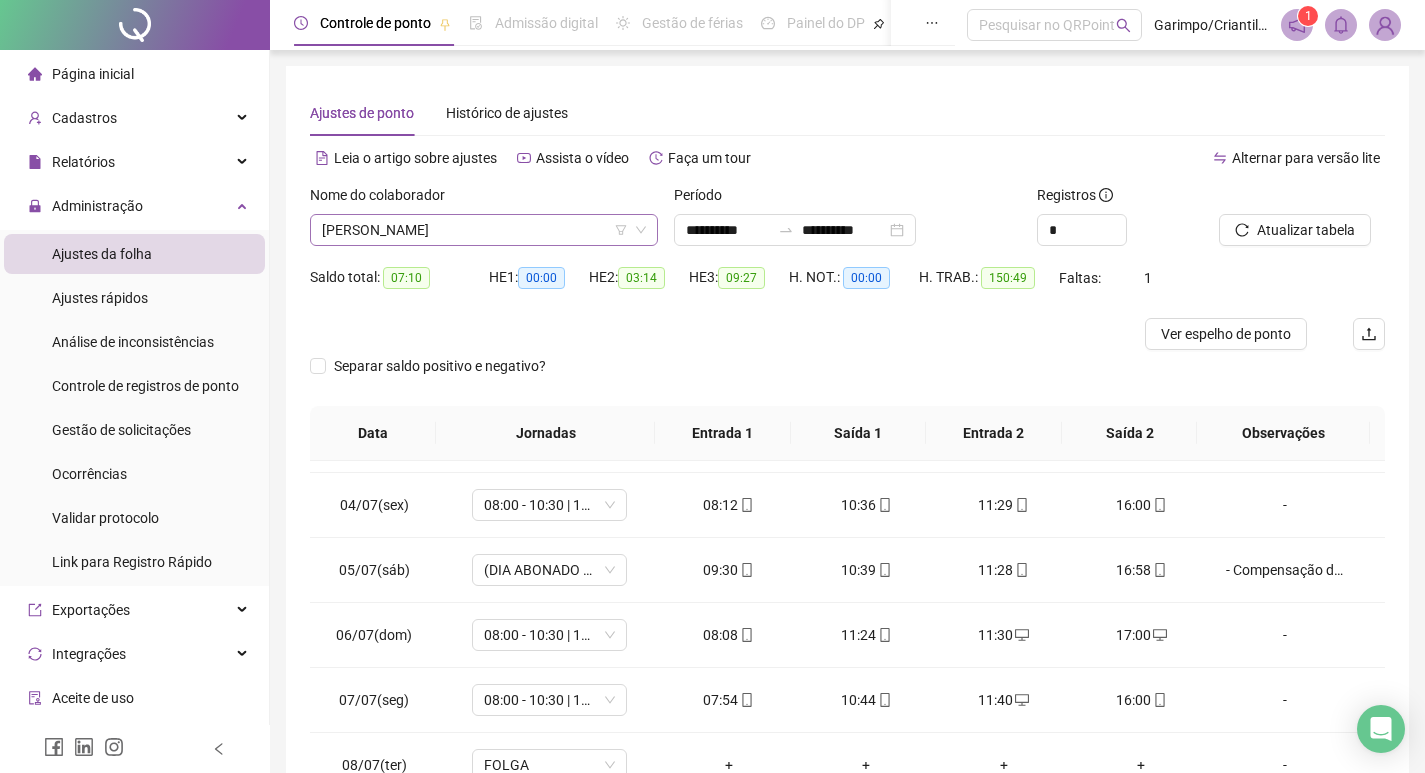 click on "[PERSON_NAME]" at bounding box center [484, 230] 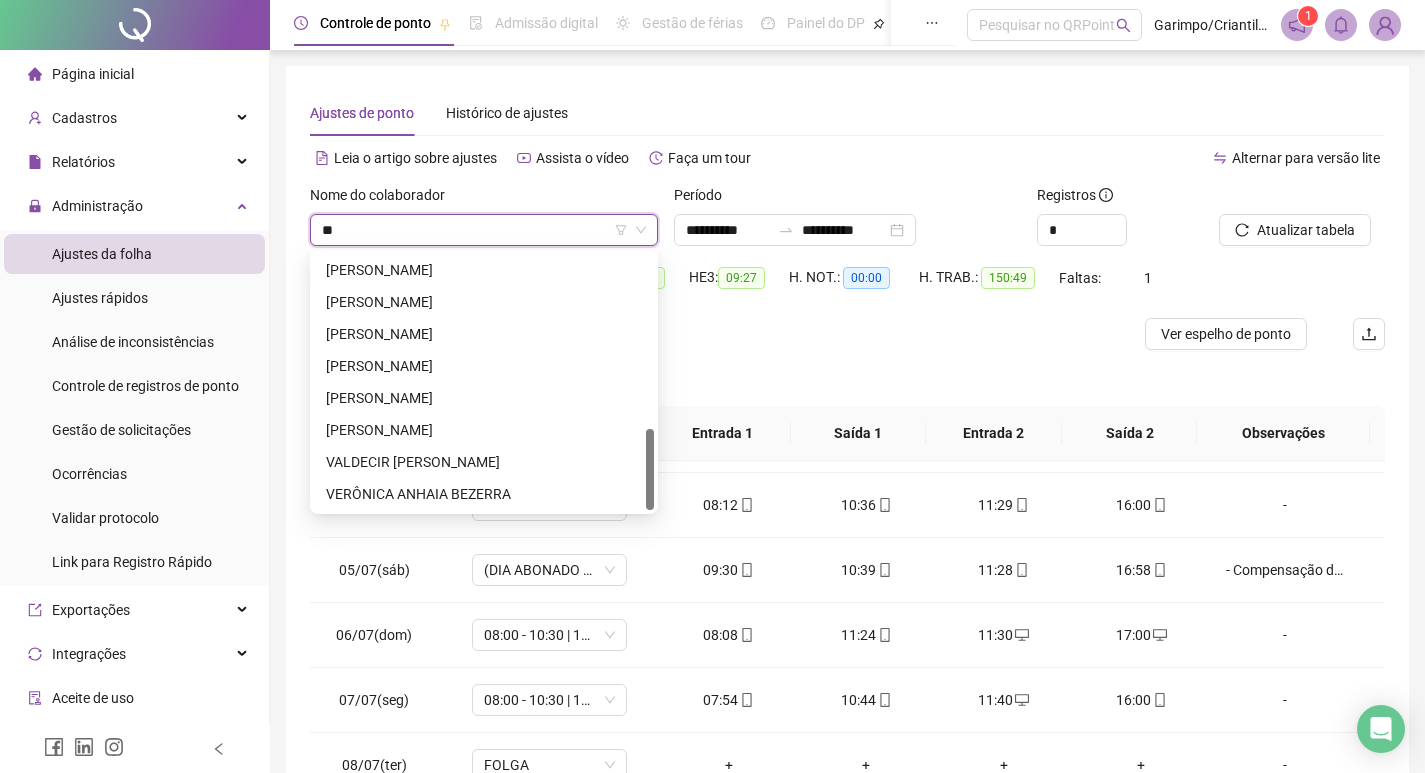 scroll, scrollTop: 544, scrollLeft: 0, axis: vertical 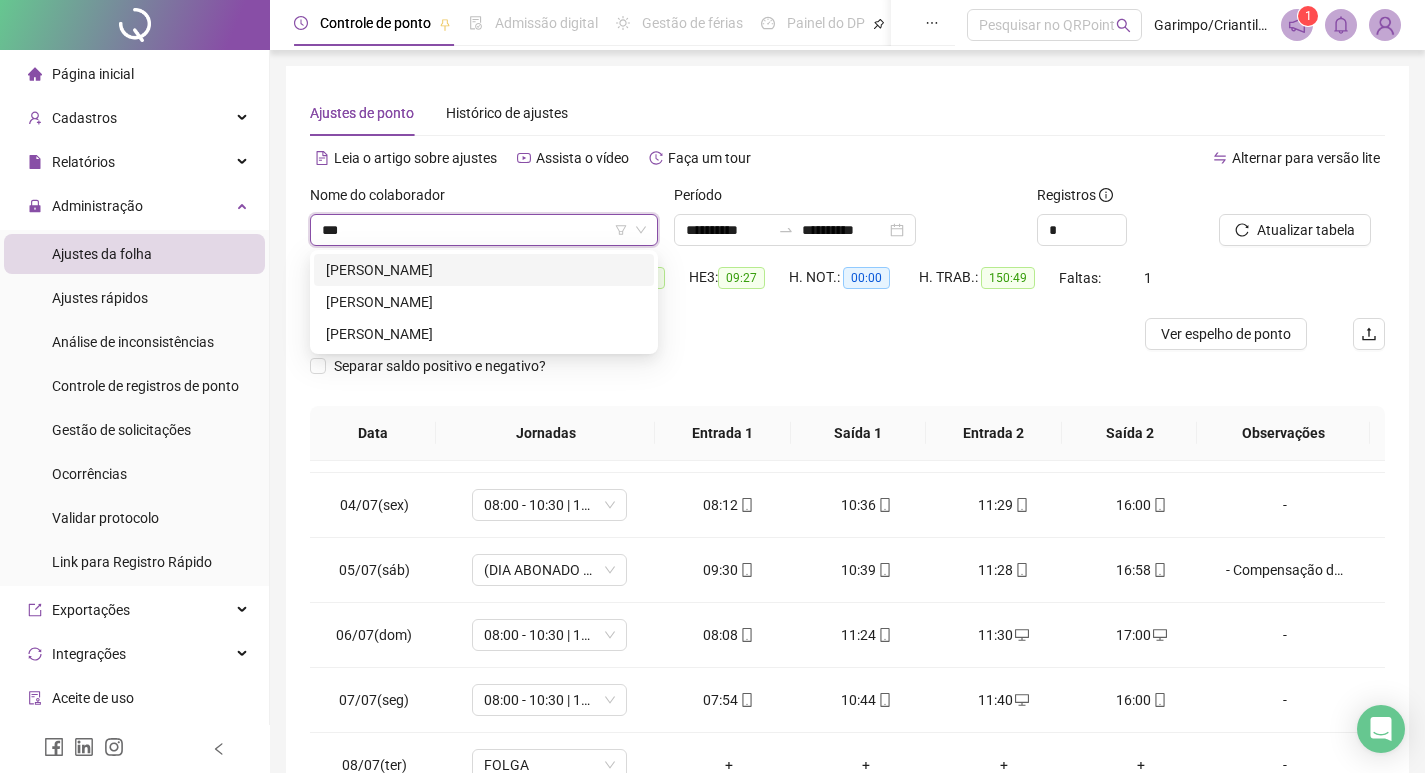 type on "****" 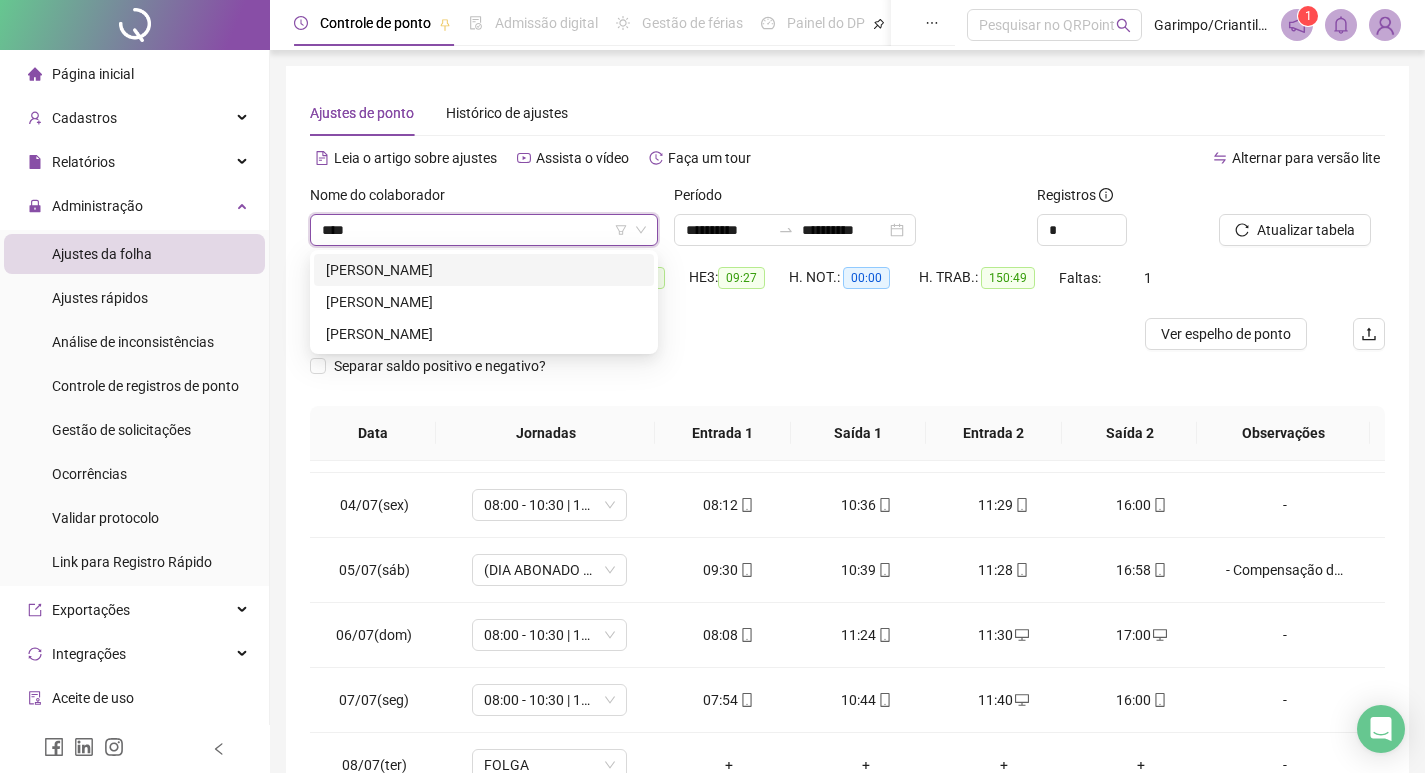click on "[PERSON_NAME]" at bounding box center (484, 270) 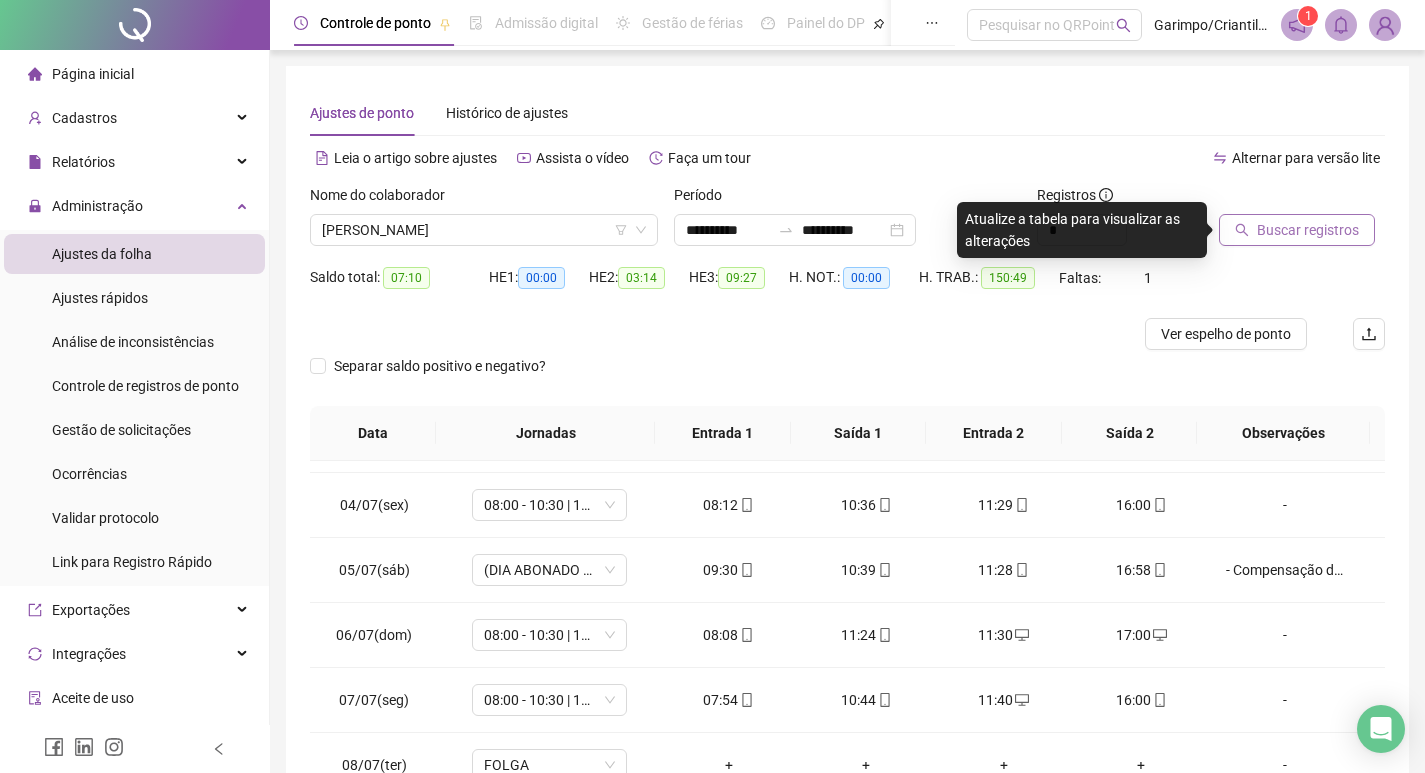 click on "Buscar registros" at bounding box center (1308, 230) 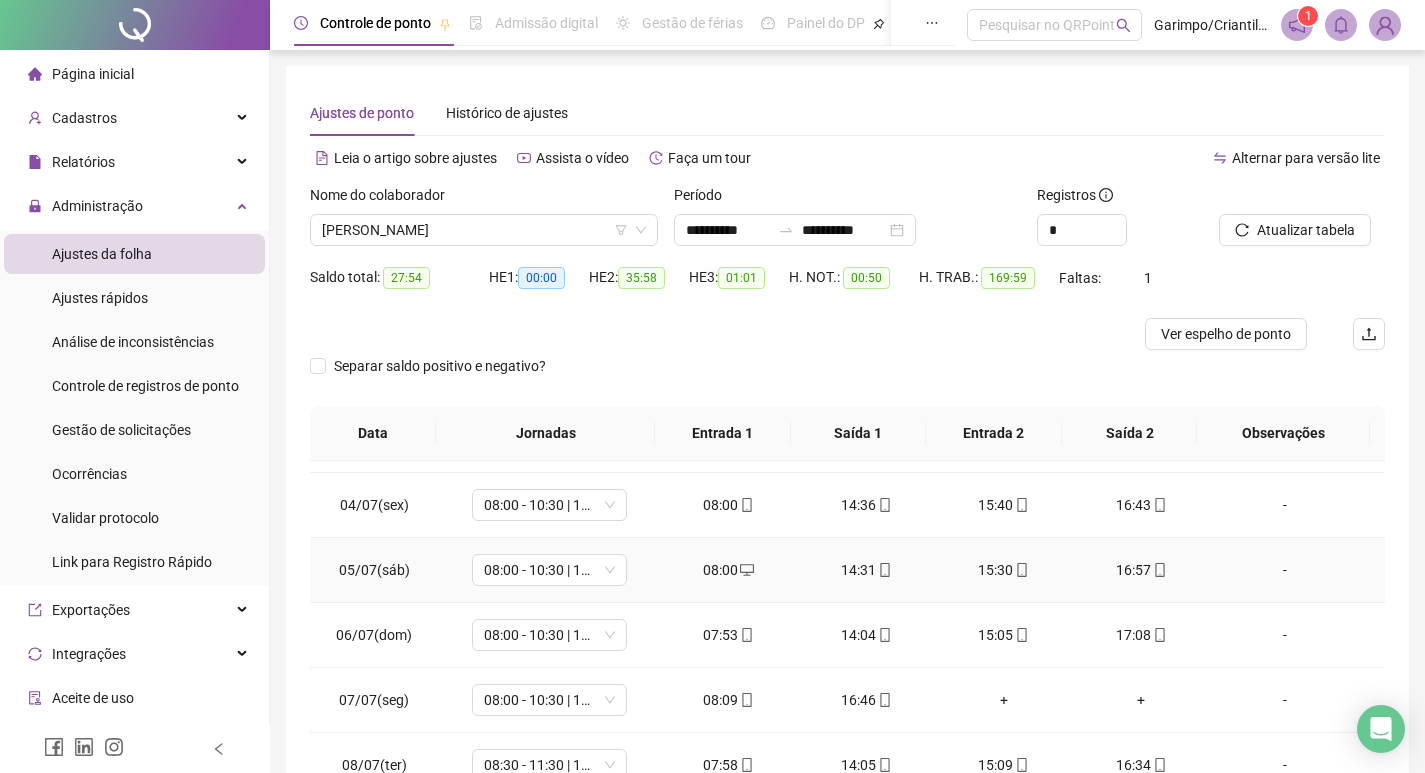 scroll, scrollTop: 200, scrollLeft: 0, axis: vertical 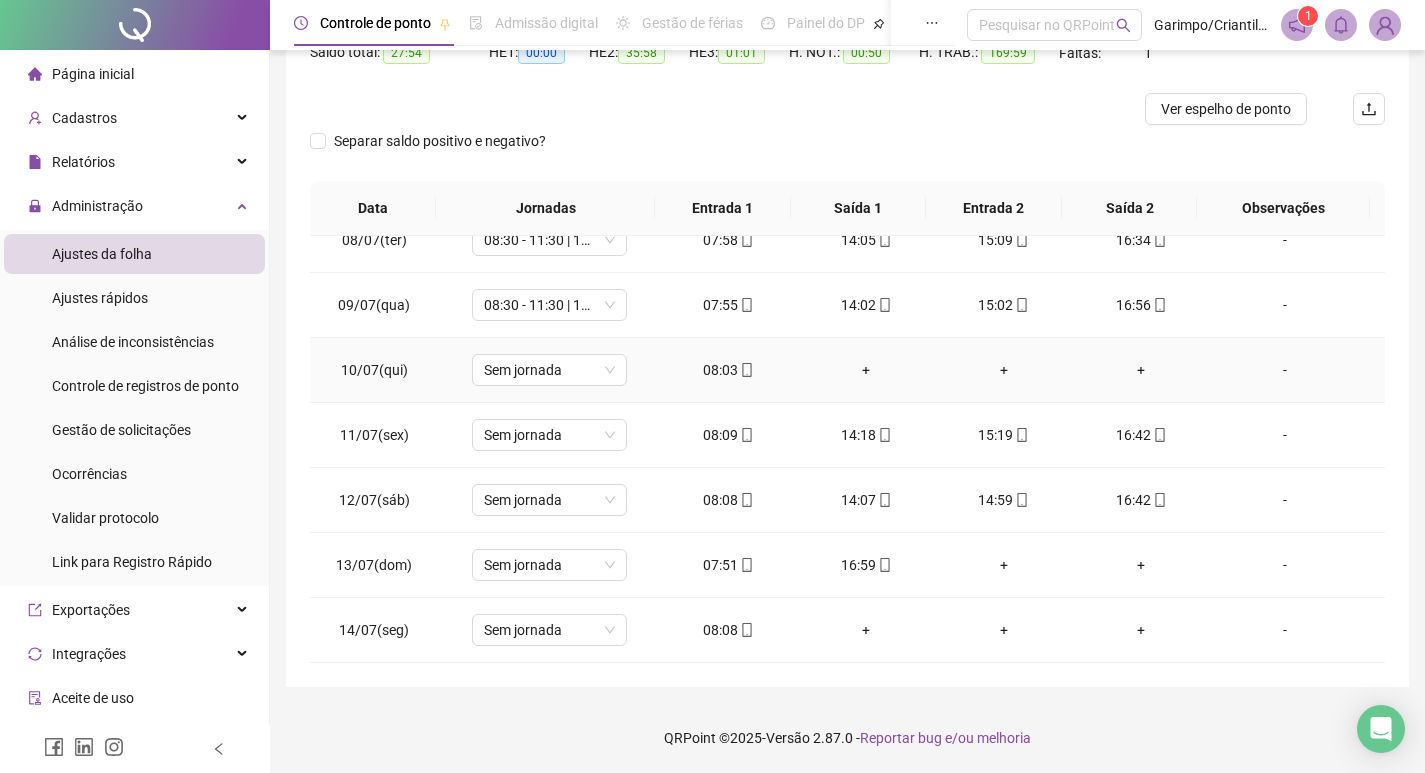 click 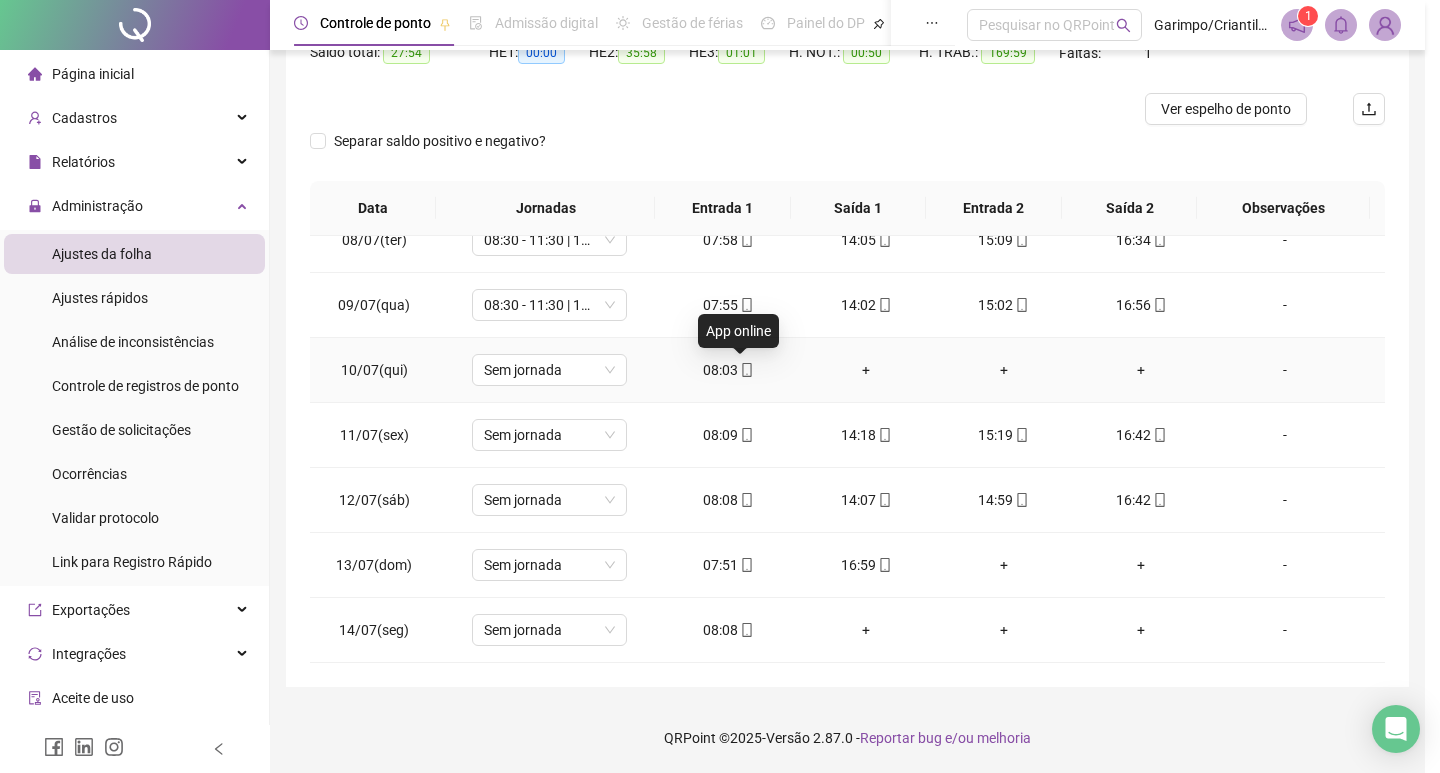 type on "**********" 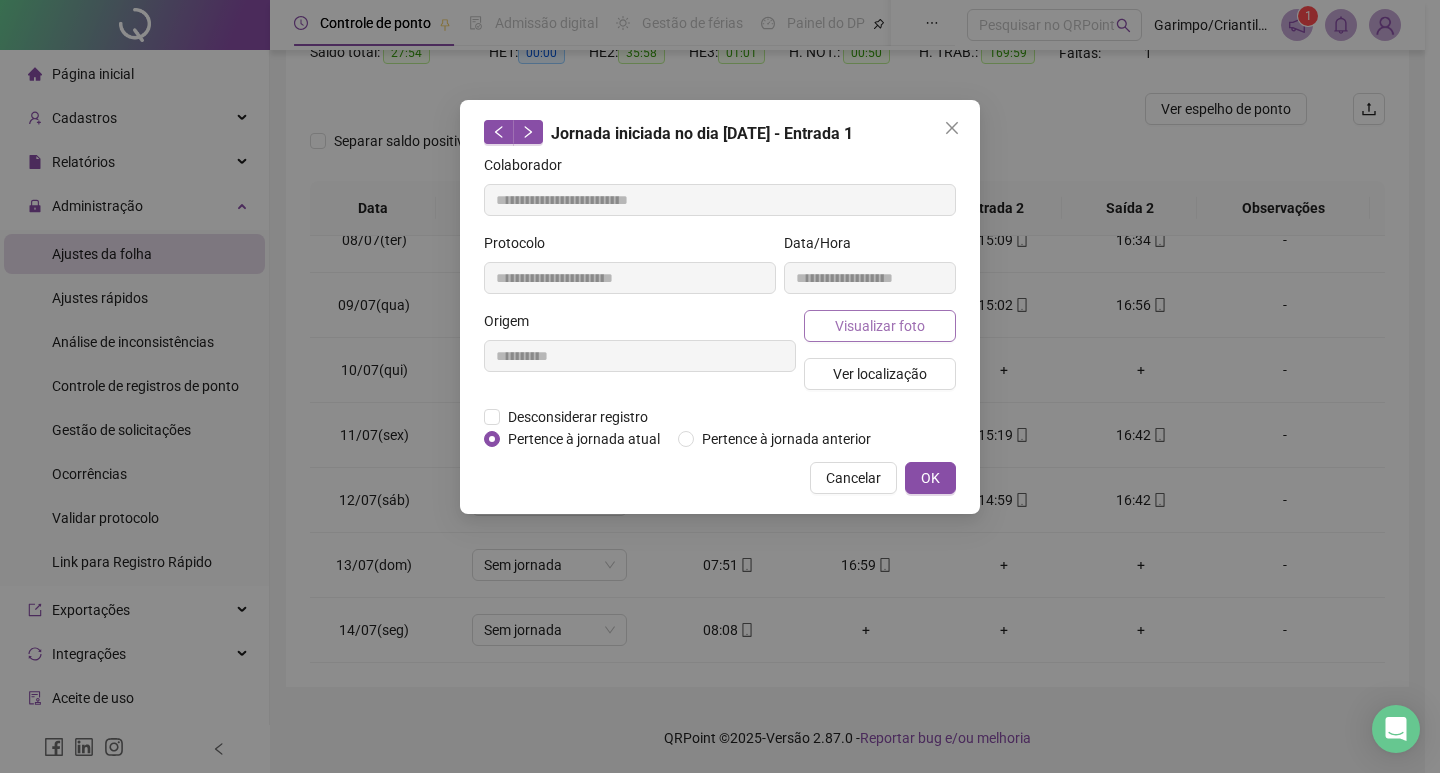 click on "Visualizar foto" at bounding box center [880, 326] 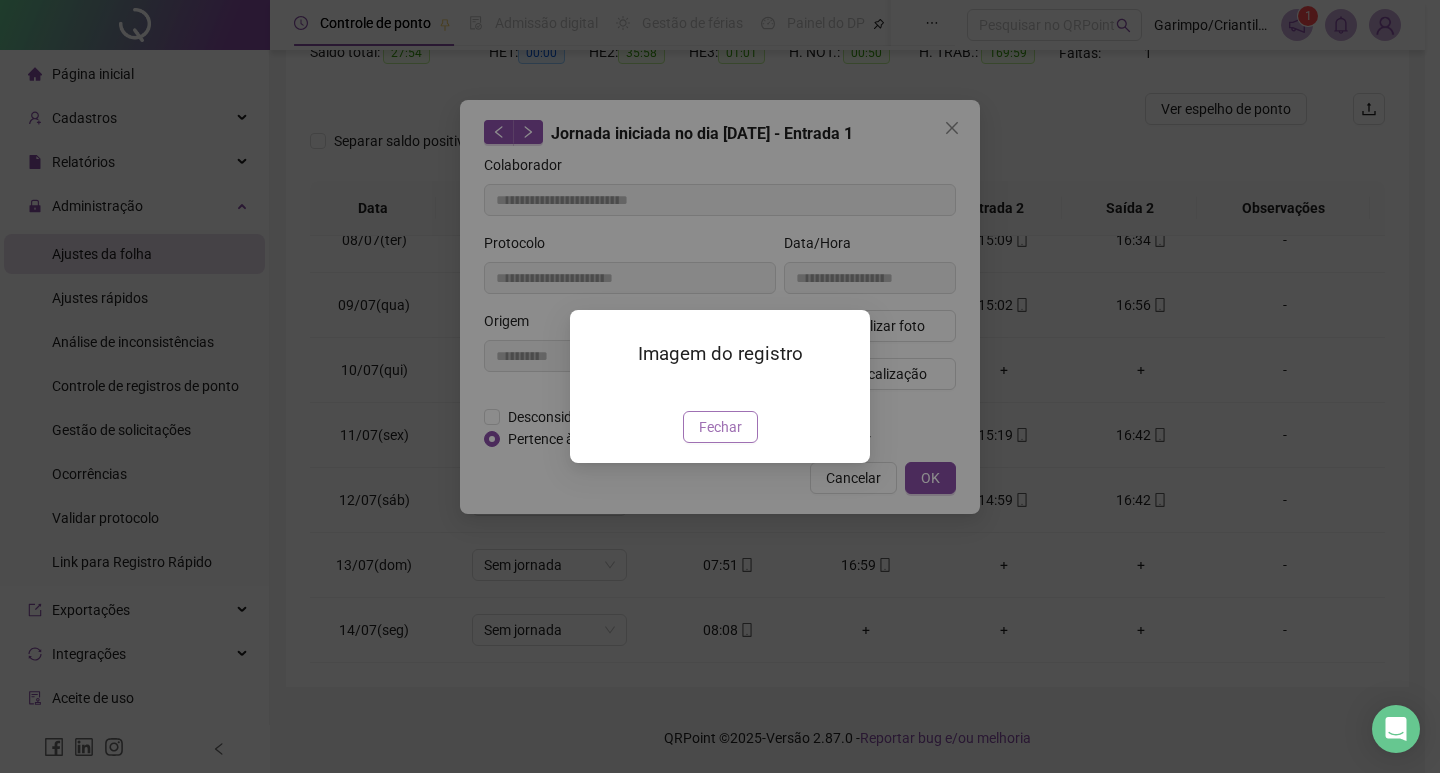 click on "Fechar" at bounding box center [720, 427] 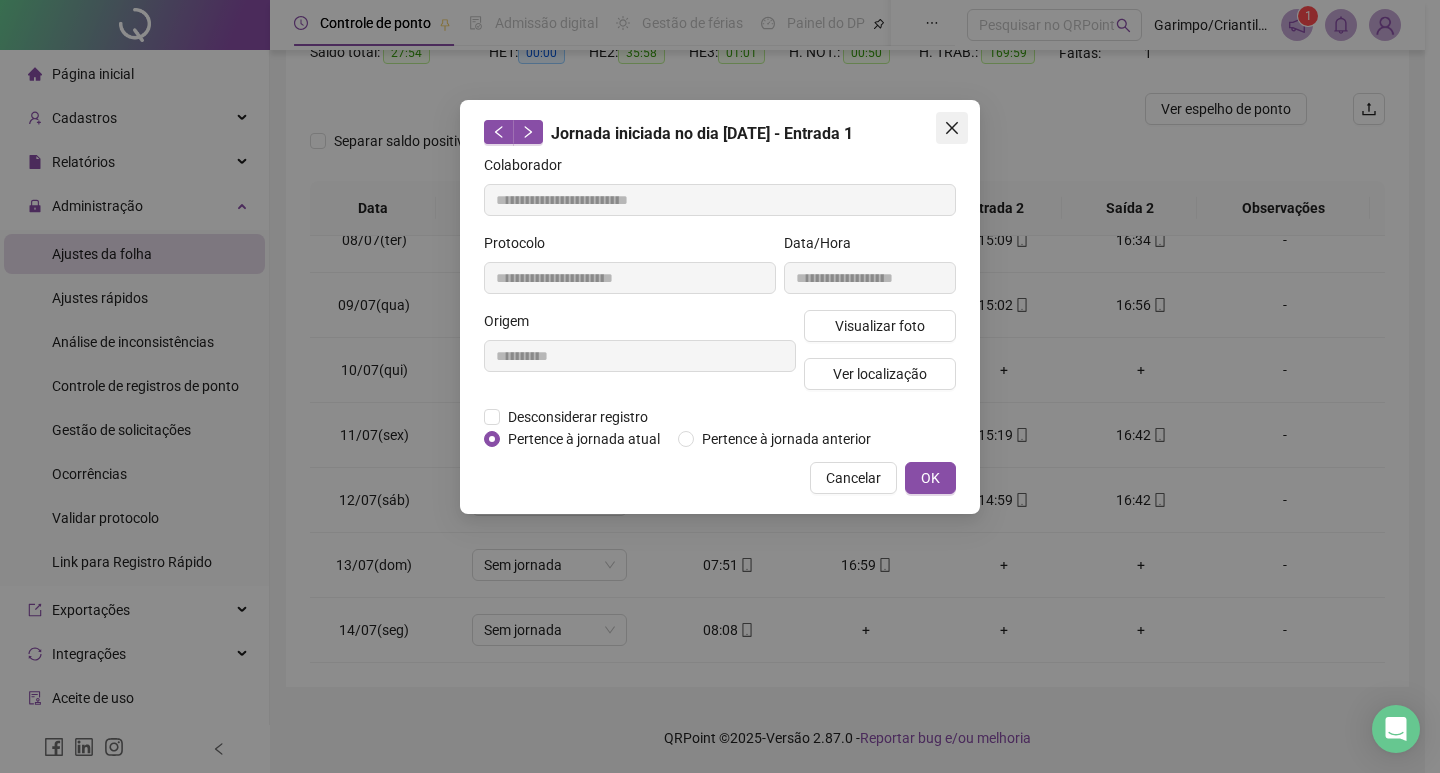 click 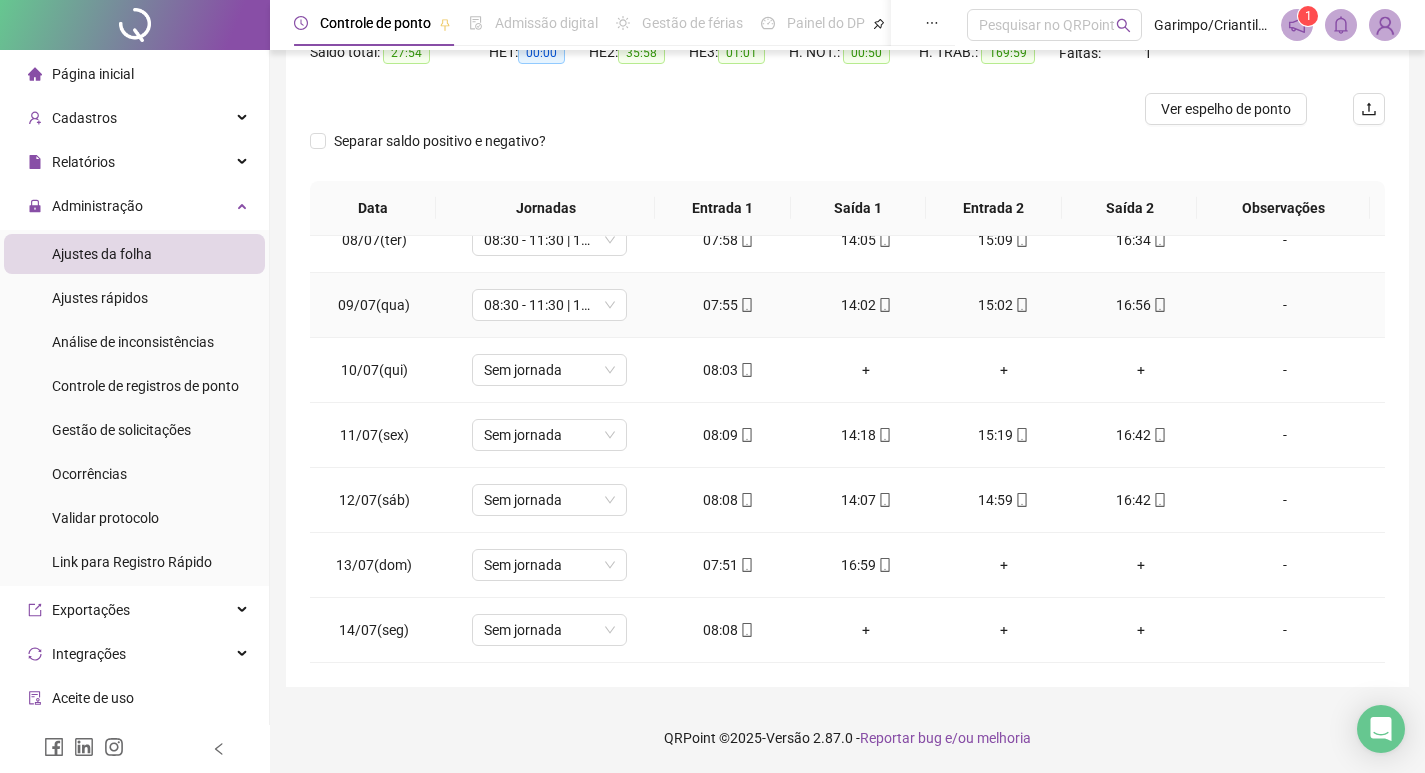 click at bounding box center (746, 305) 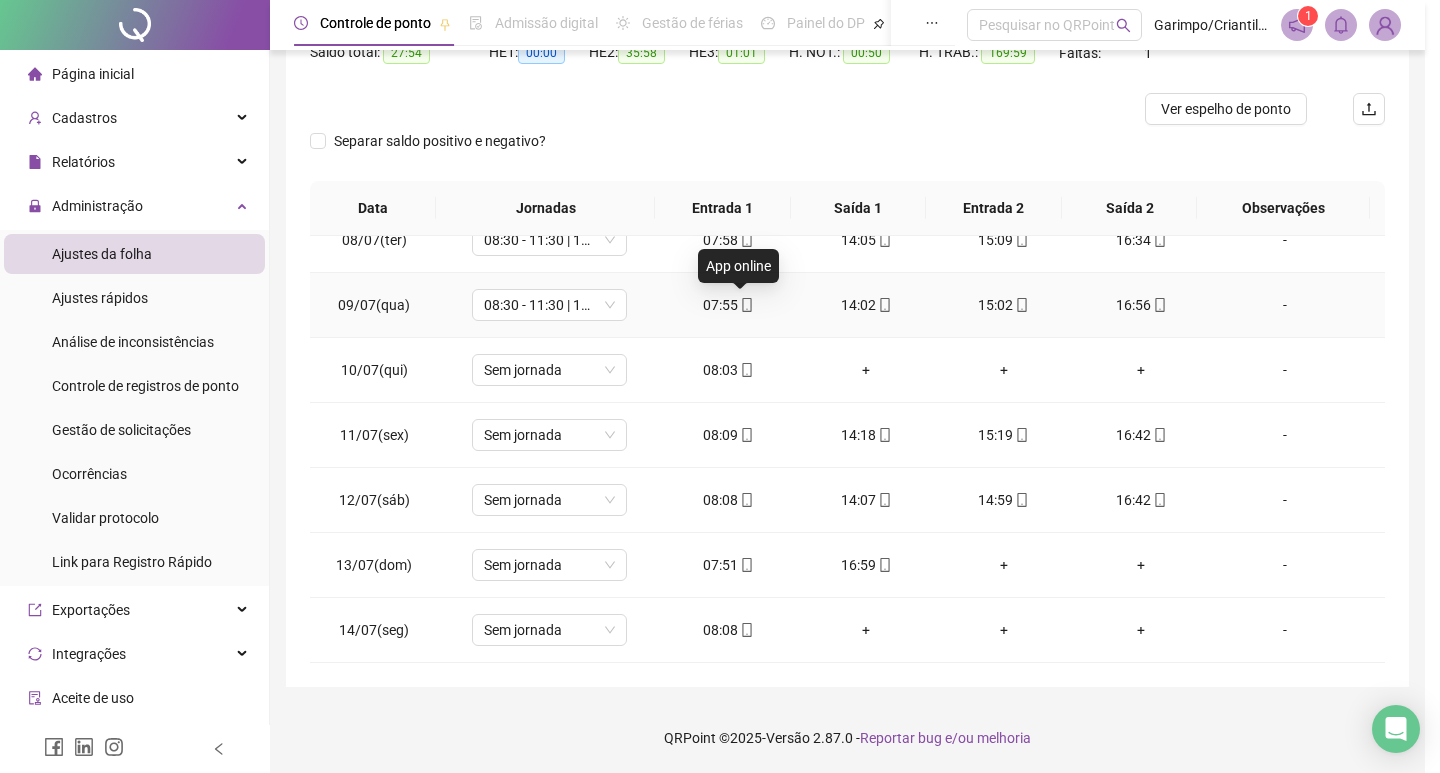 type on "**********" 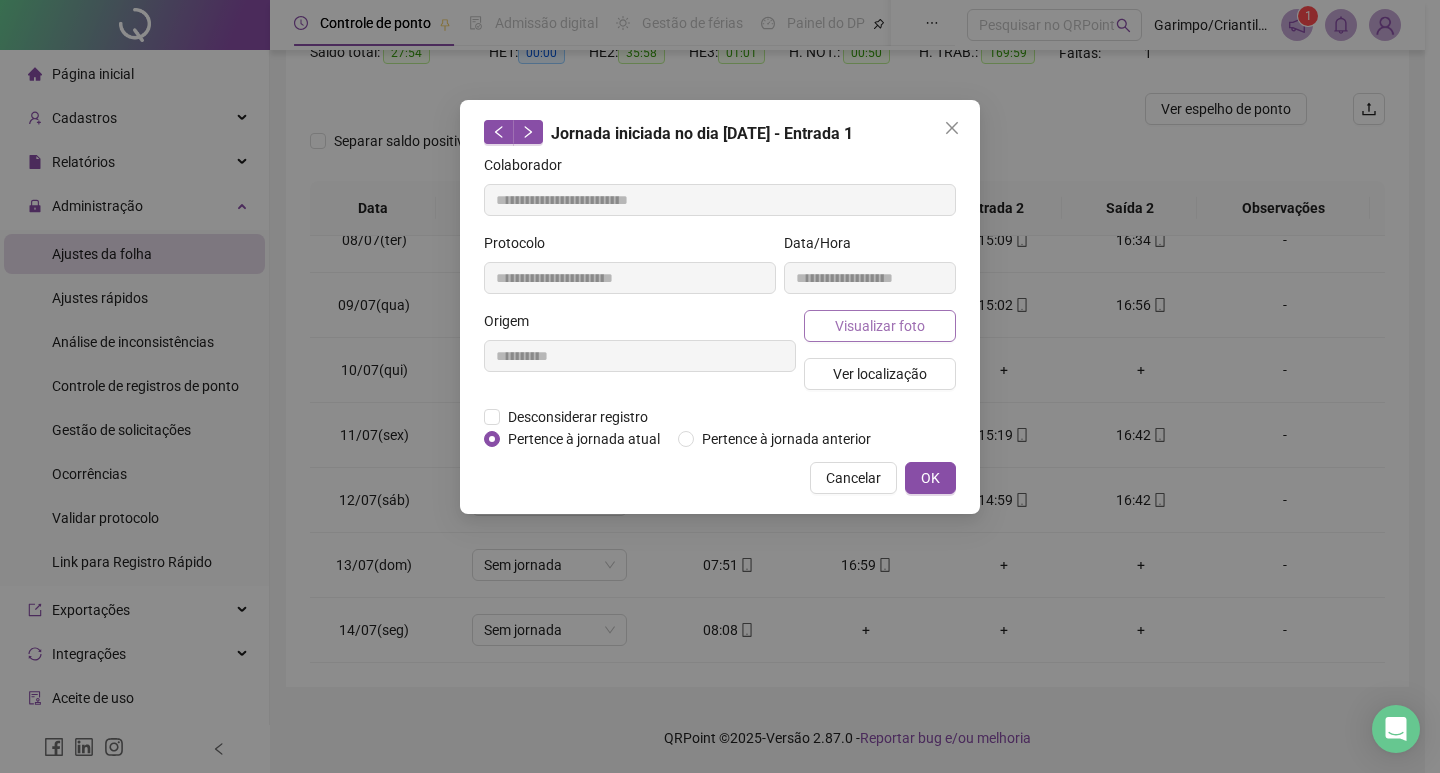 click on "Visualizar foto" at bounding box center (880, 326) 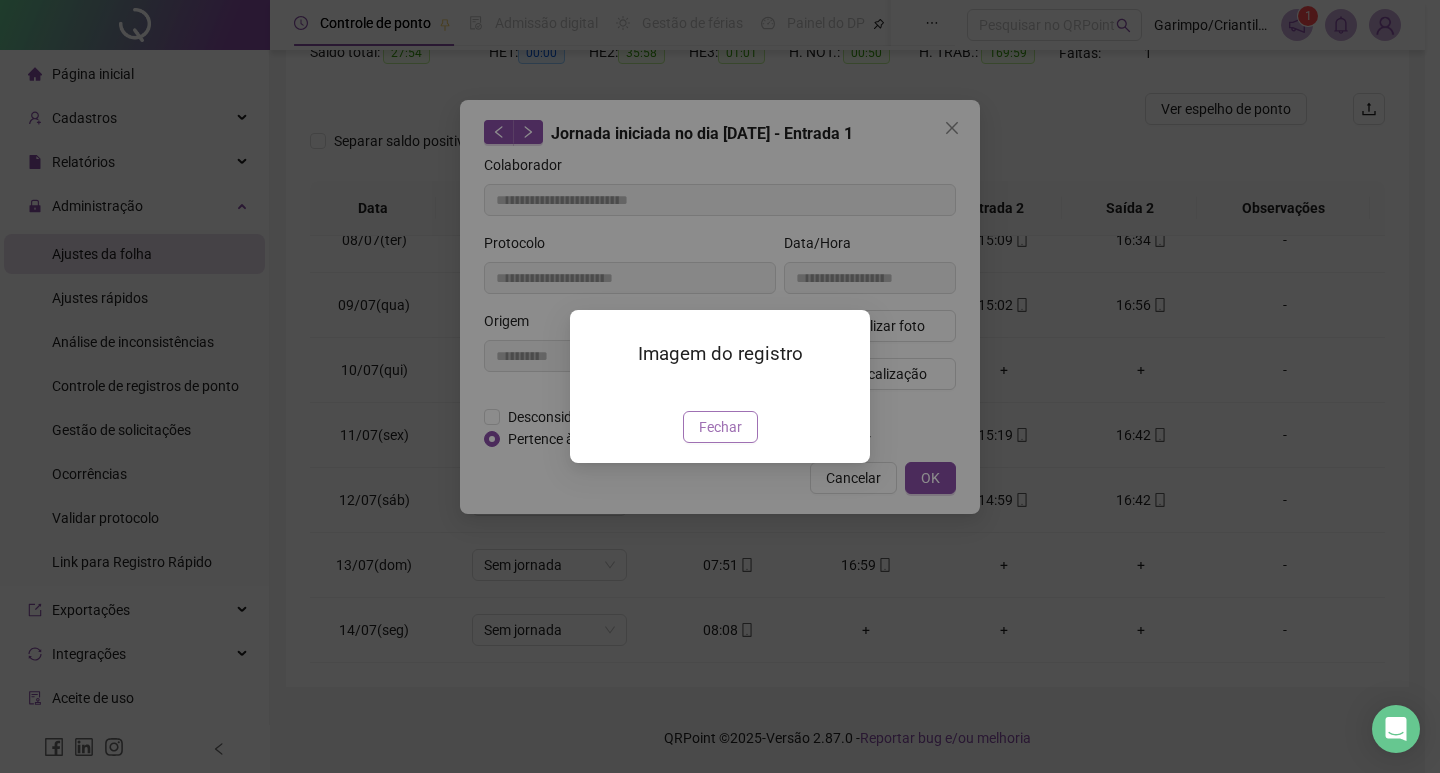 click on "Fechar" at bounding box center (720, 427) 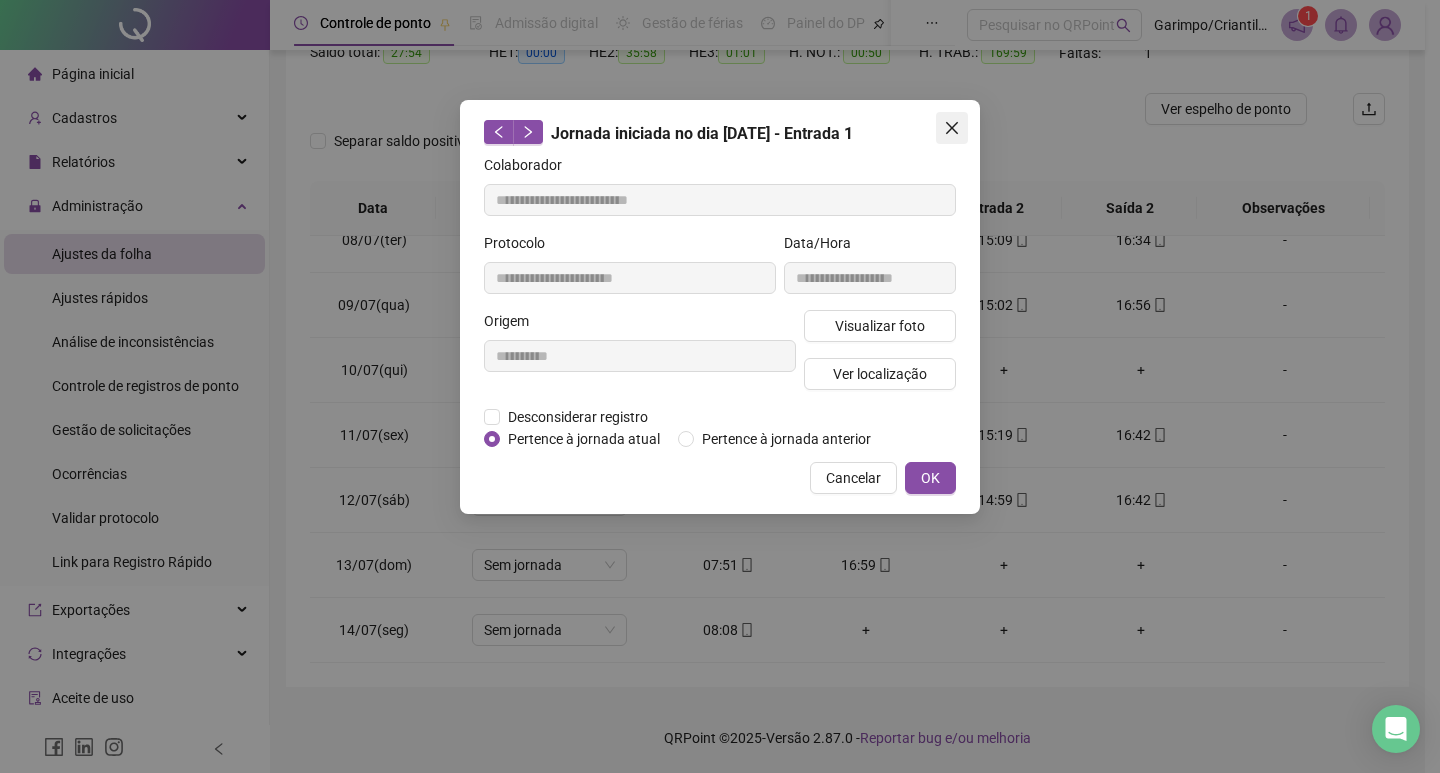 click 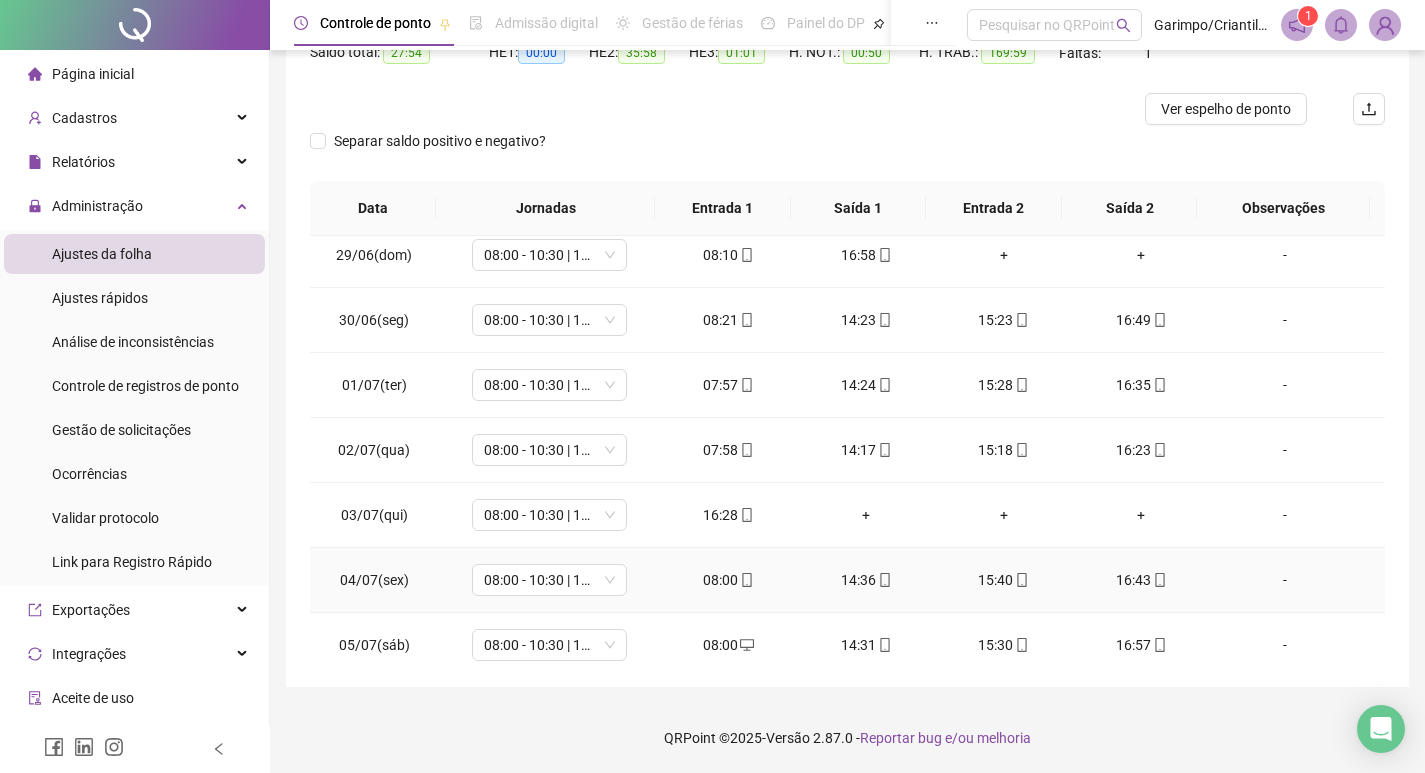 scroll, scrollTop: 433, scrollLeft: 0, axis: vertical 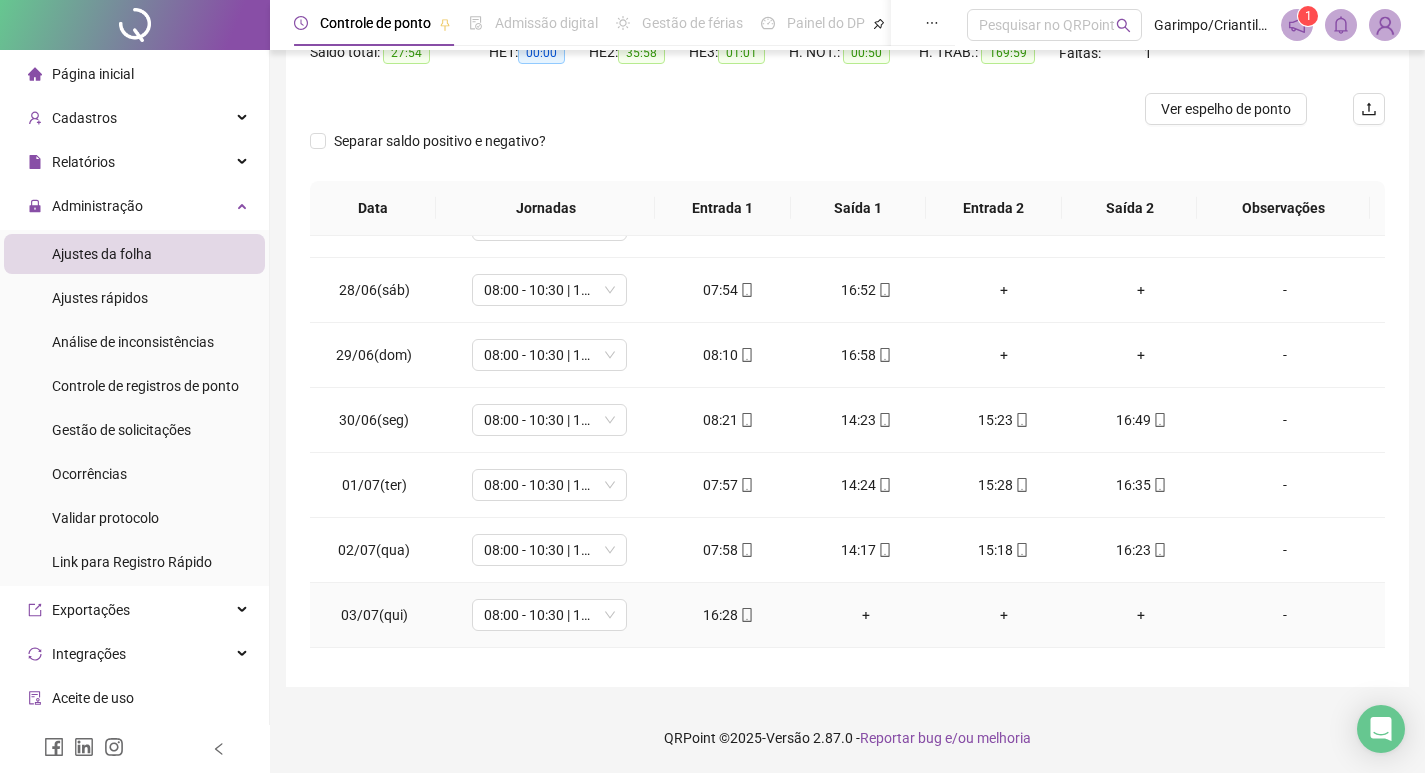 drag, startPoint x: 732, startPoint y: 608, endPoint x: 731, endPoint y: 542, distance: 66.007576 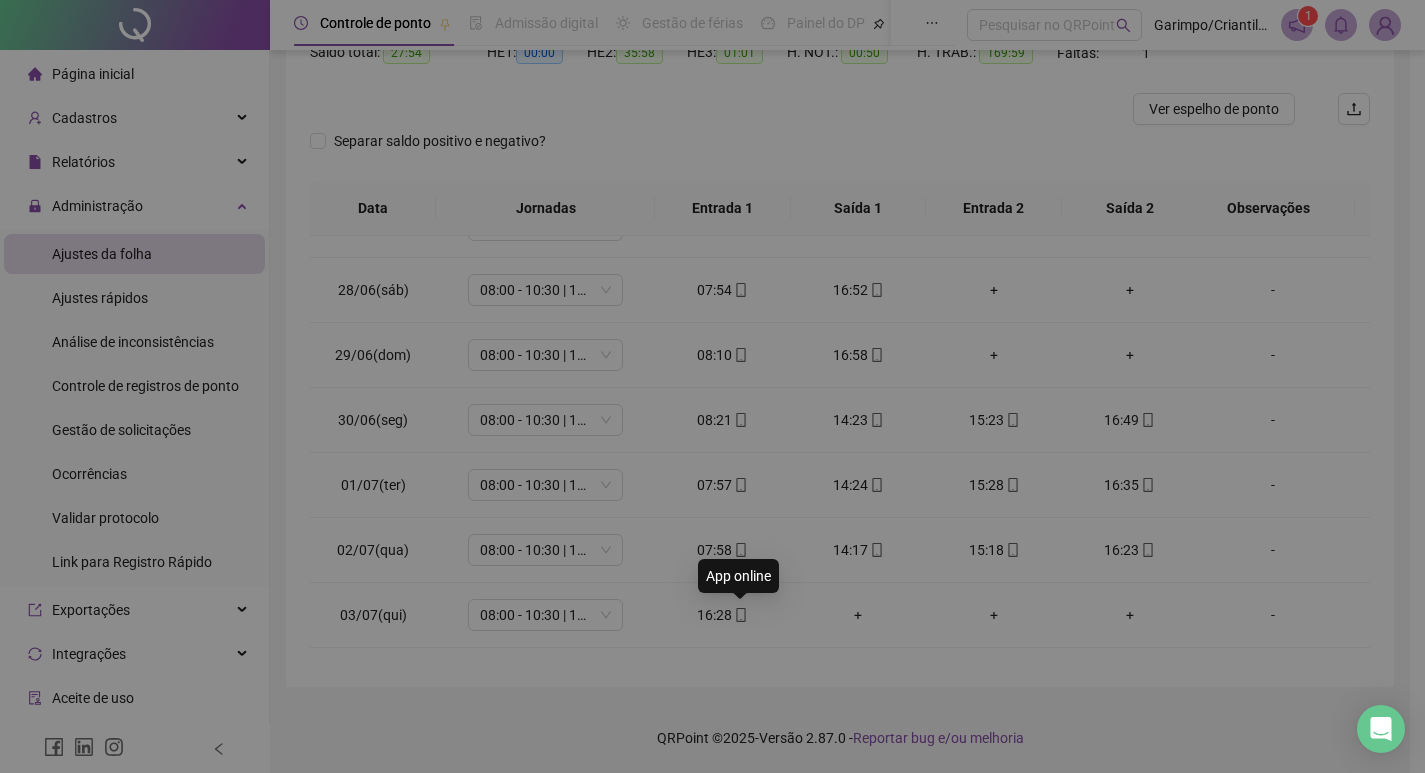 type on "**********" 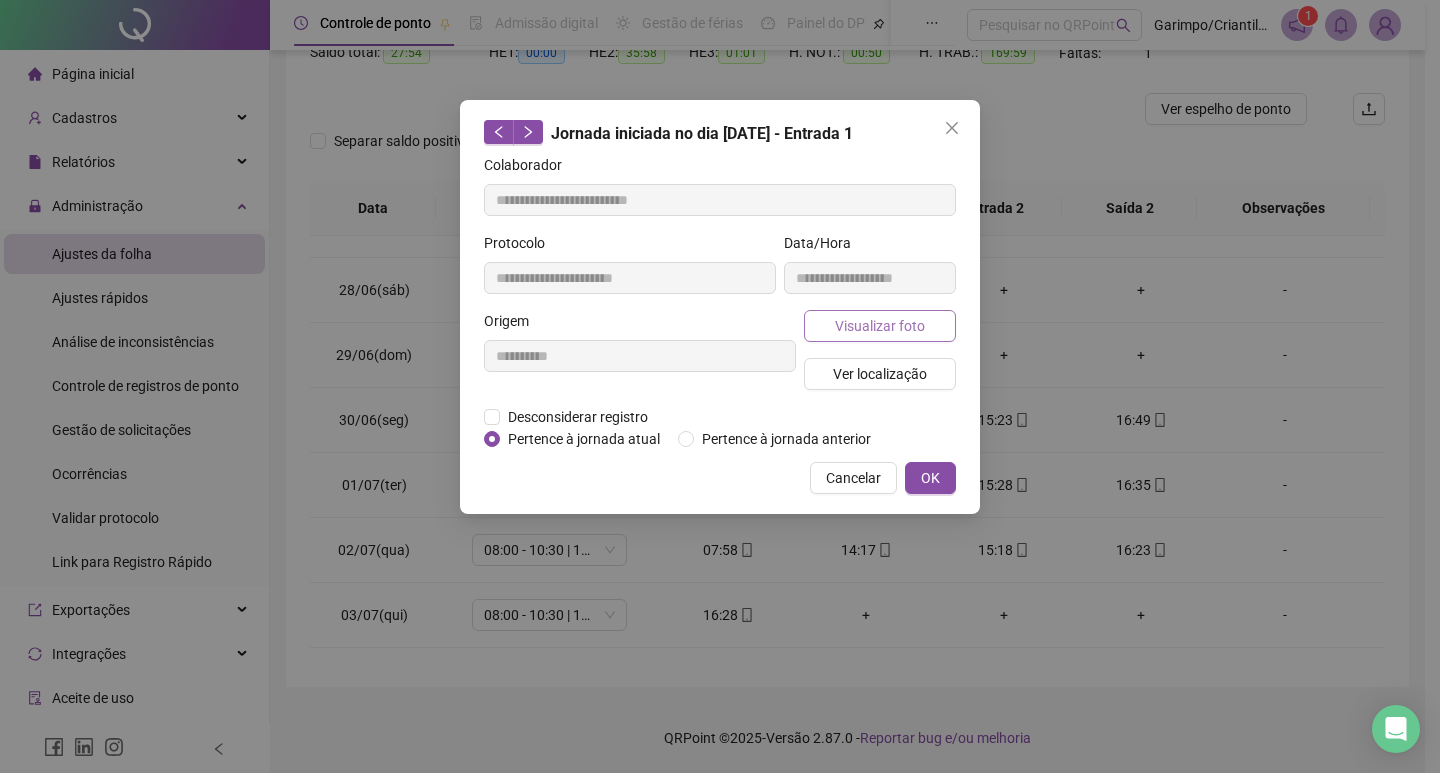 click on "Visualizar foto" at bounding box center (880, 326) 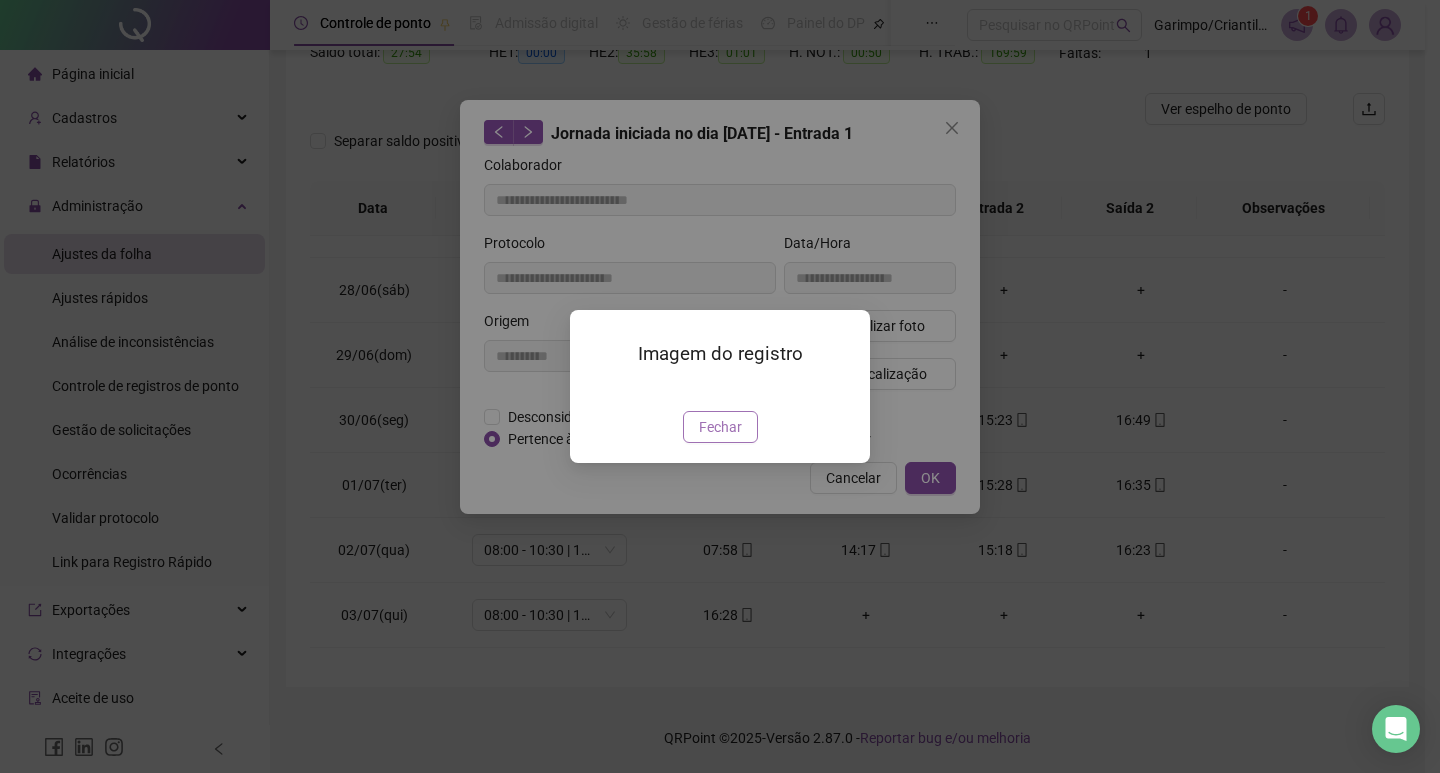 click on "Fechar" at bounding box center (720, 427) 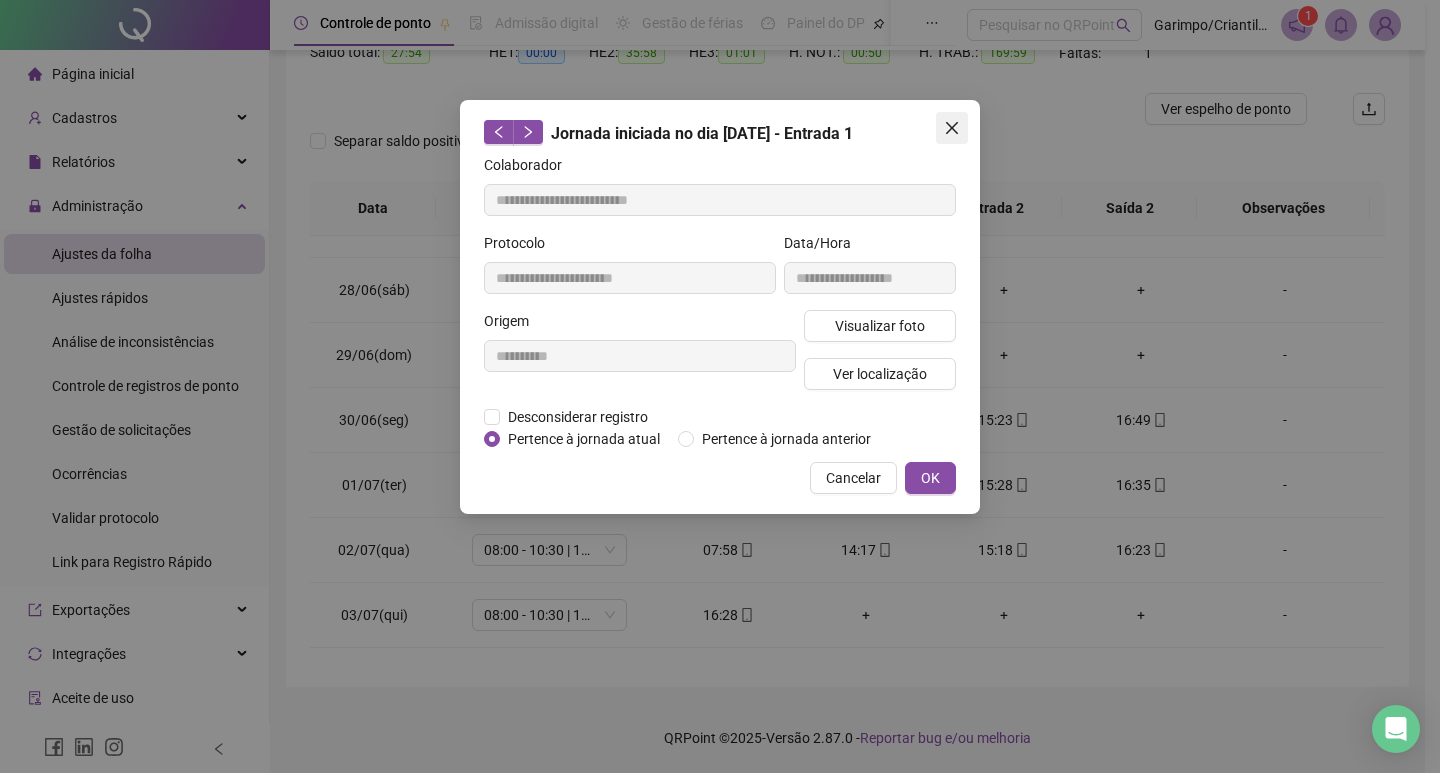 click 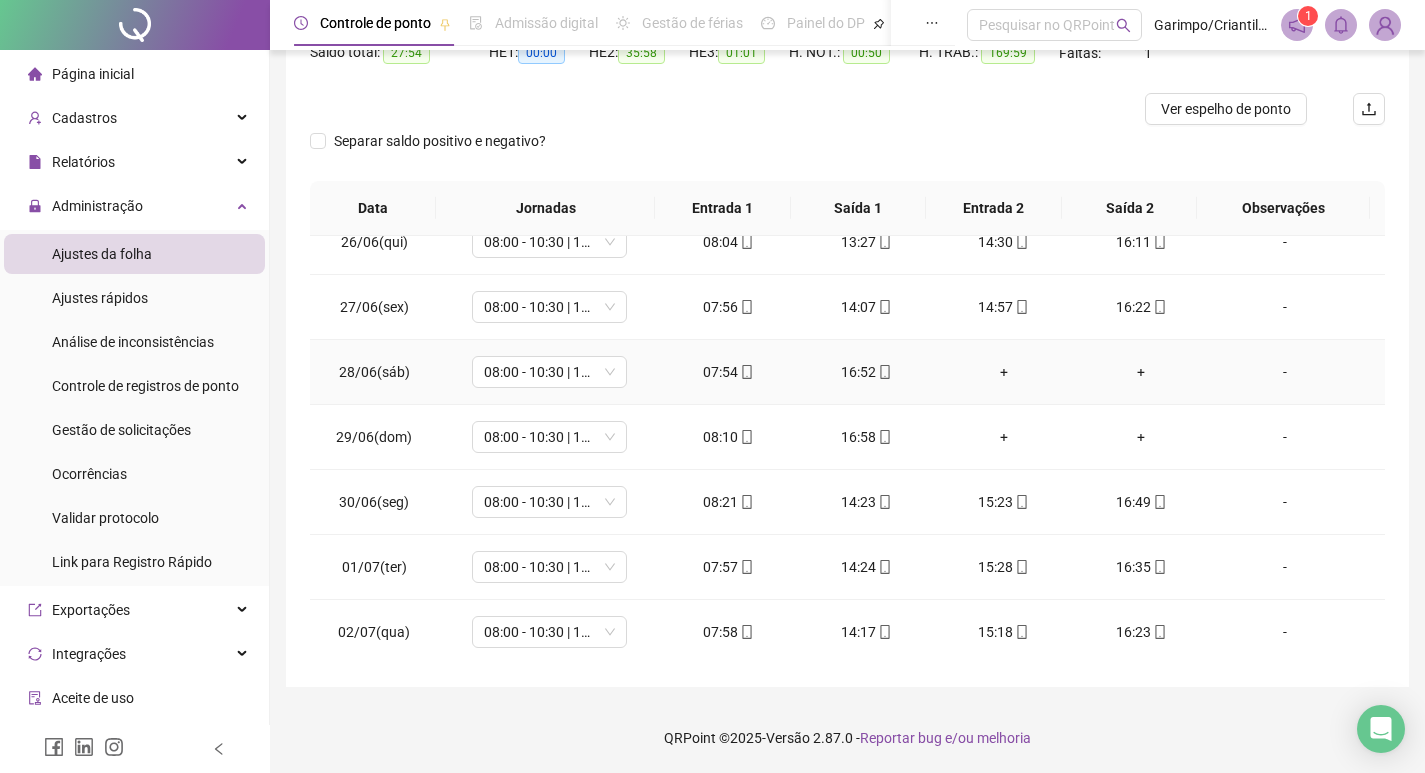 scroll, scrollTop: 400, scrollLeft: 0, axis: vertical 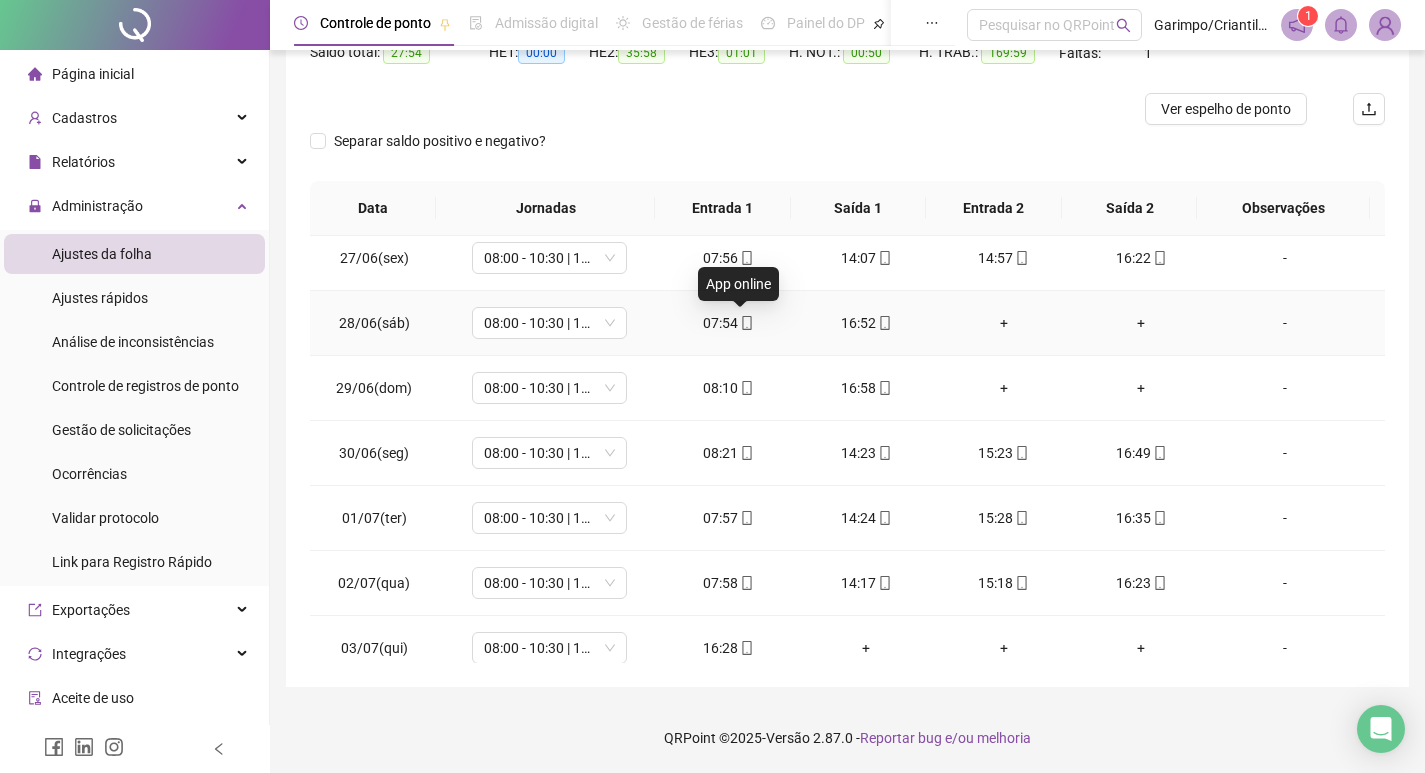 click 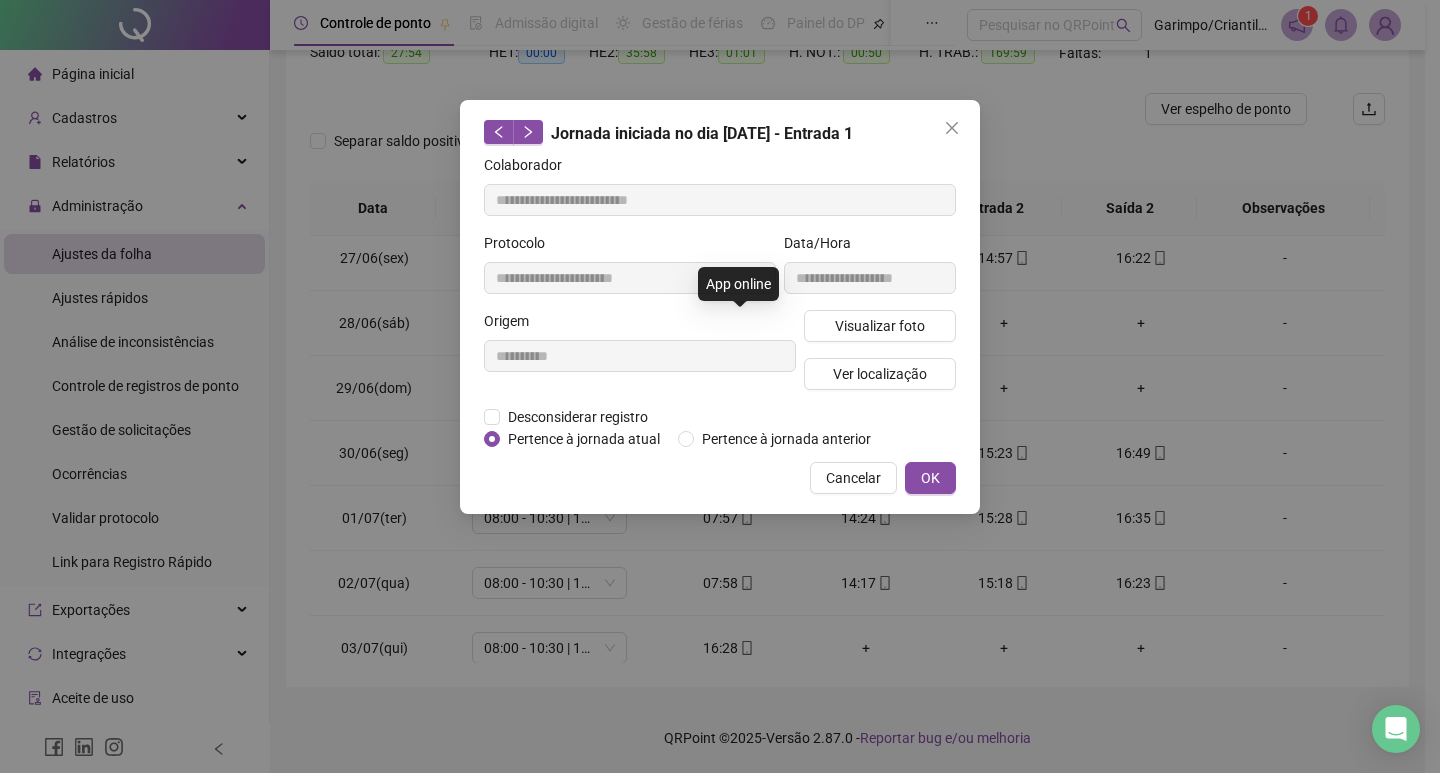 type on "**********" 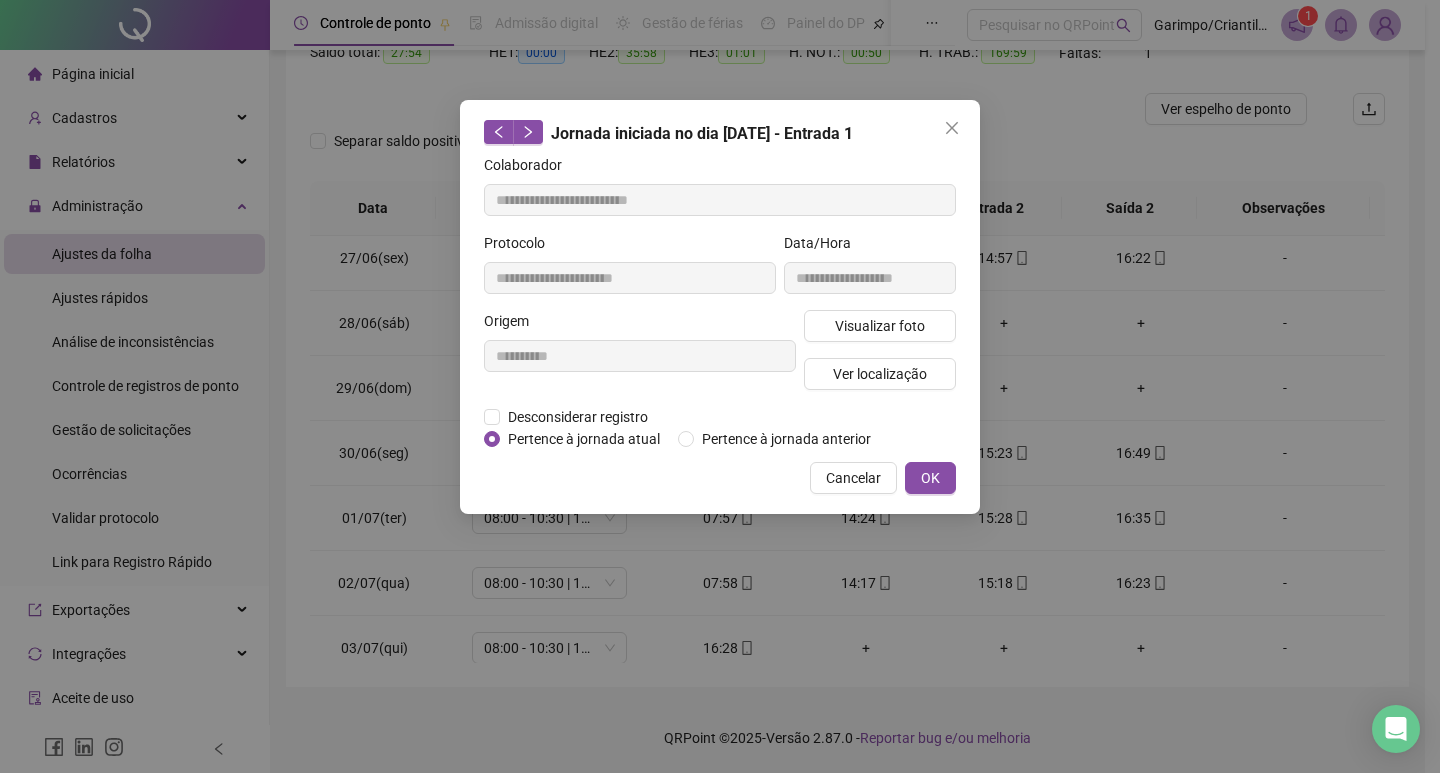 click on "**********" at bounding box center [720, 386] 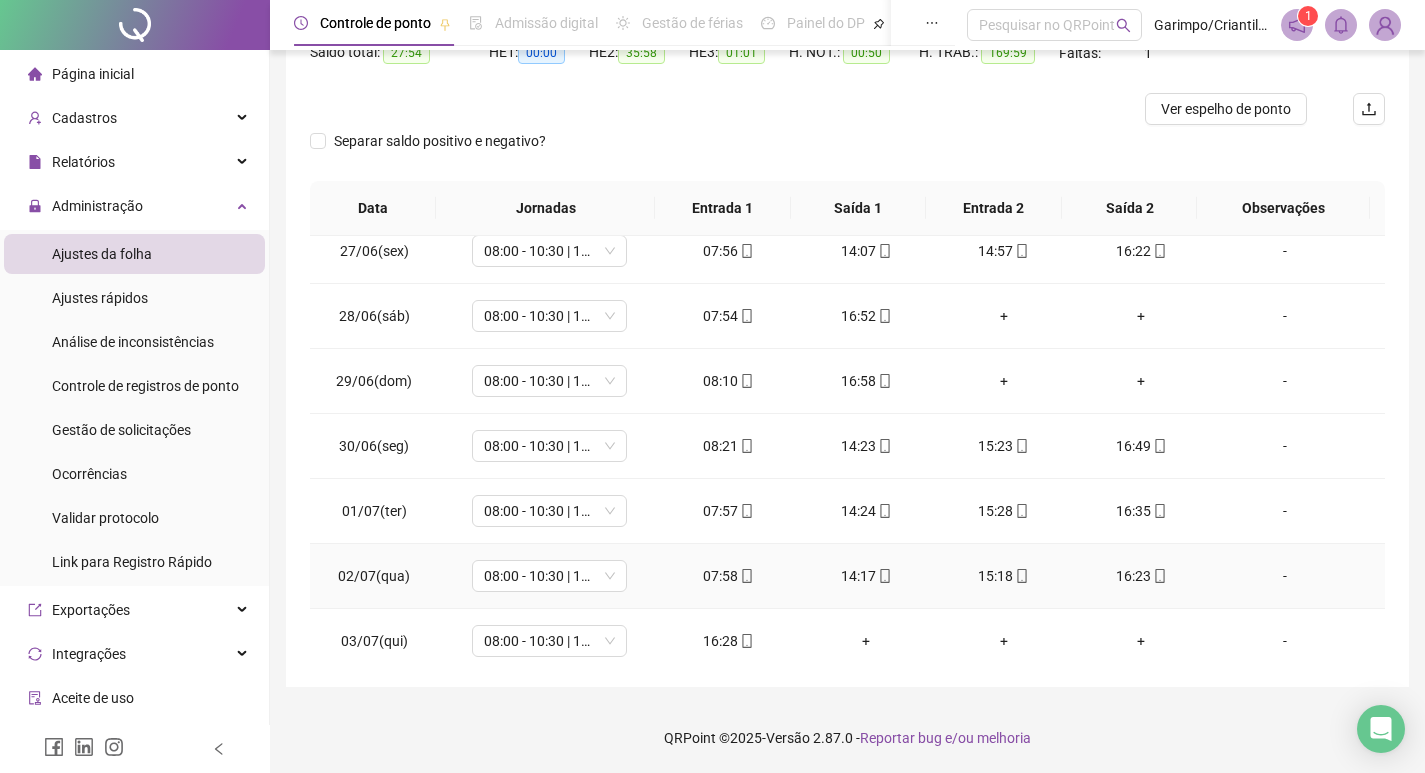 scroll, scrollTop: 400, scrollLeft: 0, axis: vertical 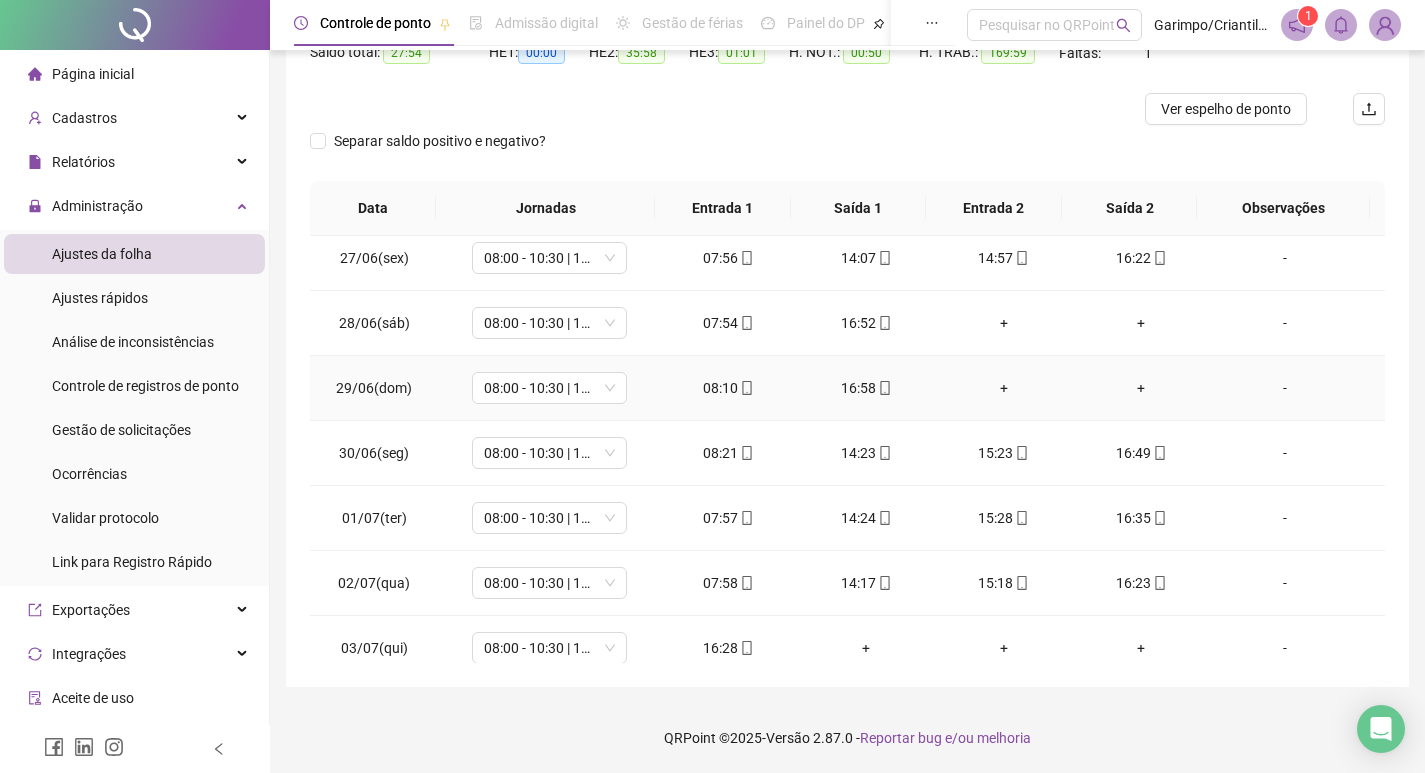 click on "08:10" at bounding box center (729, 388) 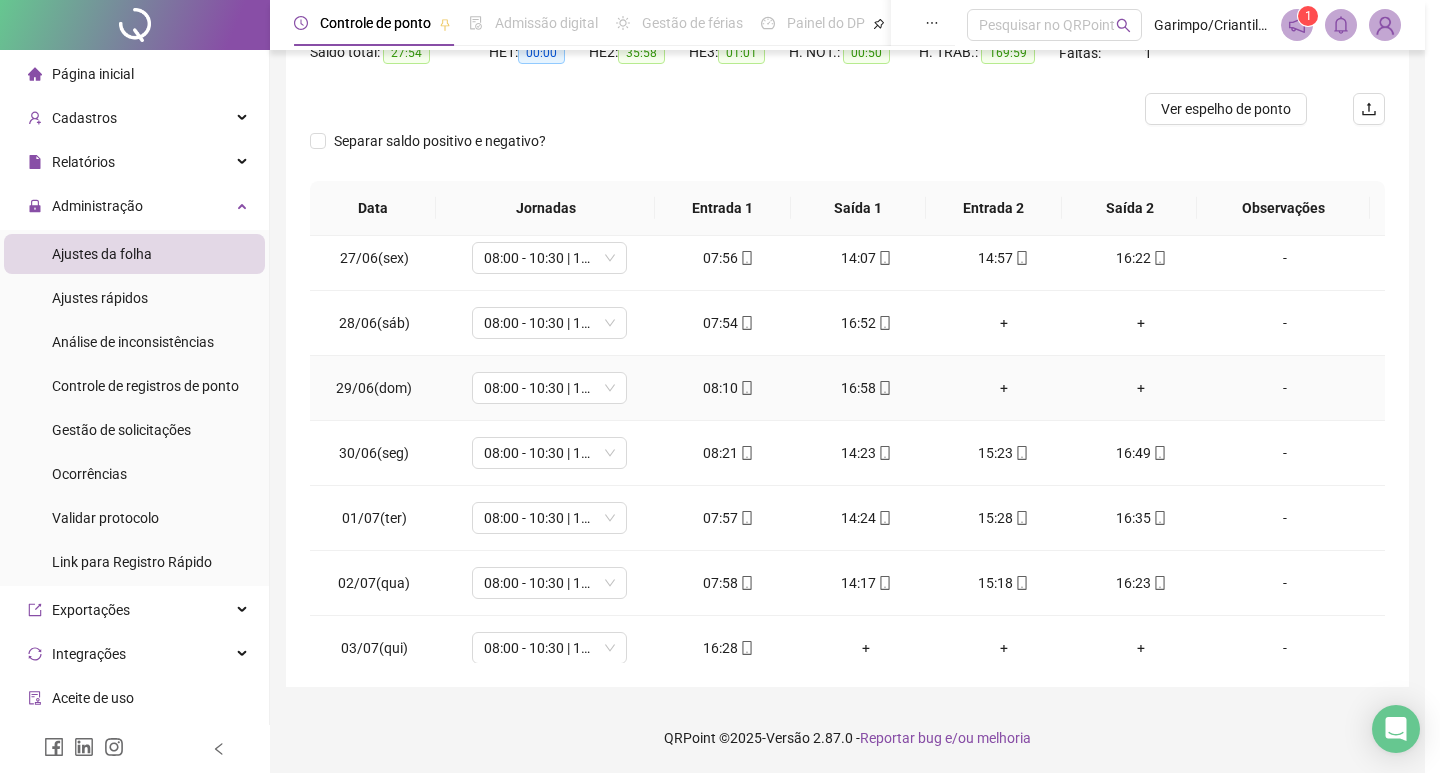 type on "**********" 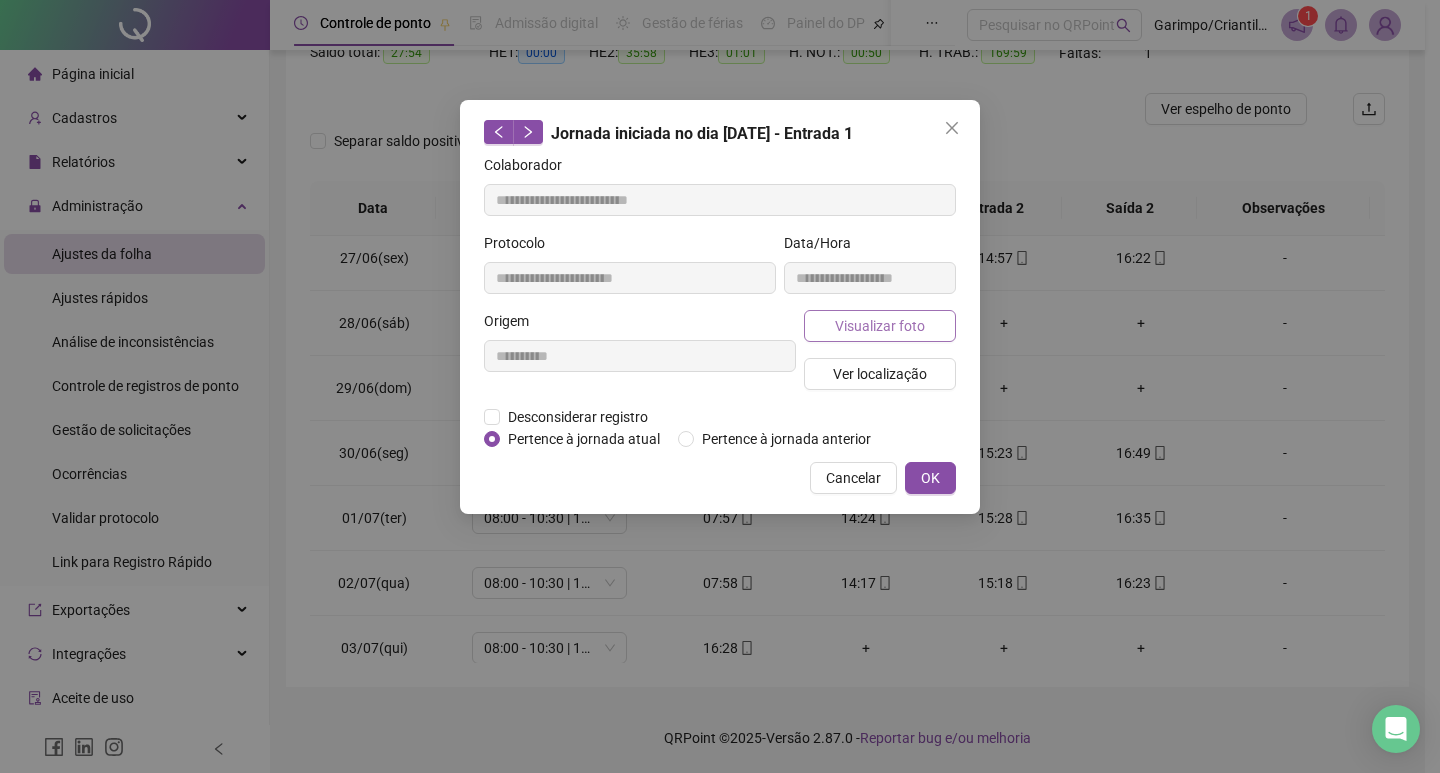 click on "Visualizar foto" at bounding box center [880, 326] 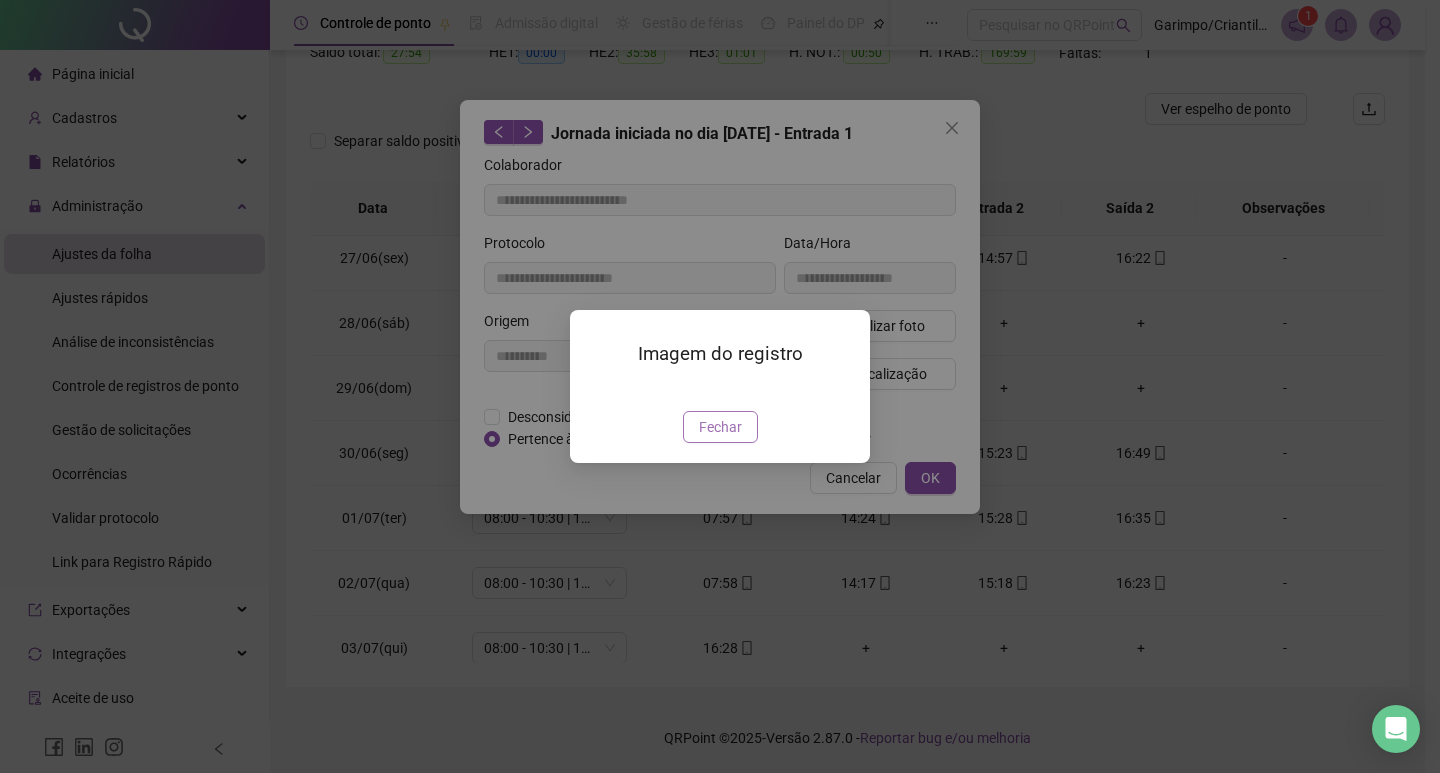 click on "Fechar" at bounding box center (720, 427) 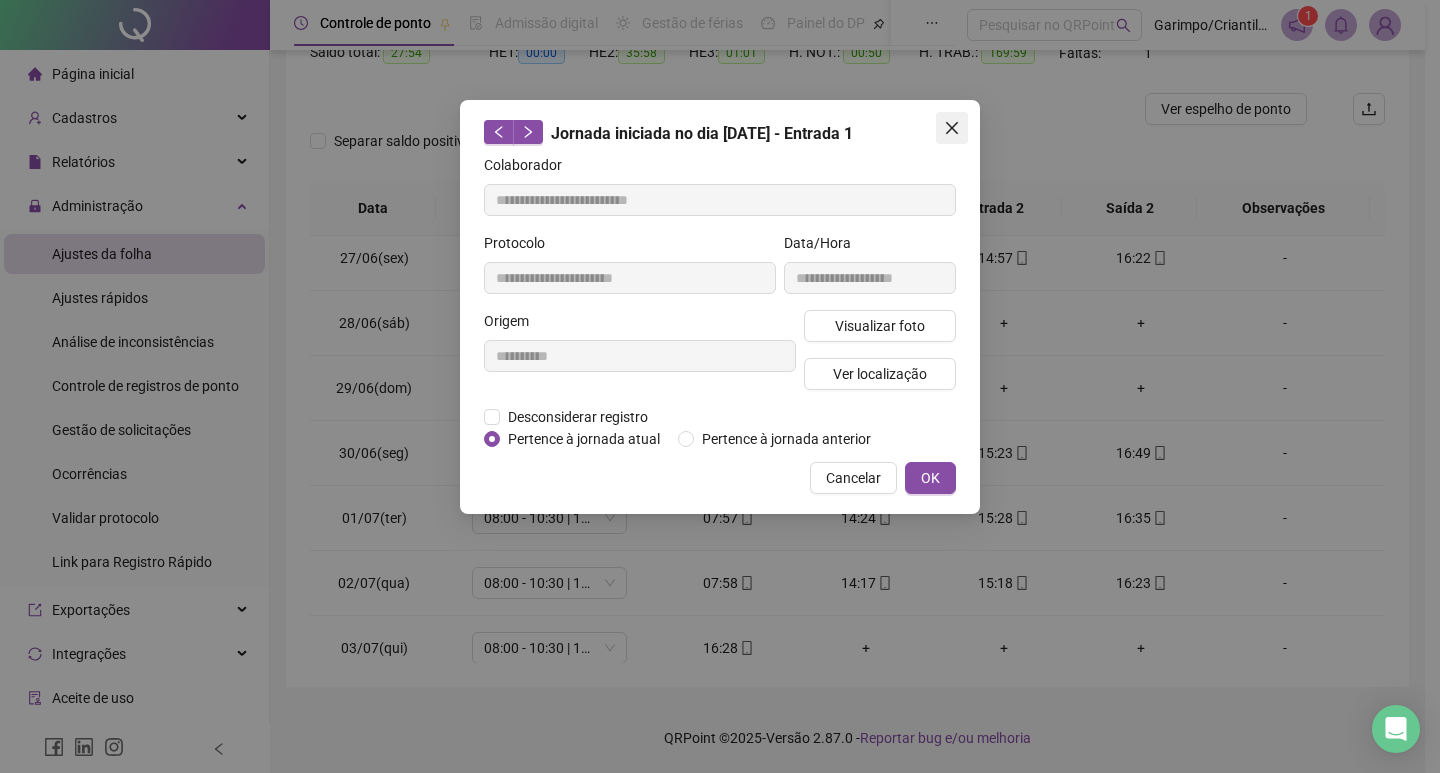 drag, startPoint x: 950, startPoint y: 134, endPoint x: 956, endPoint y: 184, distance: 50.358715 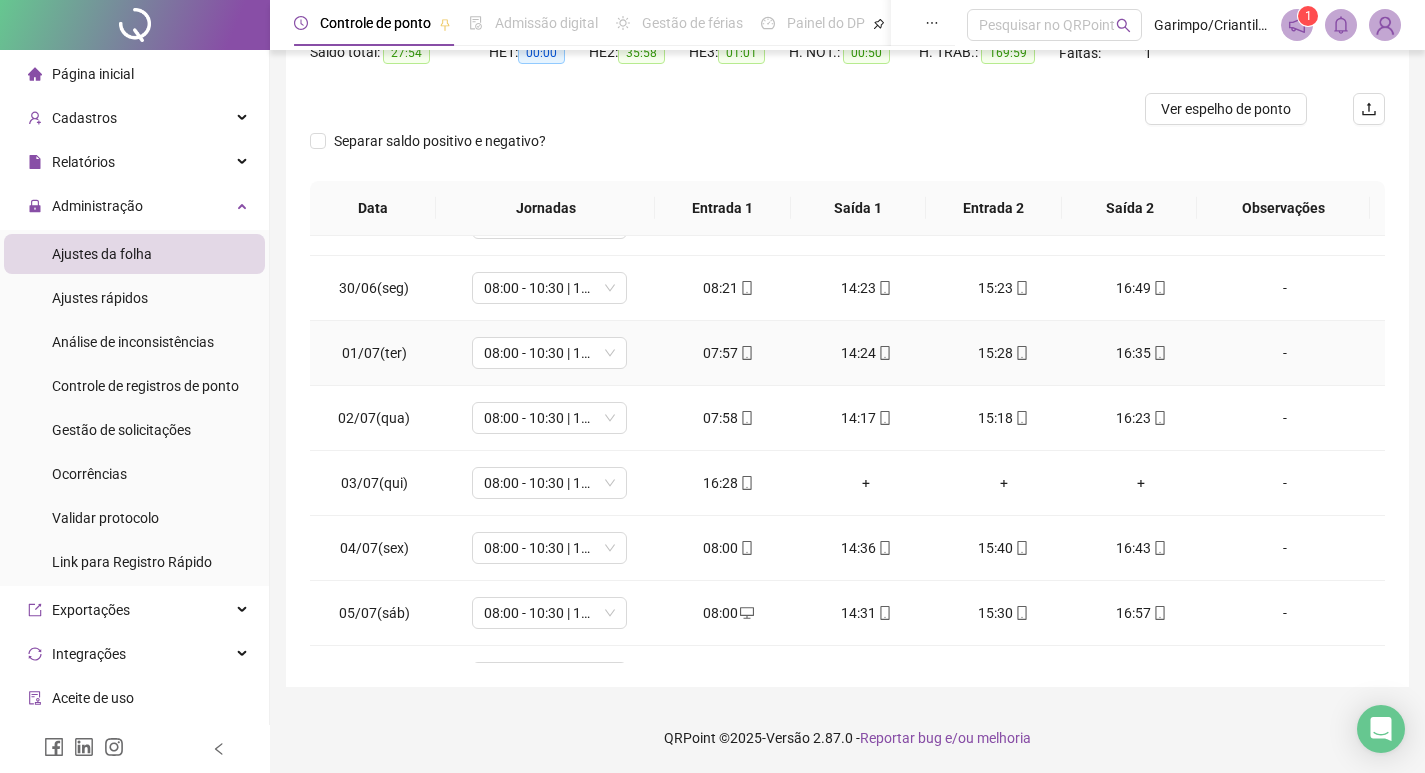 scroll, scrollTop: 600, scrollLeft: 0, axis: vertical 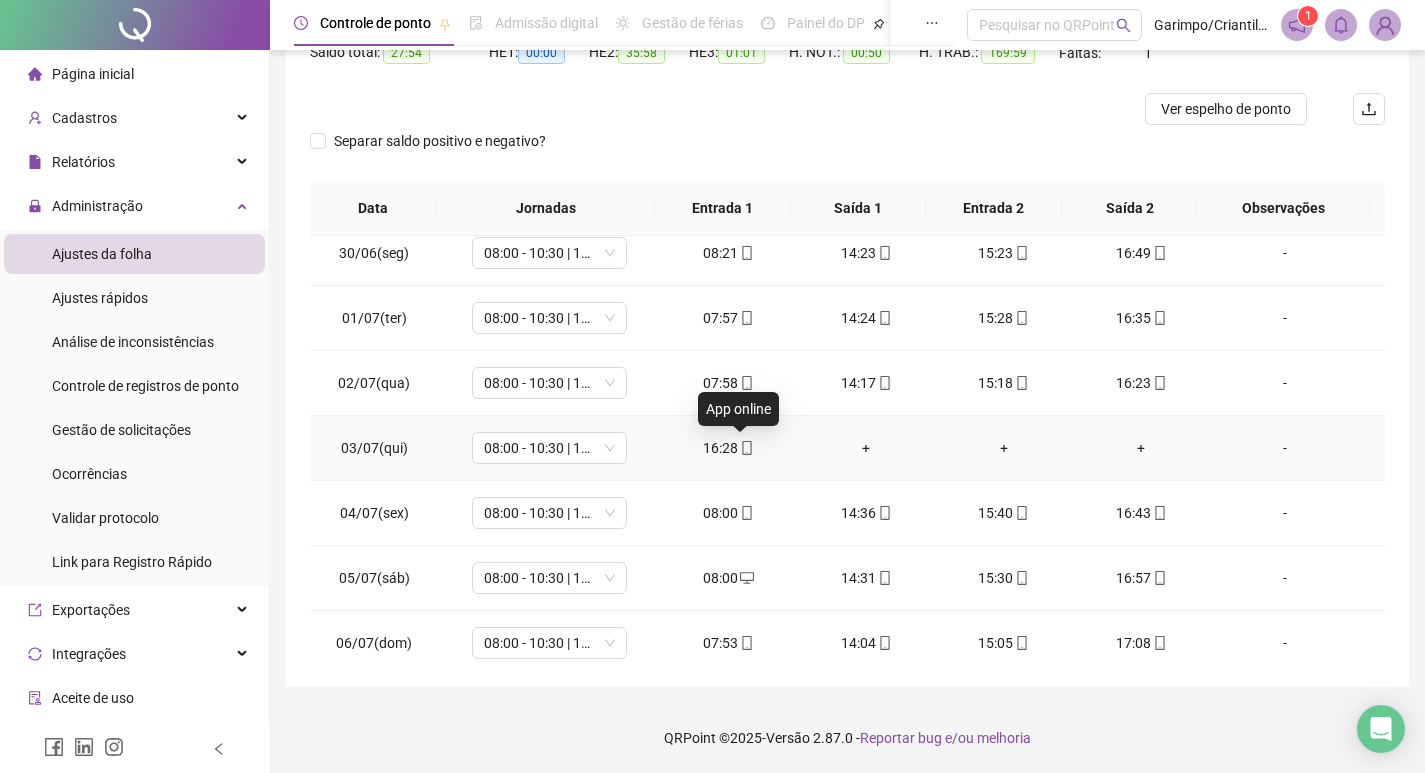 click at bounding box center [746, 448] 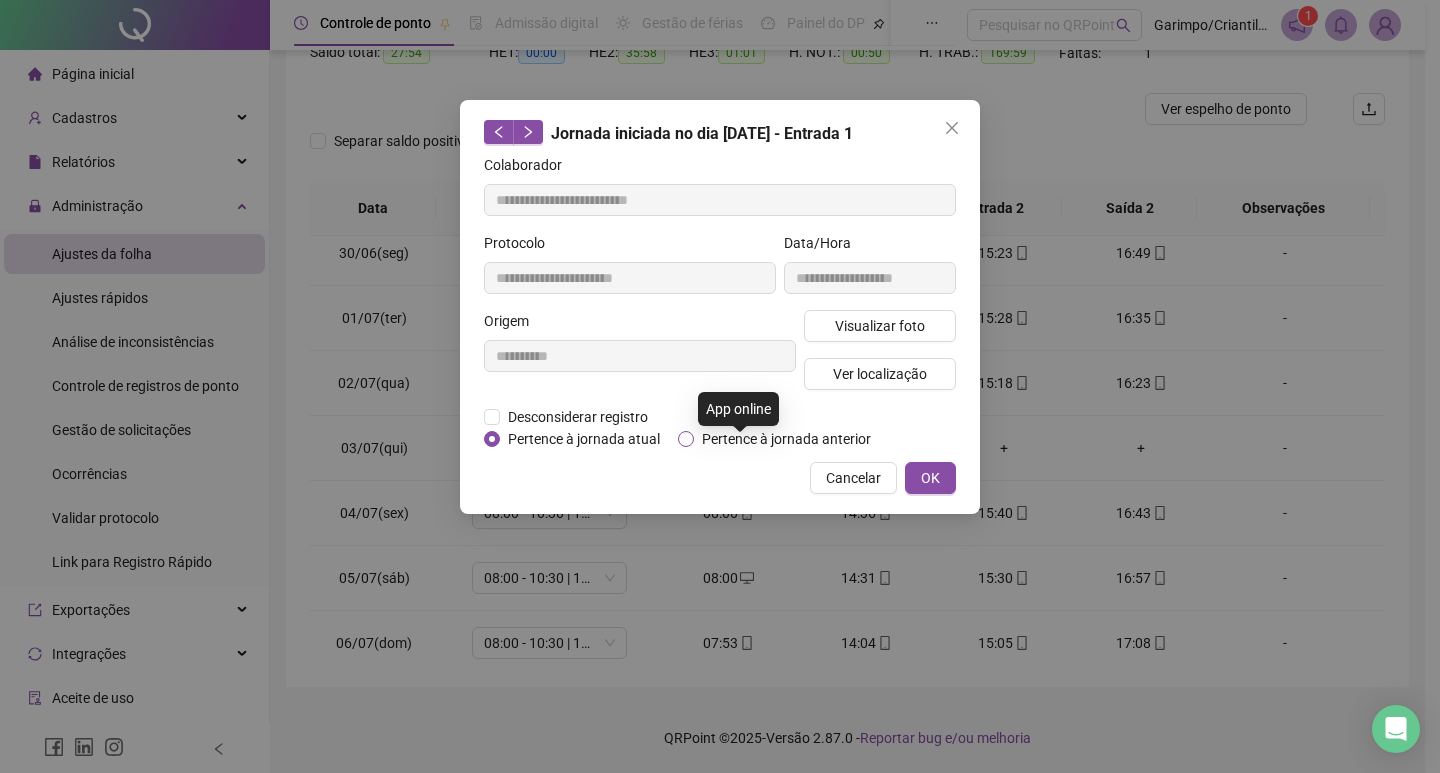 type on "**********" 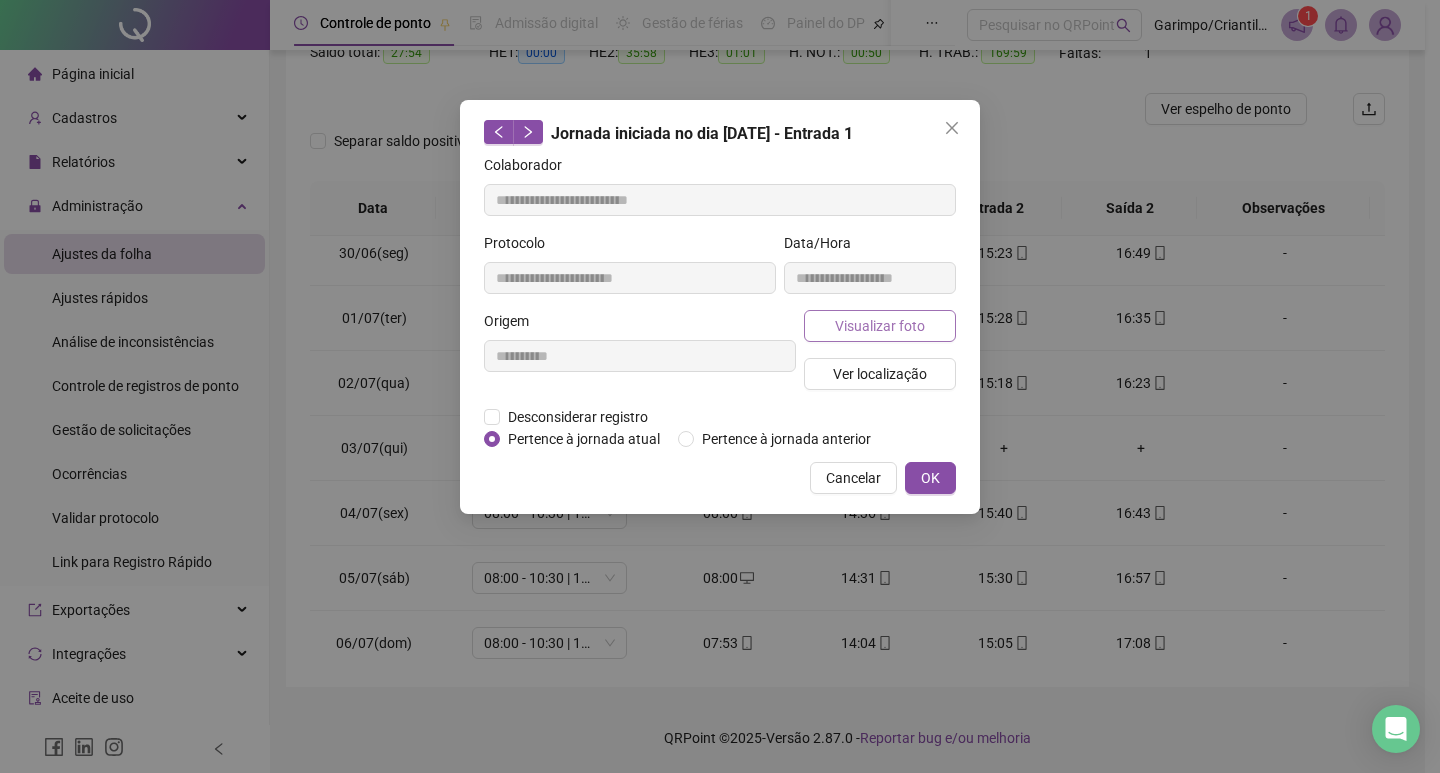 click on "Visualizar foto" at bounding box center [880, 326] 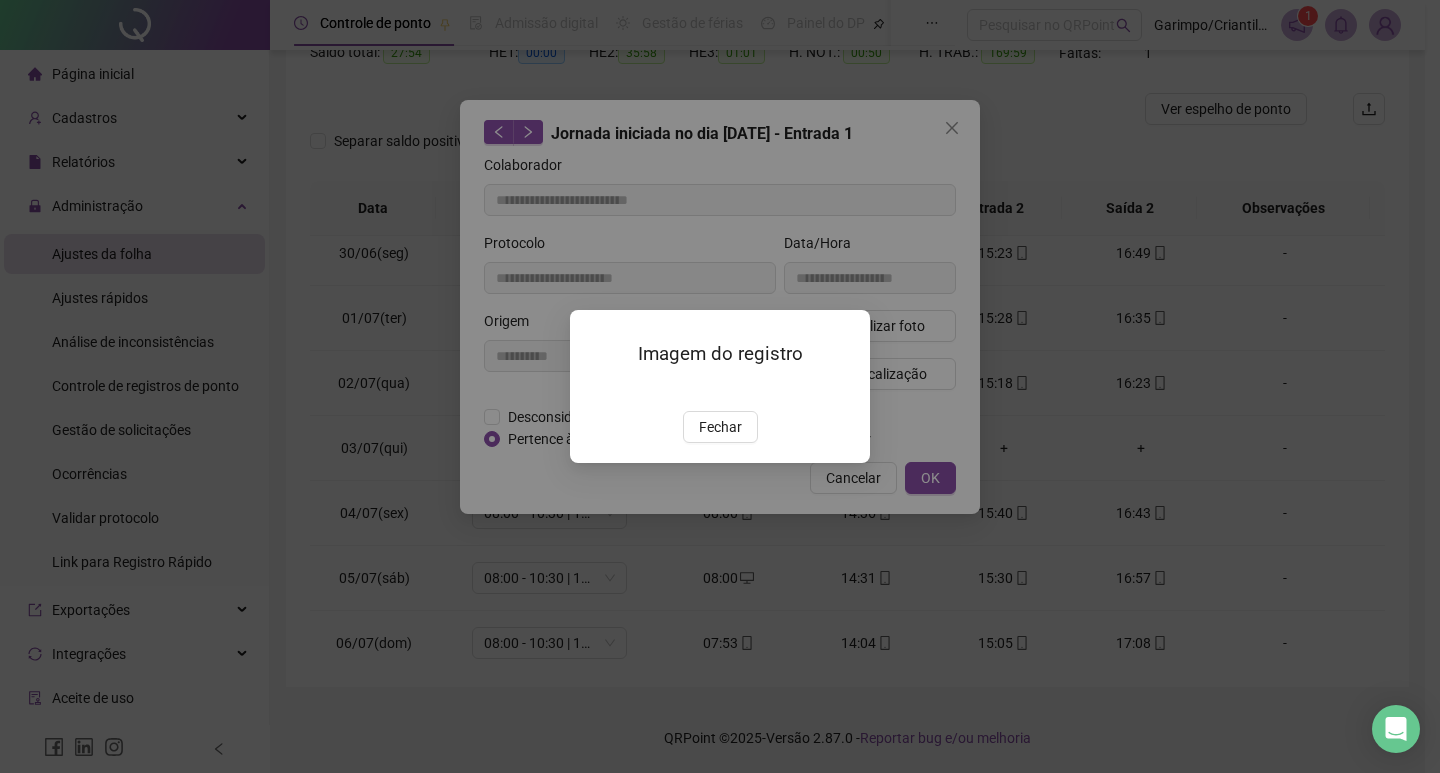drag, startPoint x: 742, startPoint y: 535, endPoint x: 850, endPoint y: 248, distance: 306.648 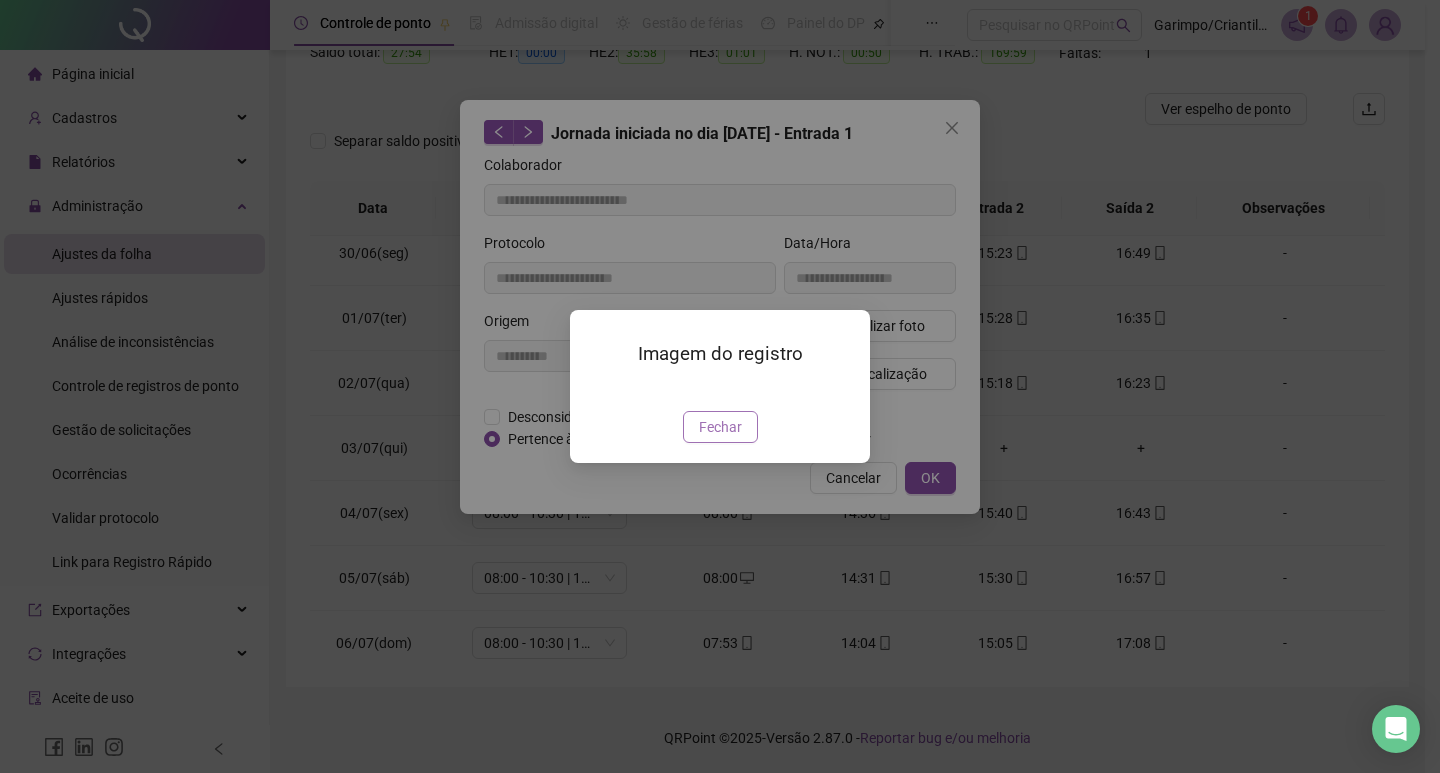 click on "Fechar" at bounding box center [720, 427] 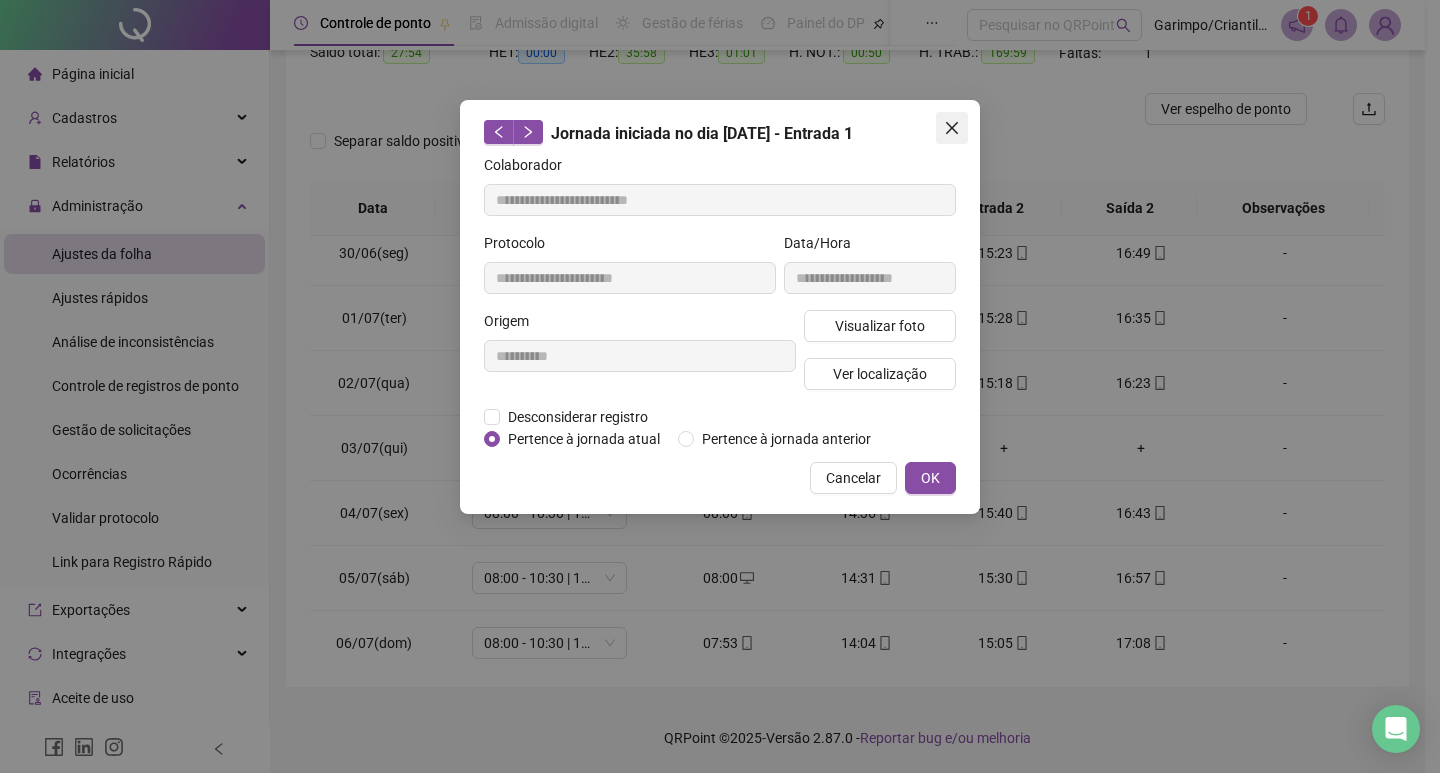 click 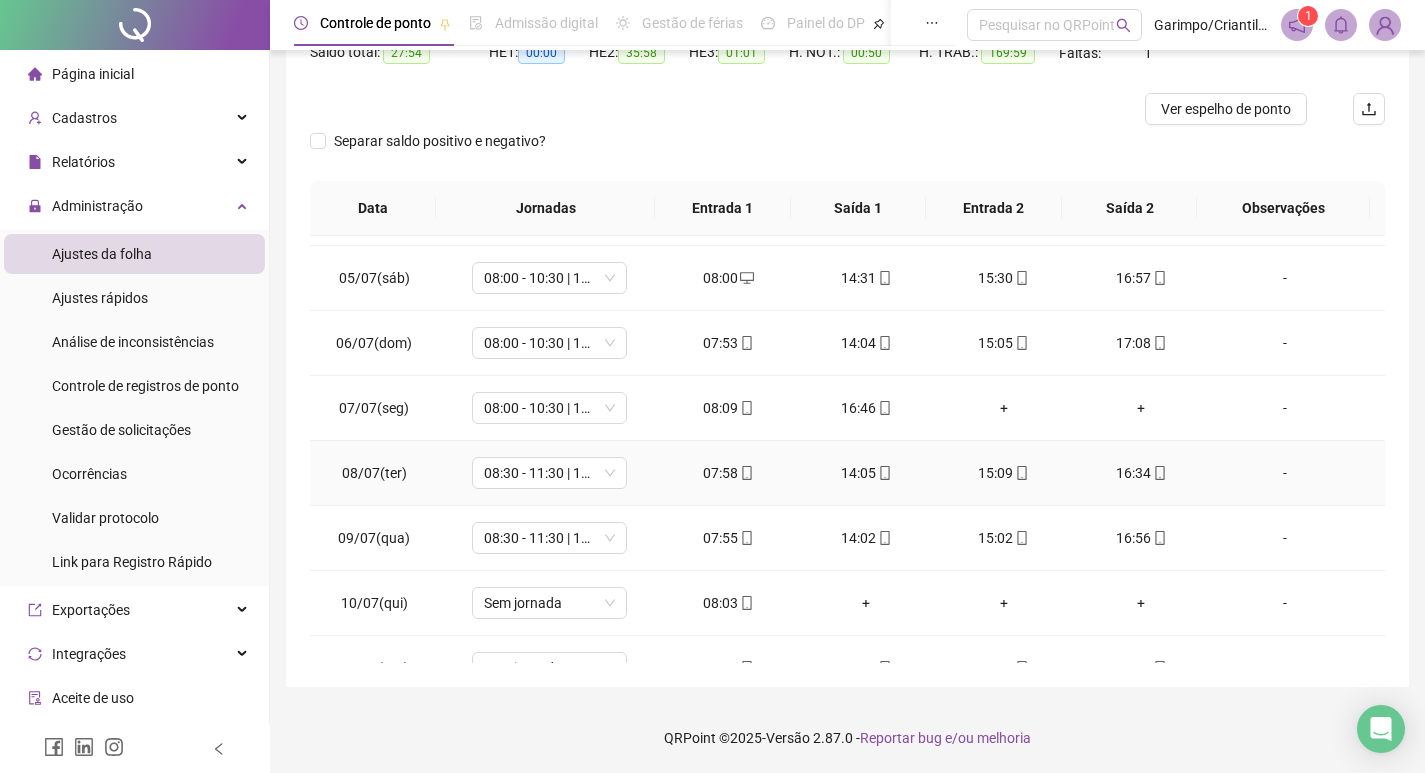 scroll, scrollTop: 1000, scrollLeft: 0, axis: vertical 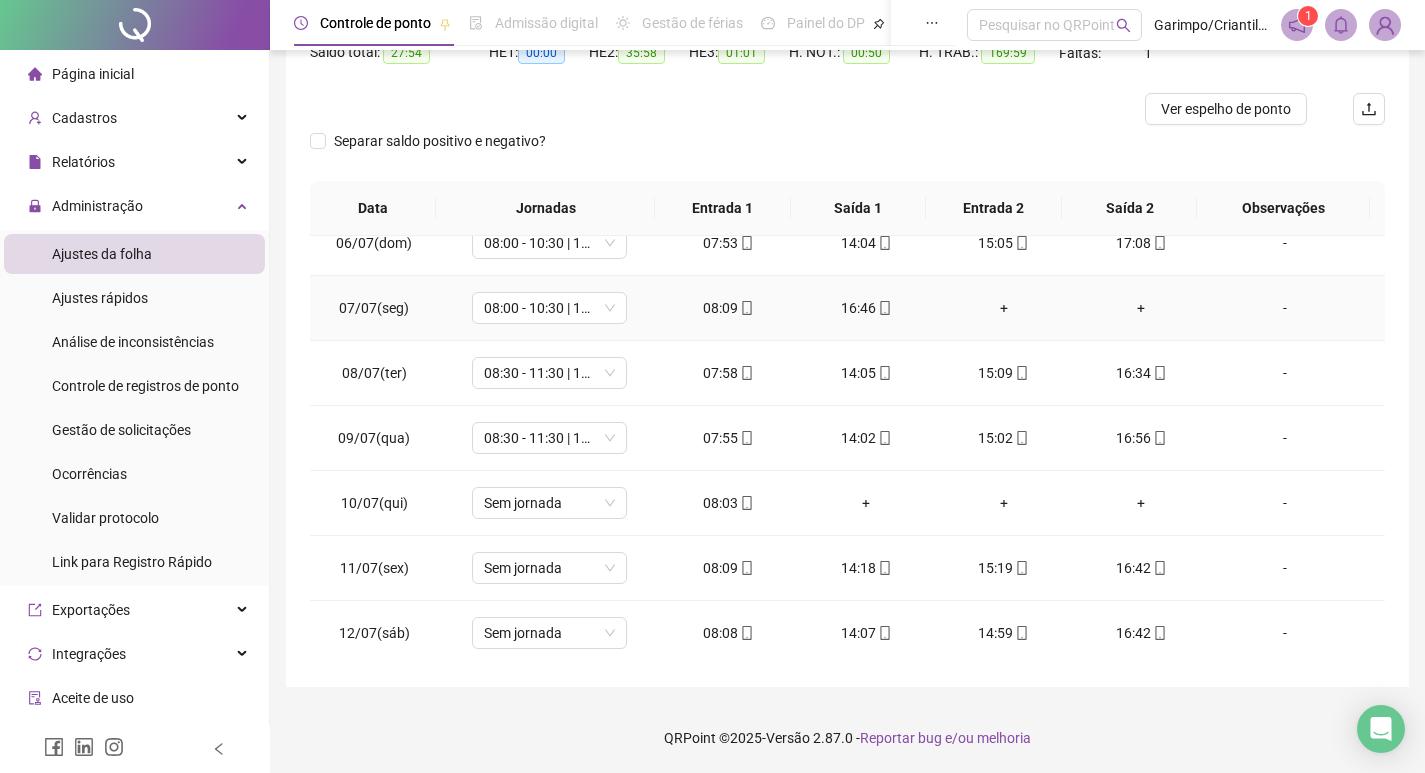 click 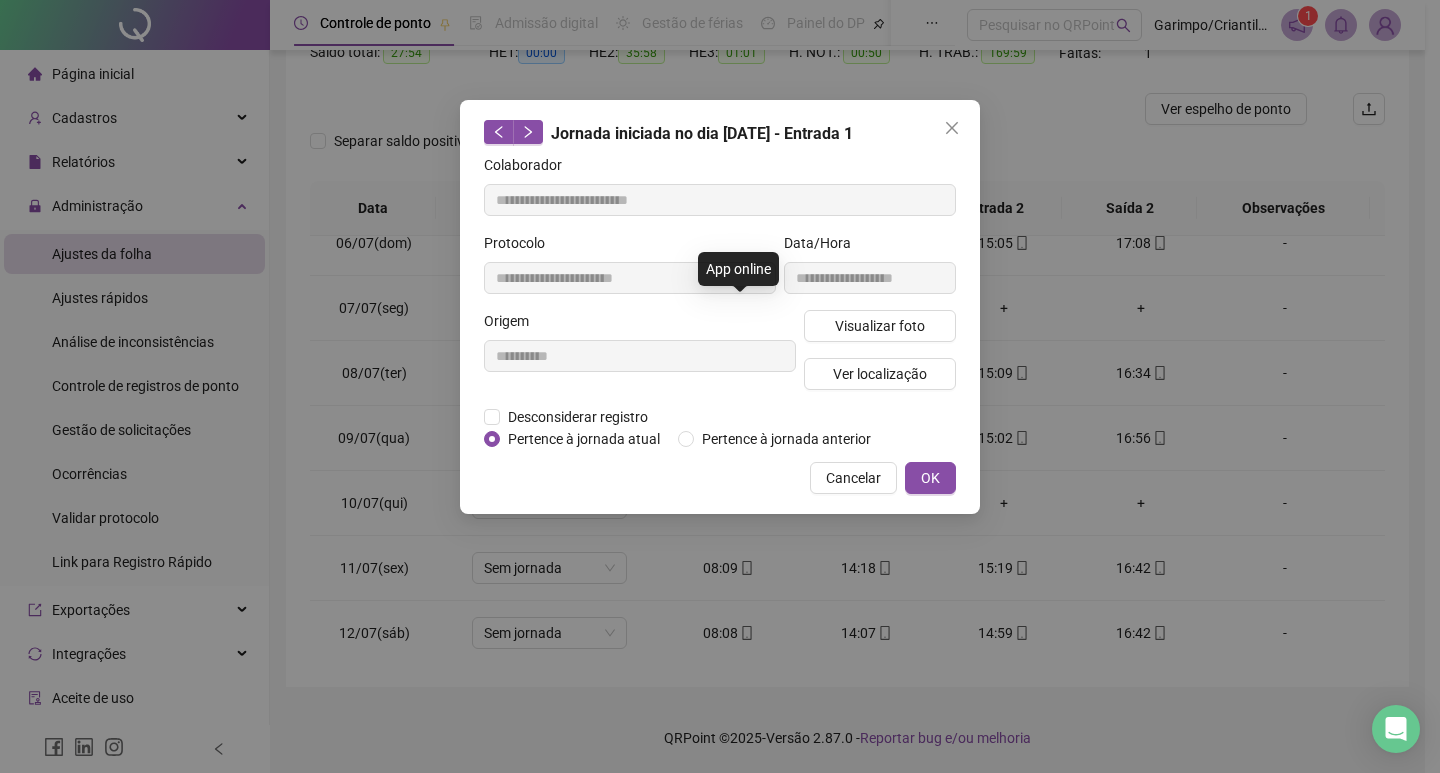 type on "**********" 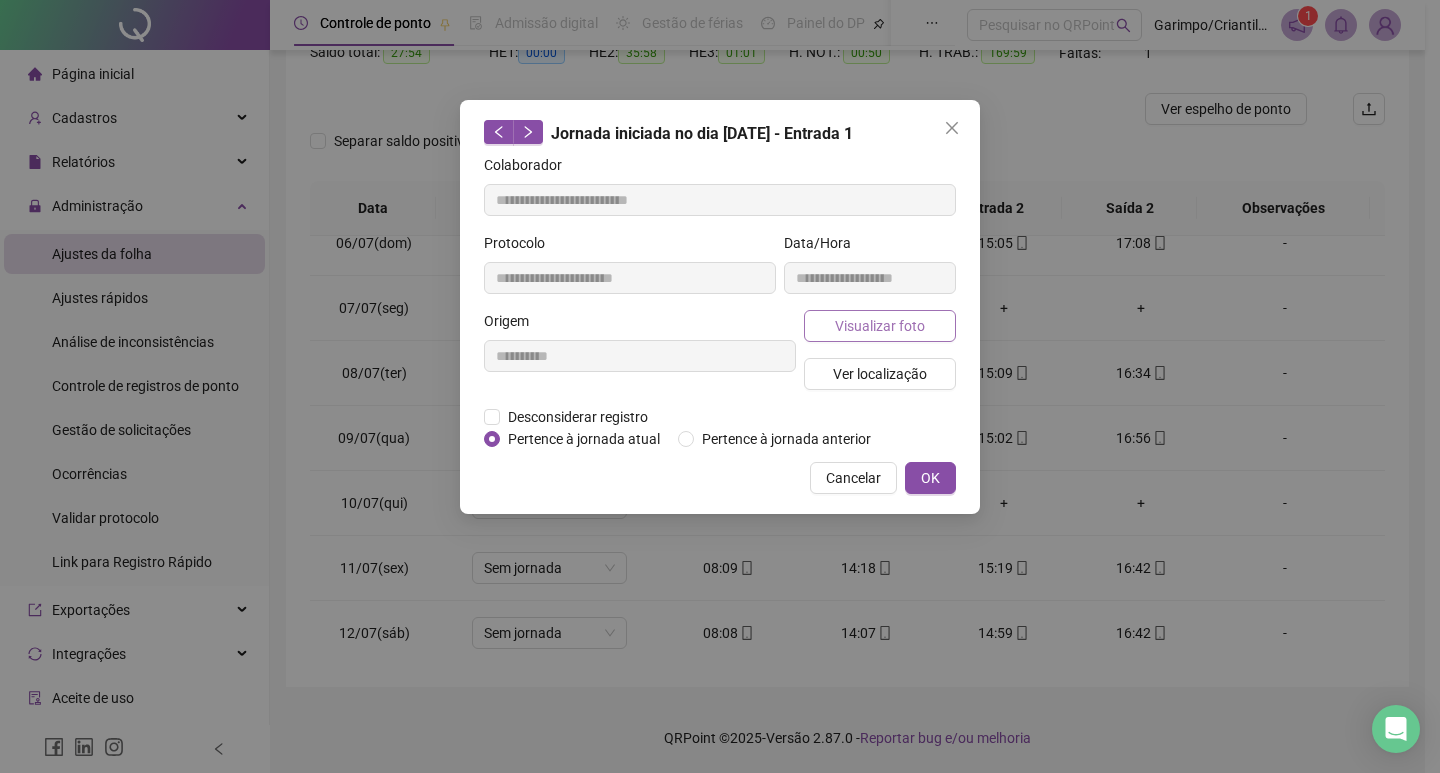 click on "Visualizar foto" at bounding box center (880, 326) 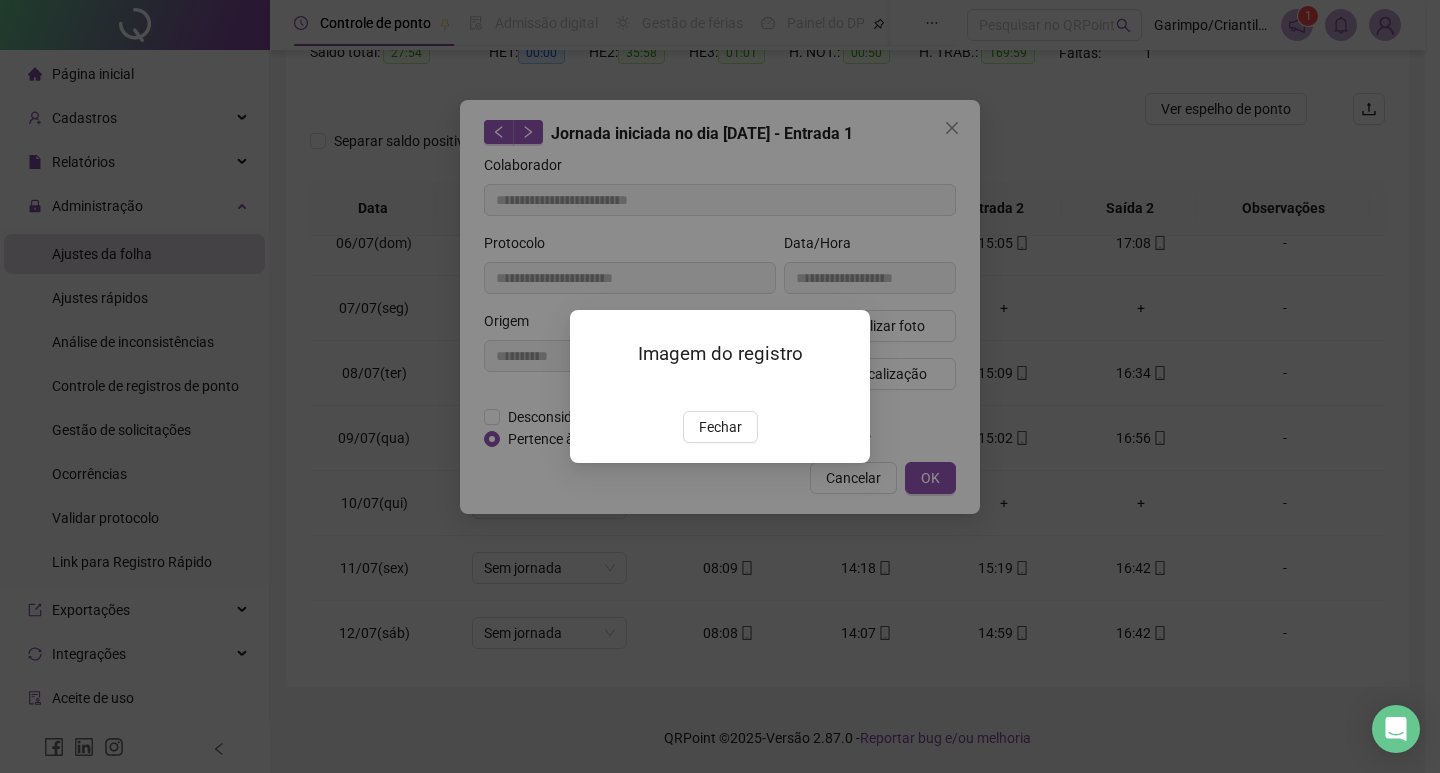 click on "Imagem do registro Fechar" at bounding box center (720, 386) 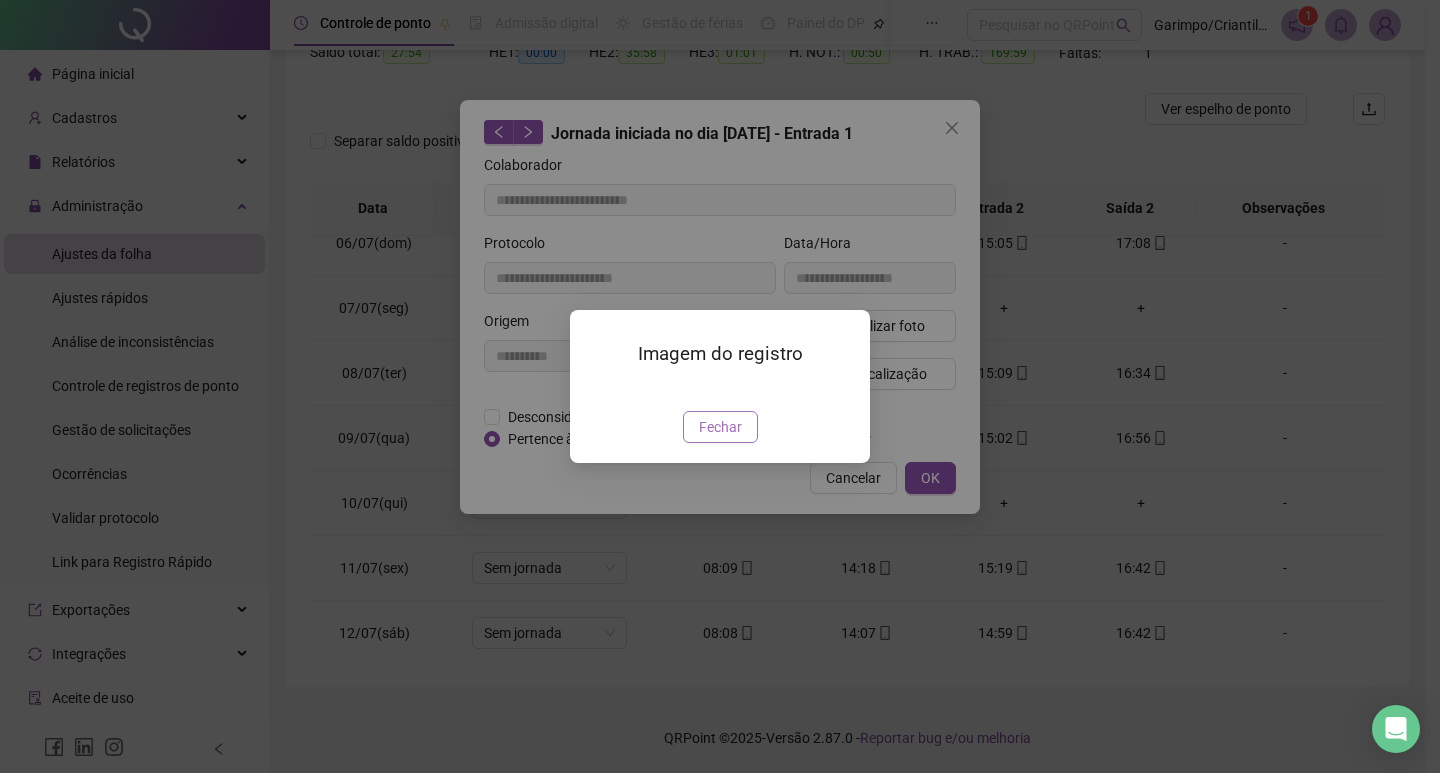 click on "Fechar" at bounding box center [720, 427] 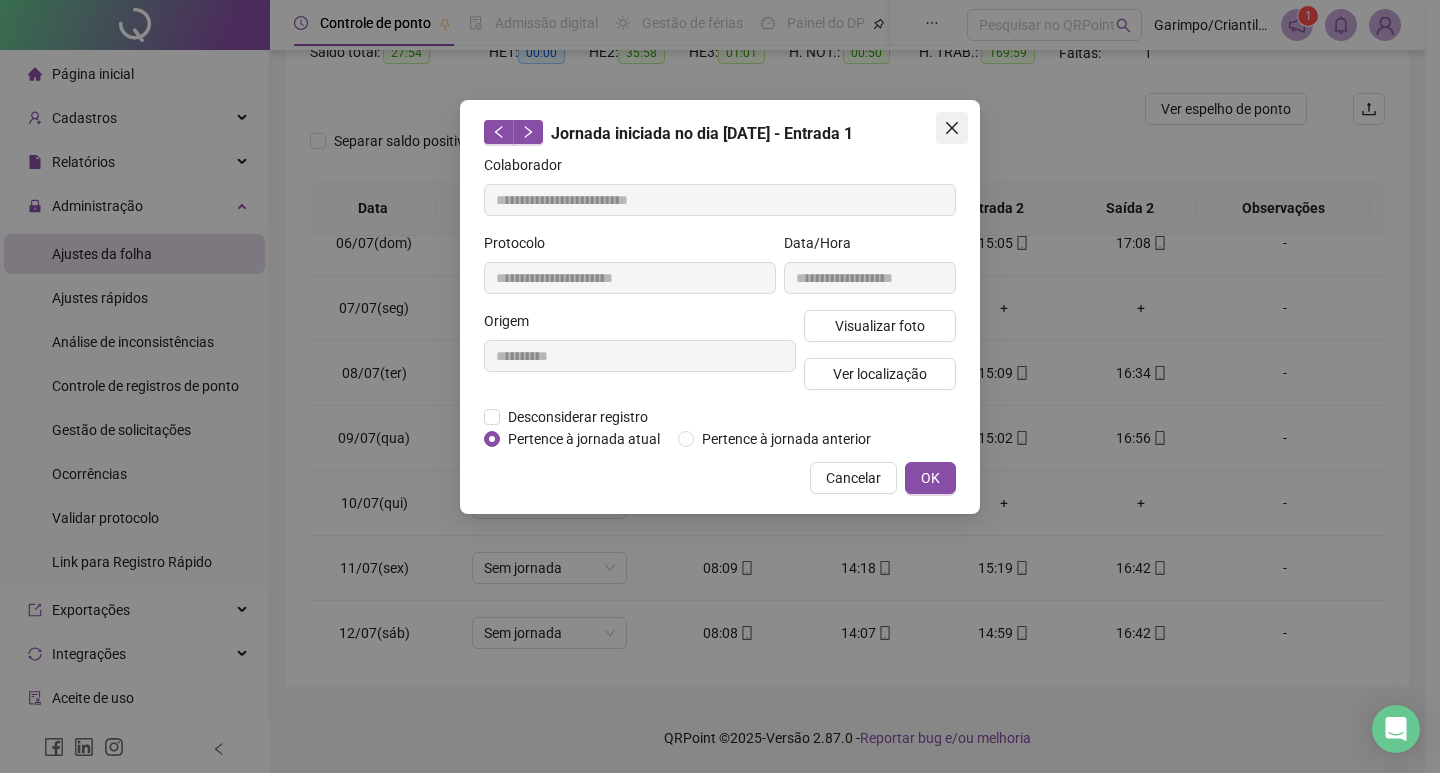 click 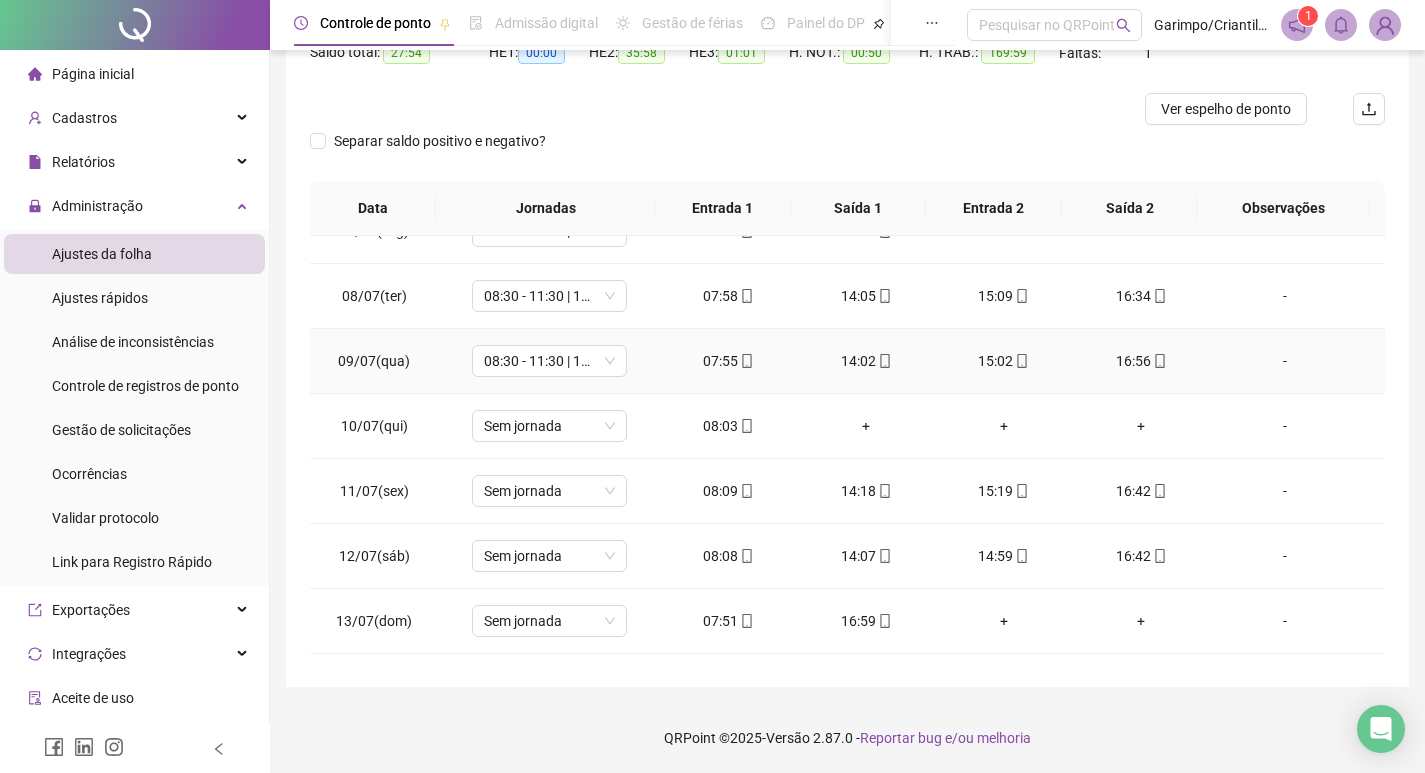 scroll, scrollTop: 1100, scrollLeft: 0, axis: vertical 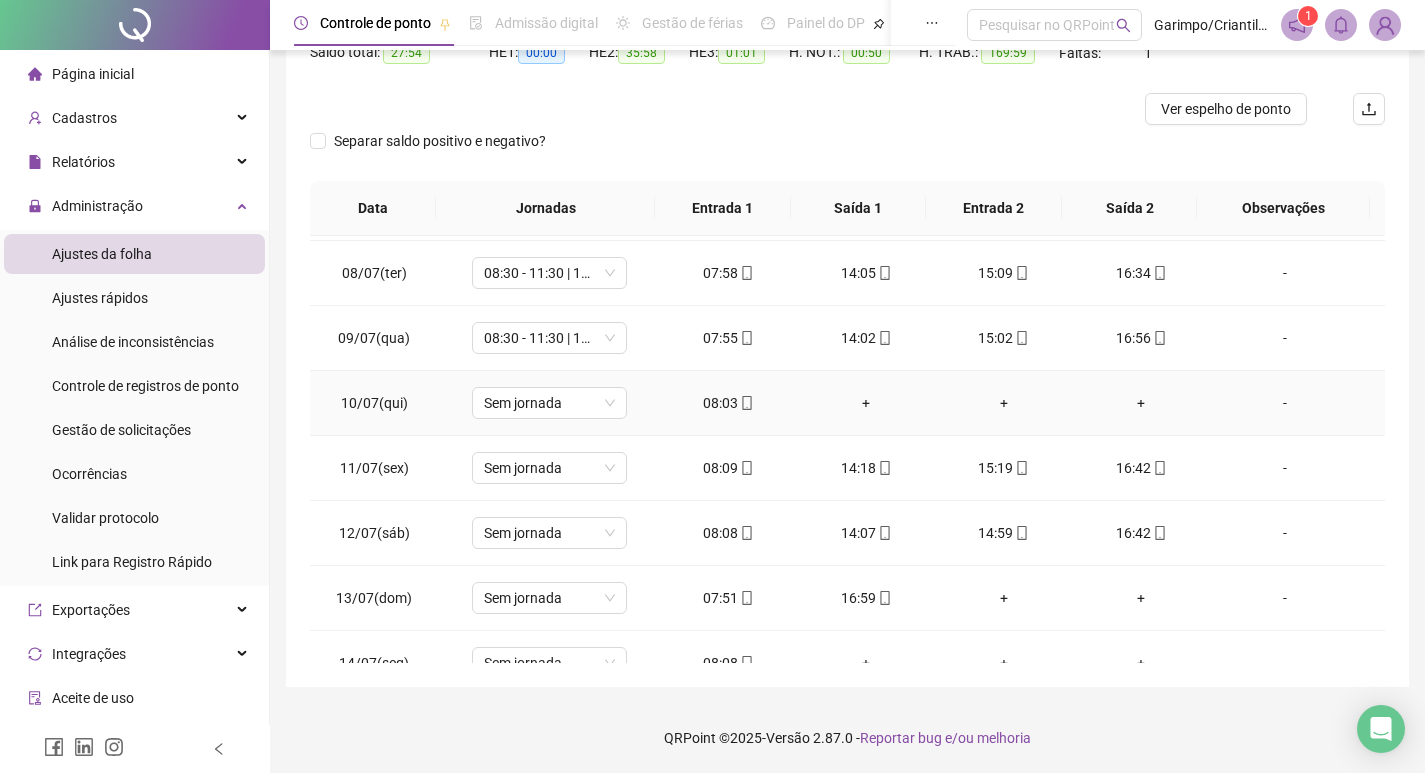 click at bounding box center [746, 403] 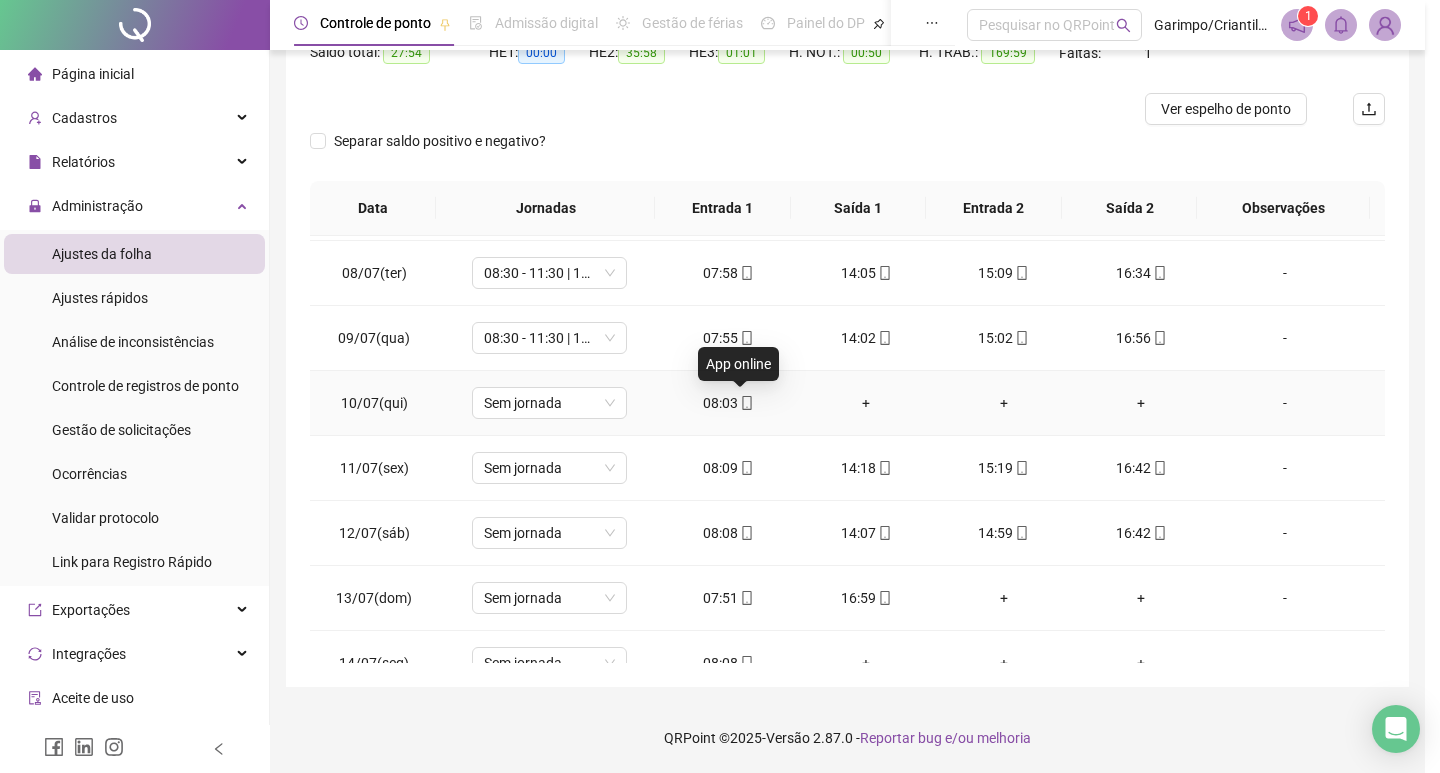 type on "**********" 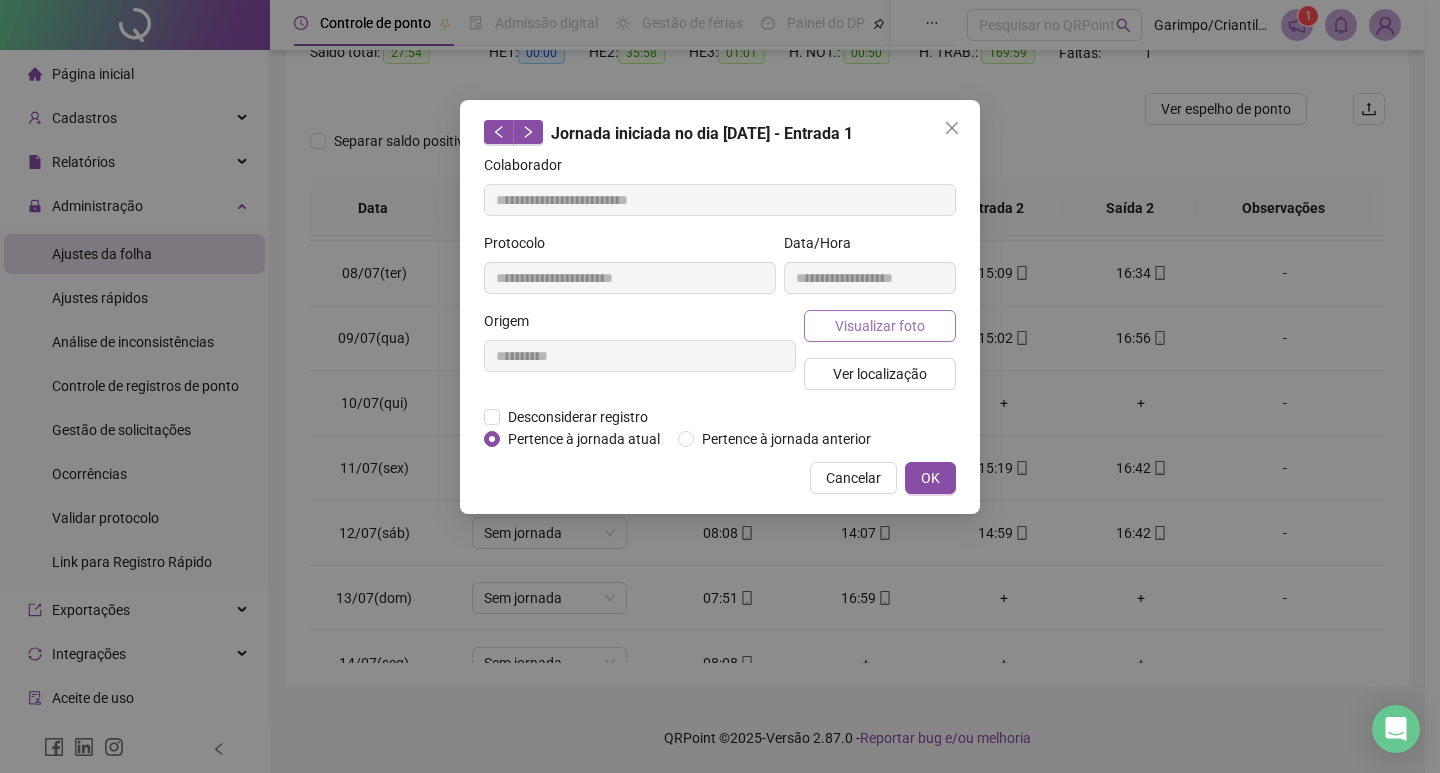 click on "Visualizar foto" at bounding box center (880, 326) 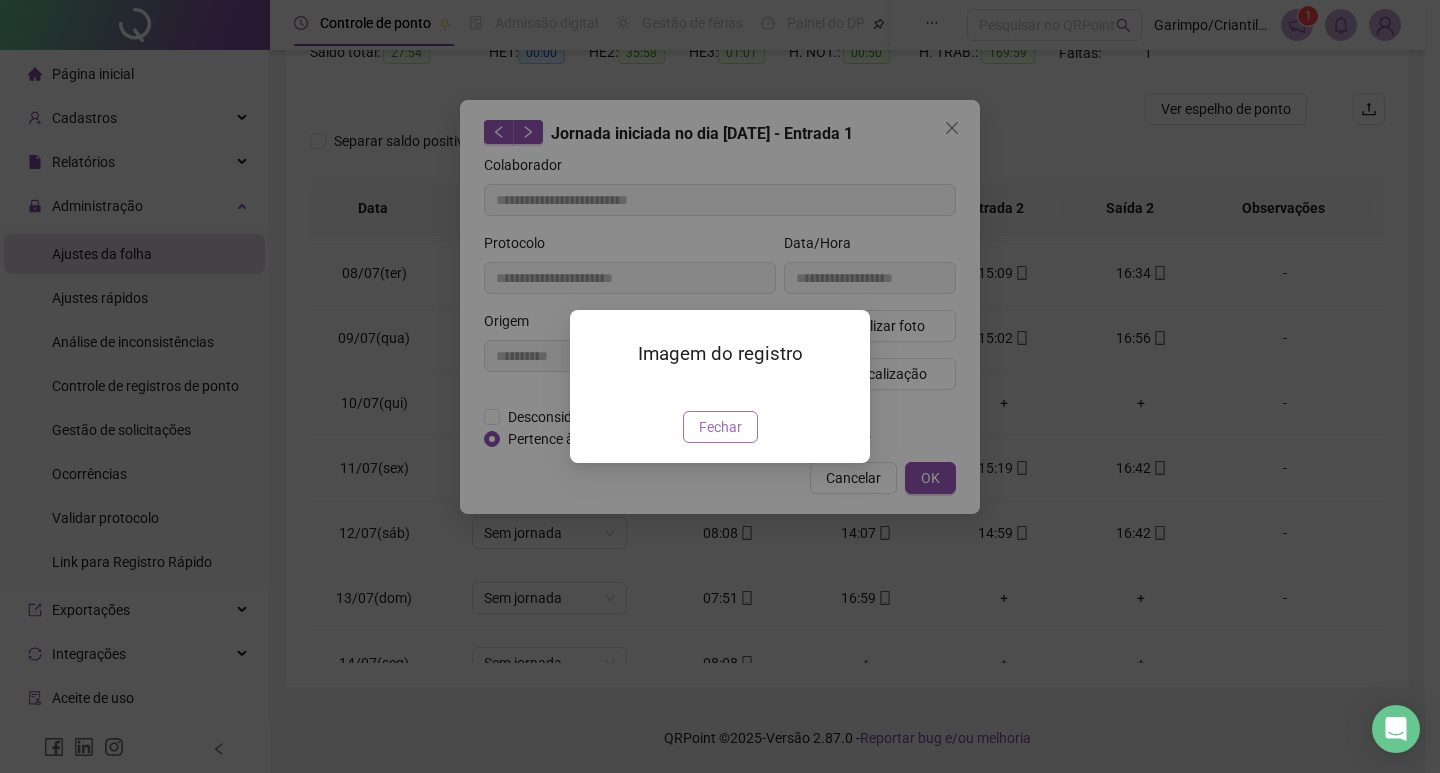 click on "Fechar" at bounding box center [720, 427] 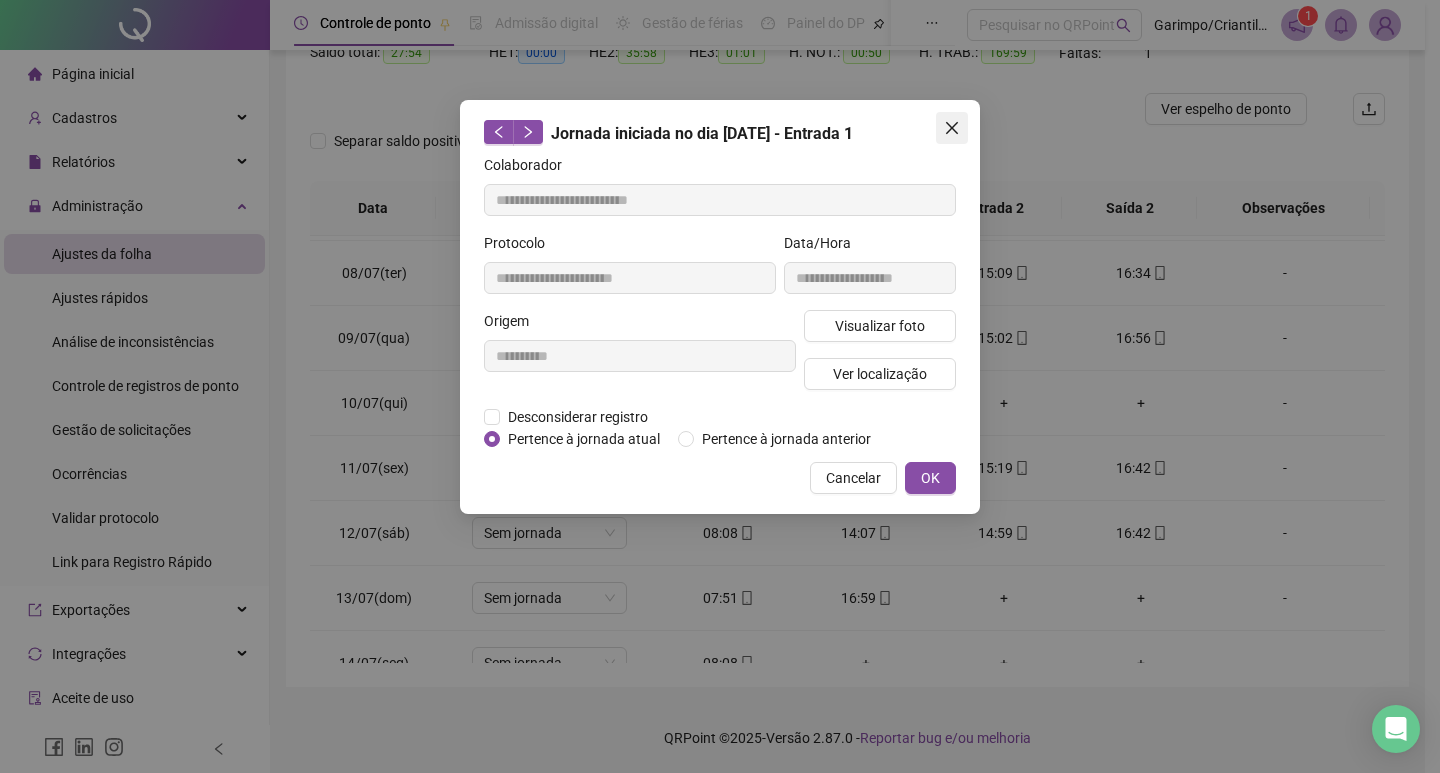 click 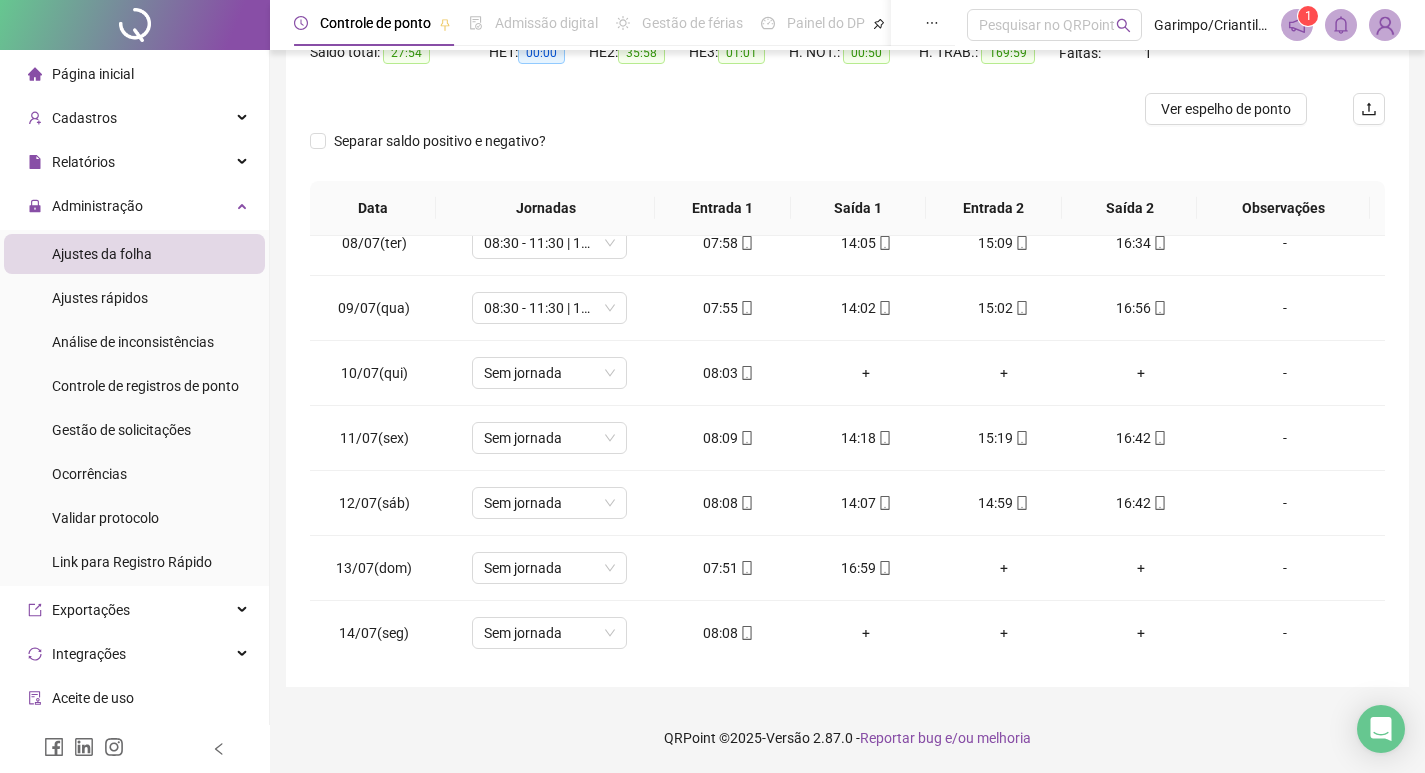 scroll, scrollTop: 1133, scrollLeft: 0, axis: vertical 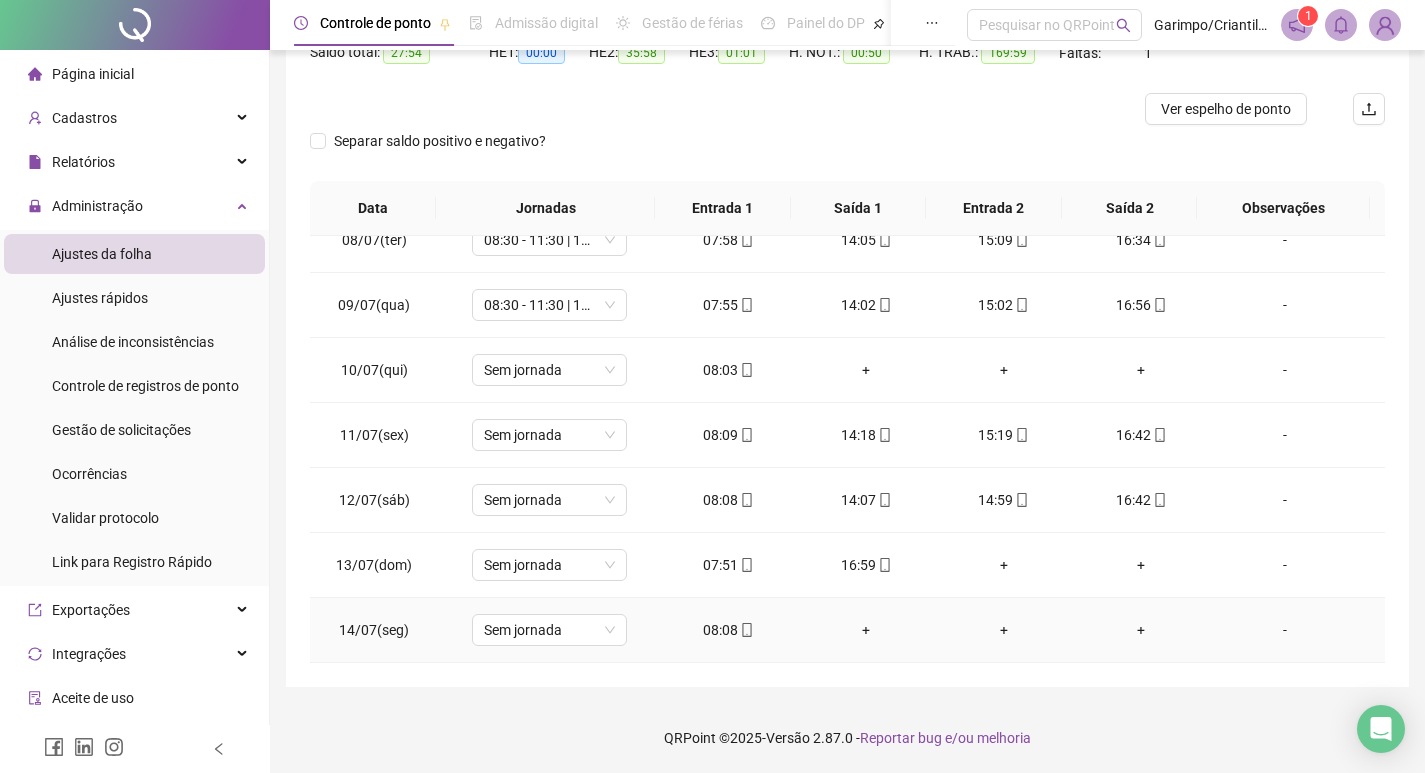click on "08:08" at bounding box center (729, 630) 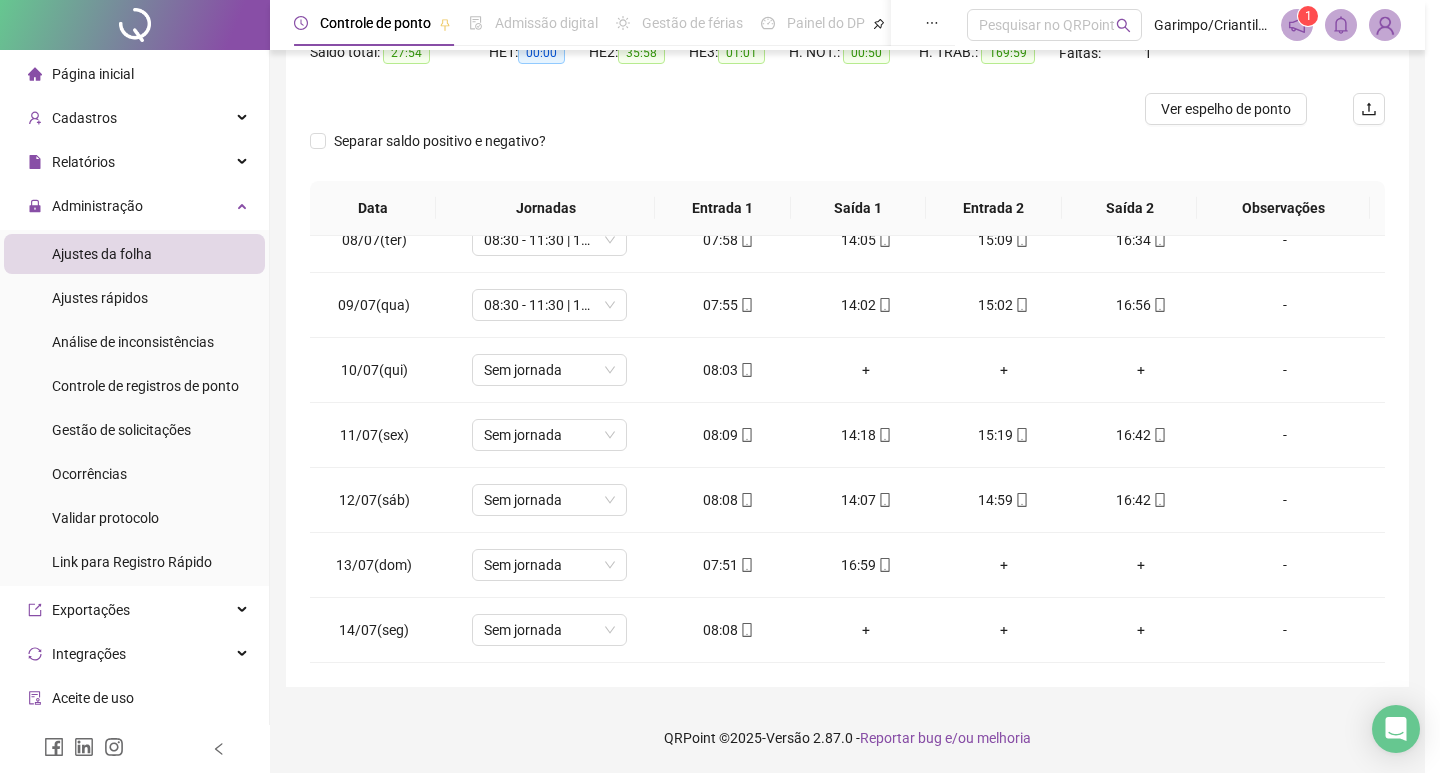type on "**********" 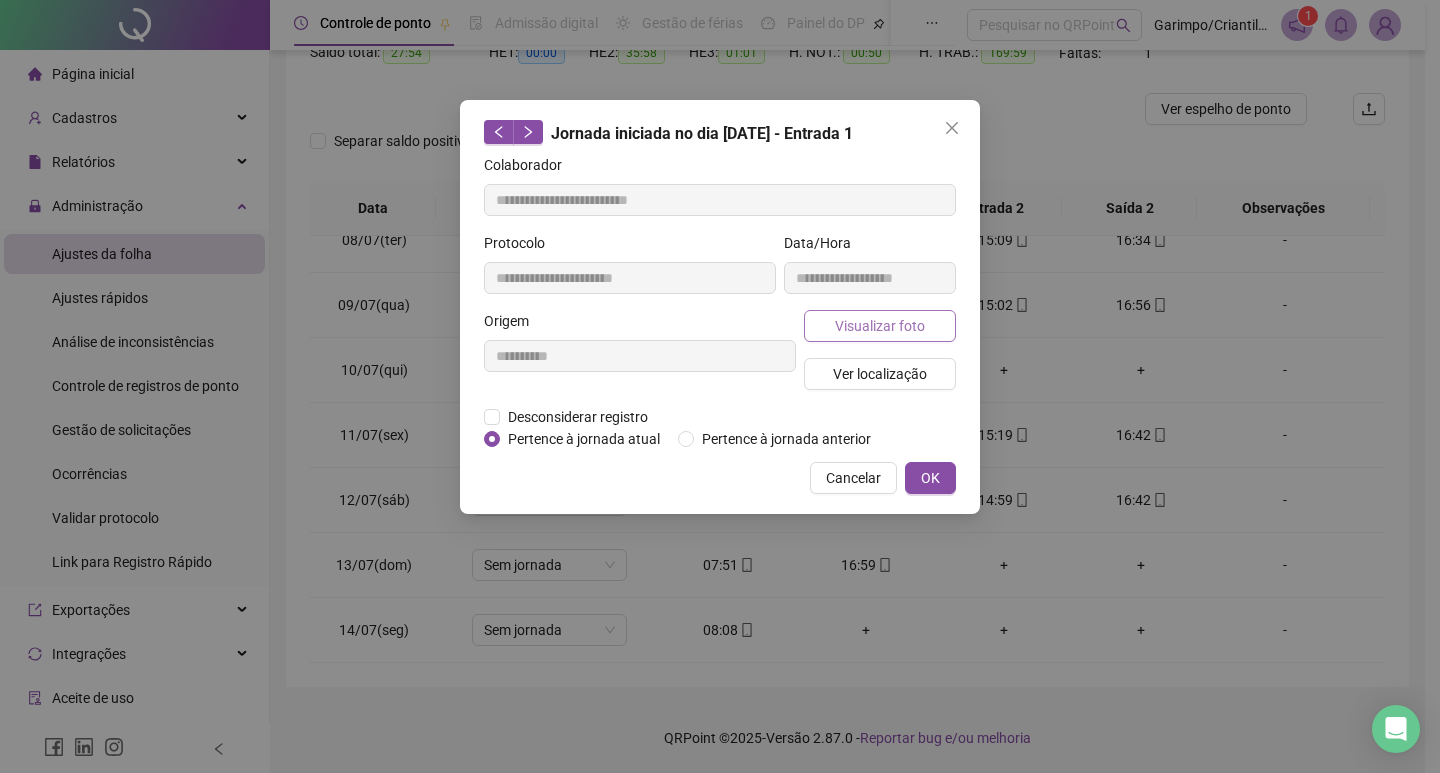 click on "Visualizar foto" at bounding box center [880, 326] 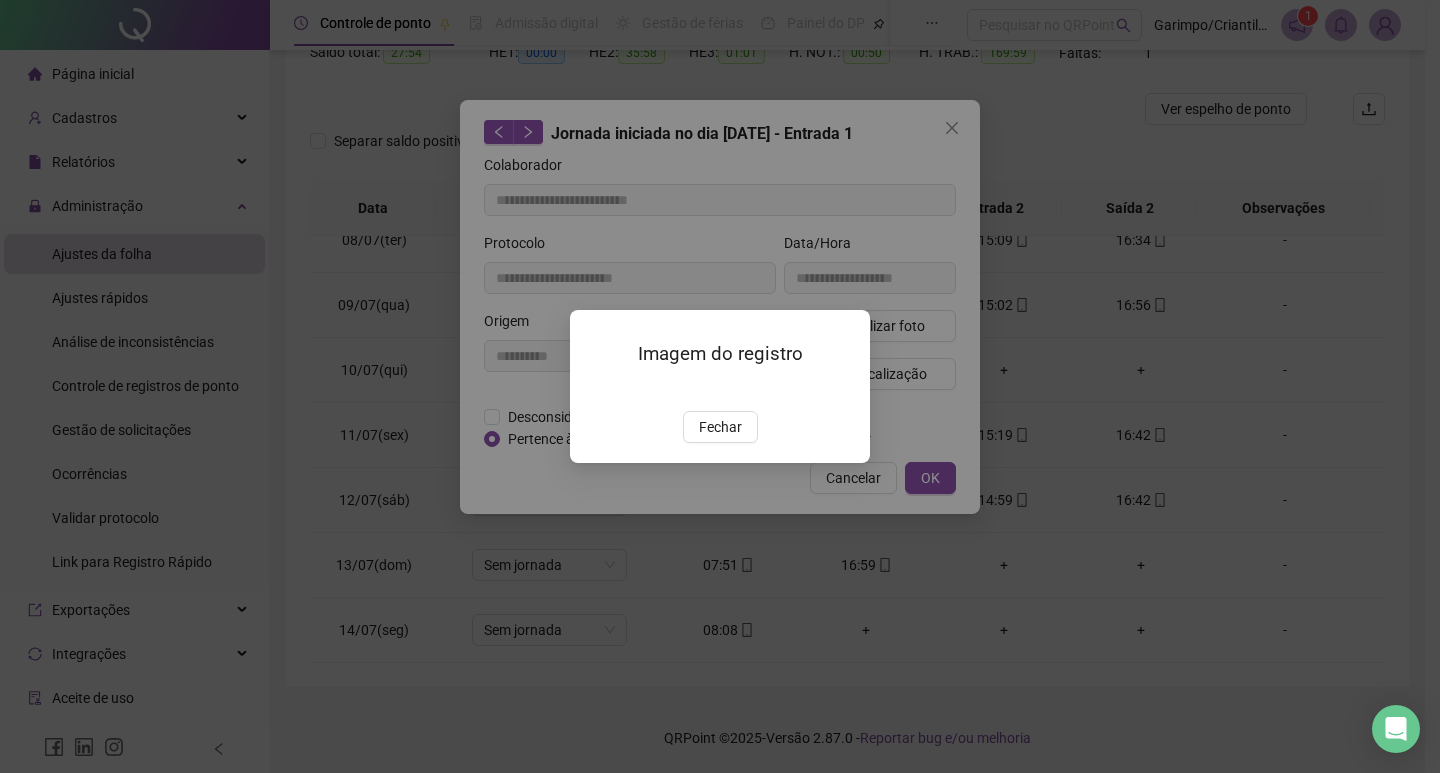 click on "Fechar" at bounding box center [720, 427] 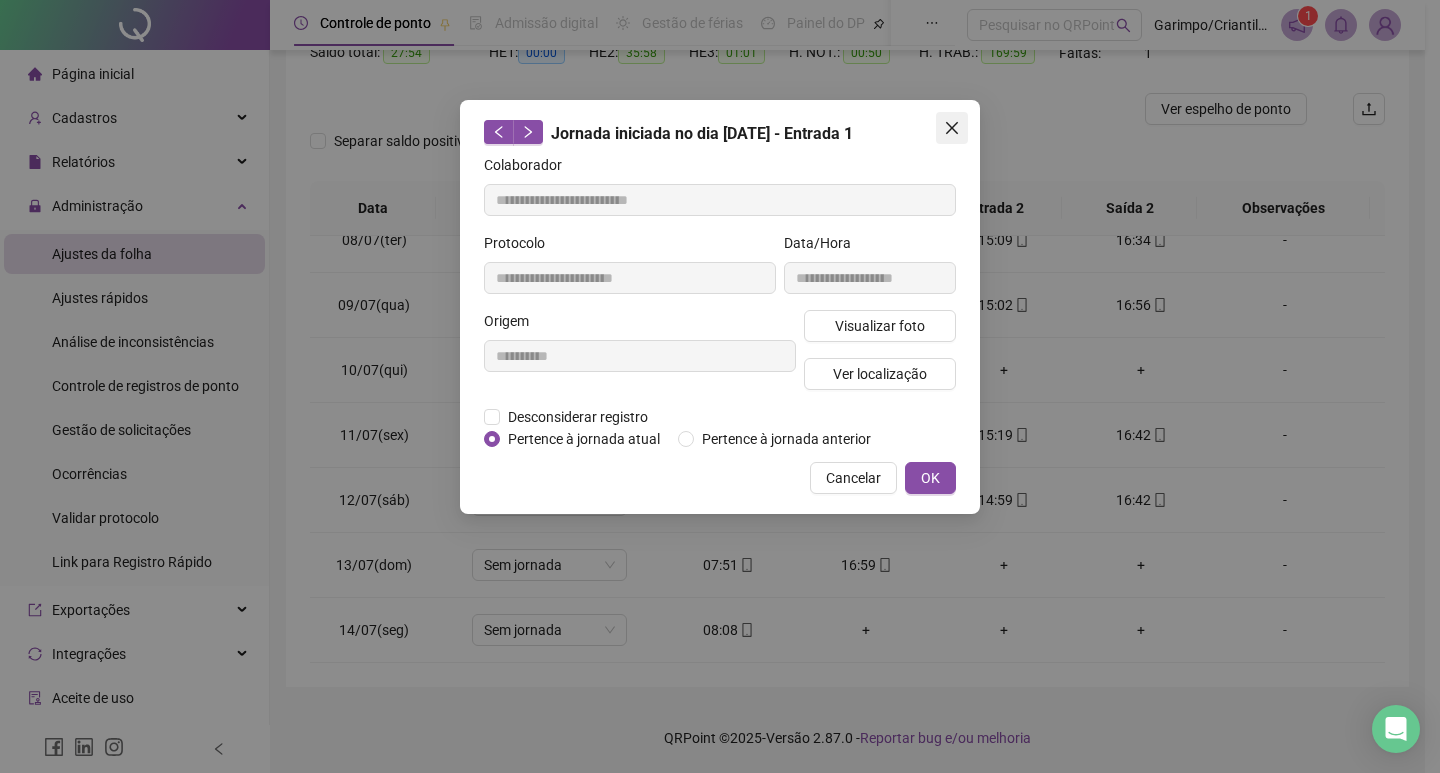 click 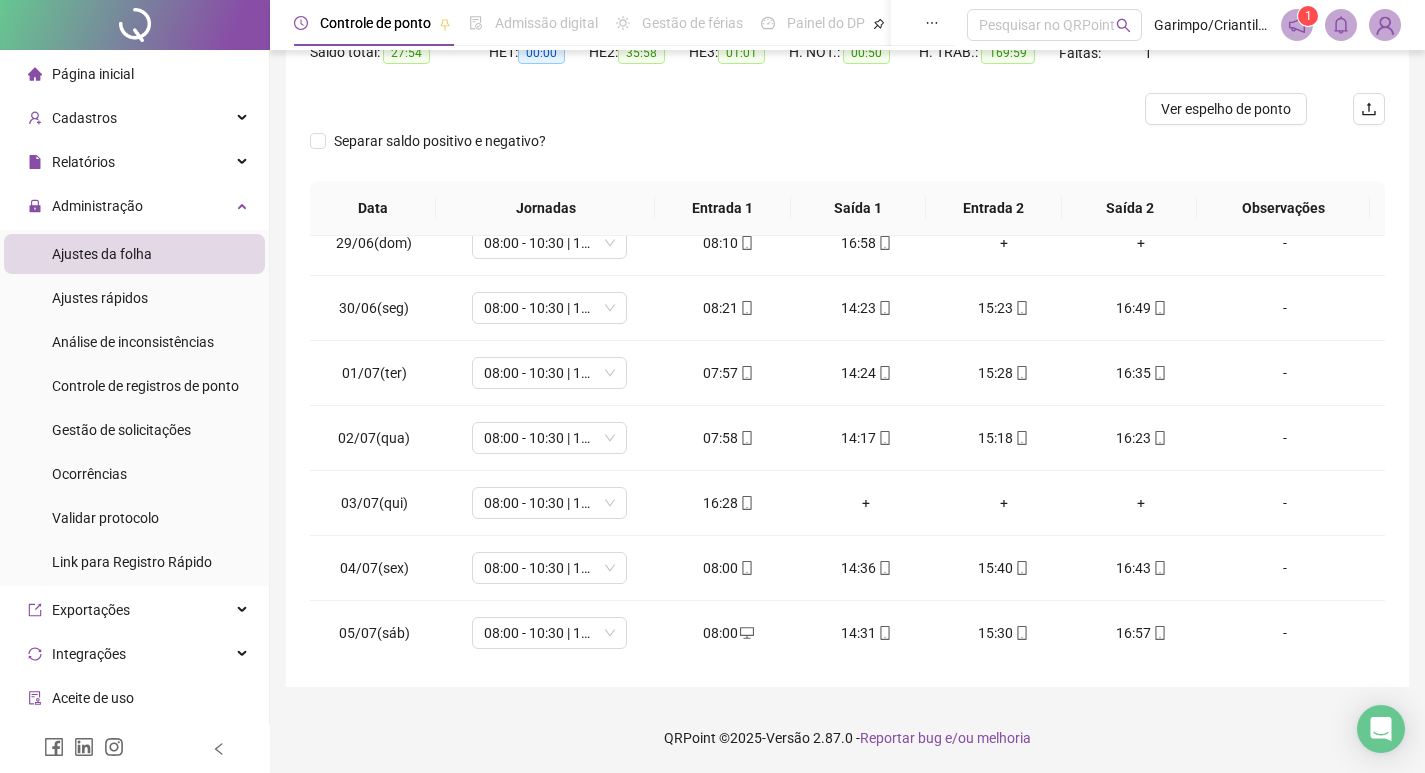 scroll, scrollTop: 700, scrollLeft: 0, axis: vertical 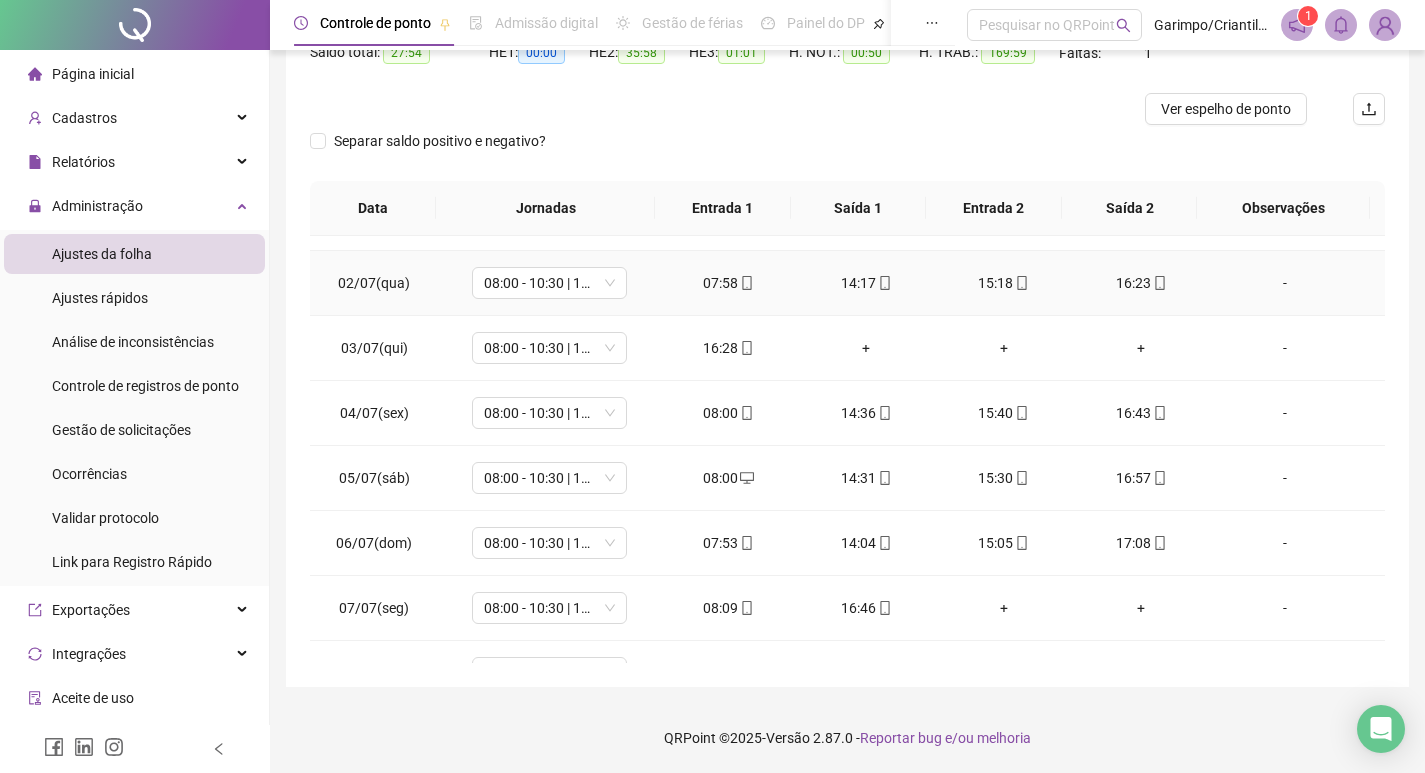 click 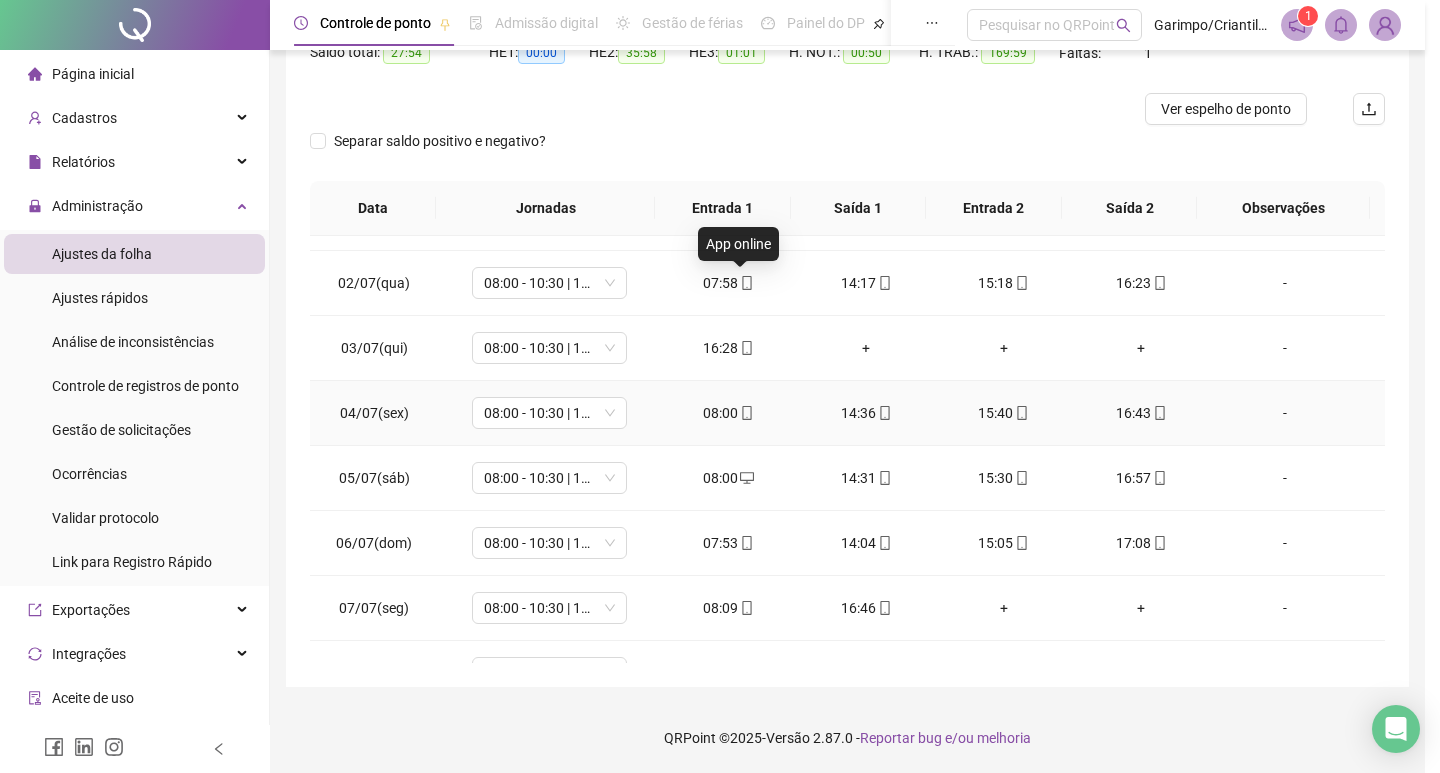 type on "**********" 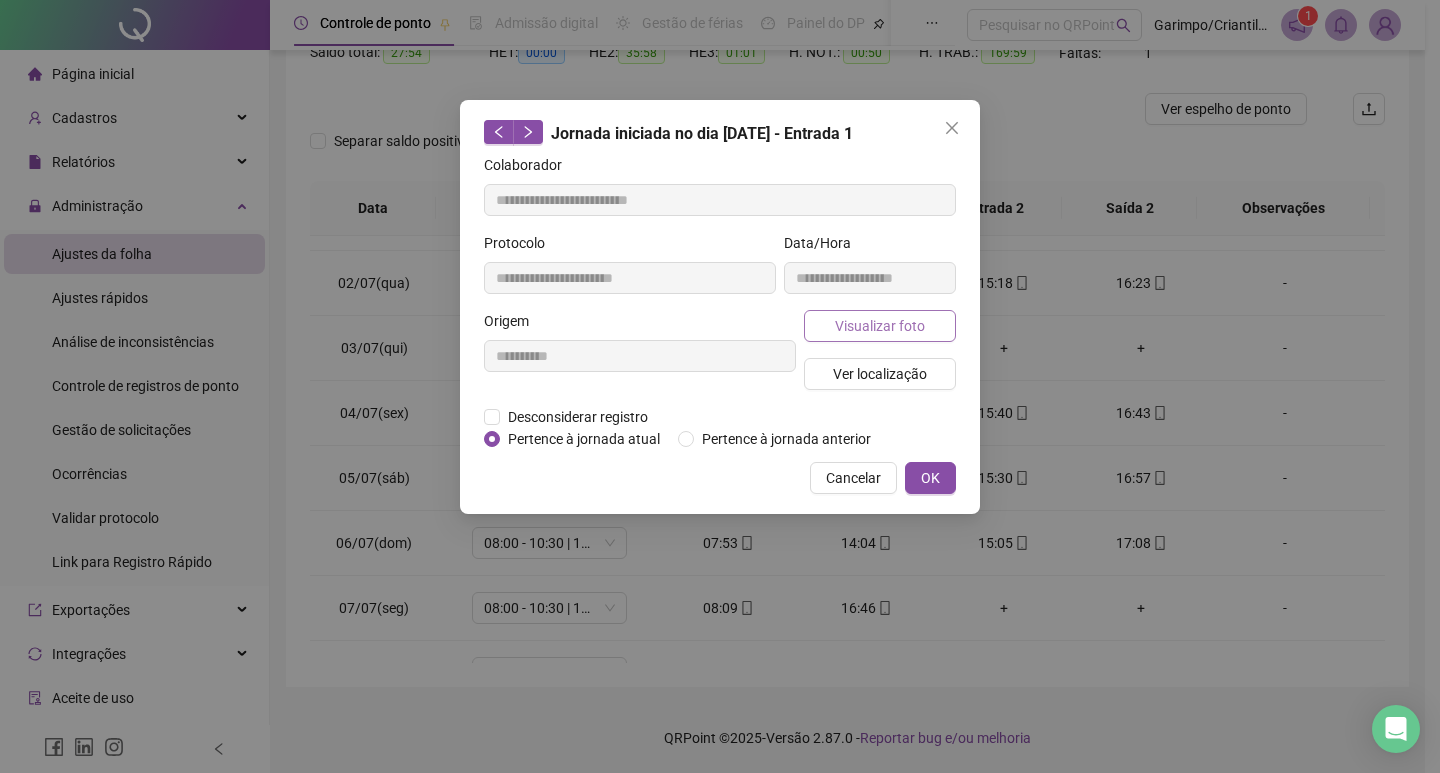 click on "Visualizar foto" at bounding box center [880, 326] 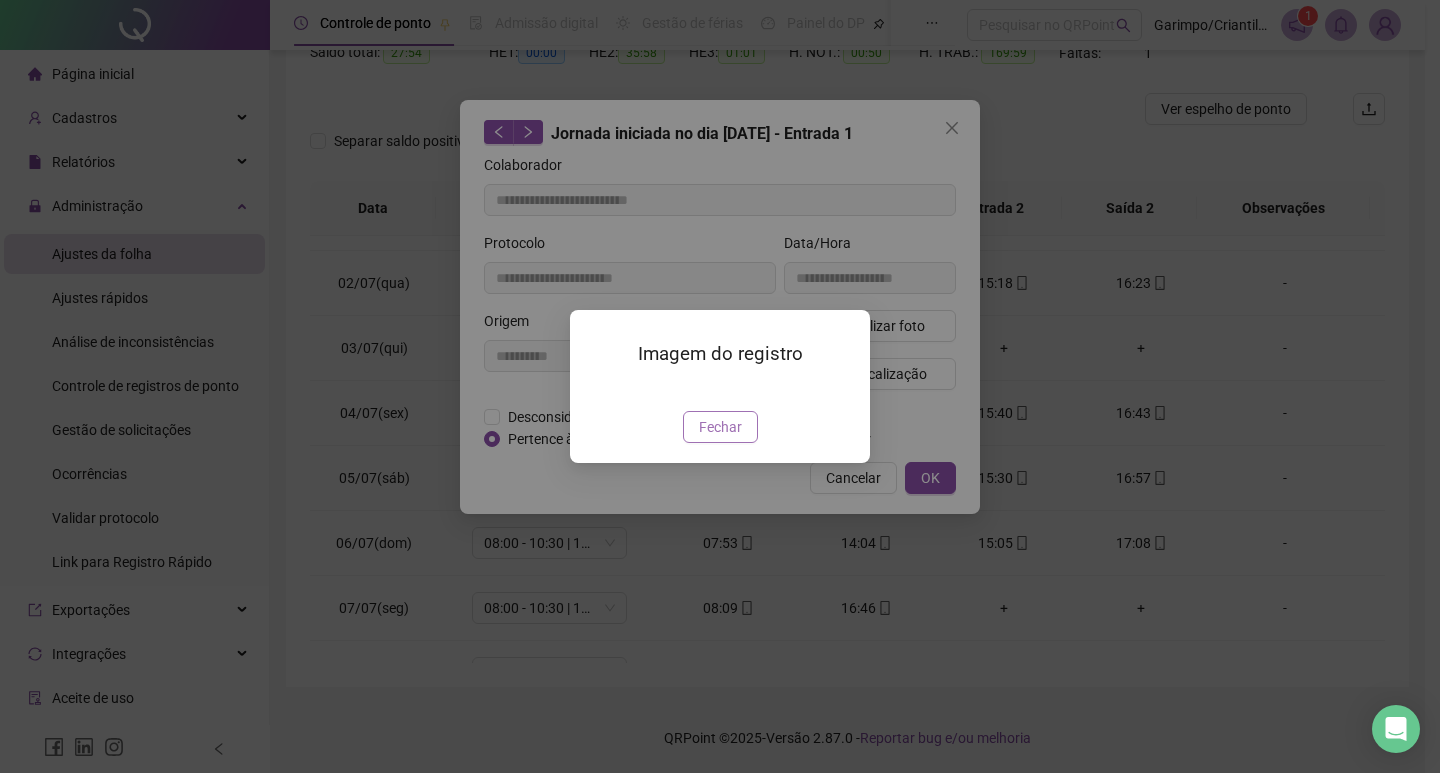 click on "Fechar" at bounding box center (720, 427) 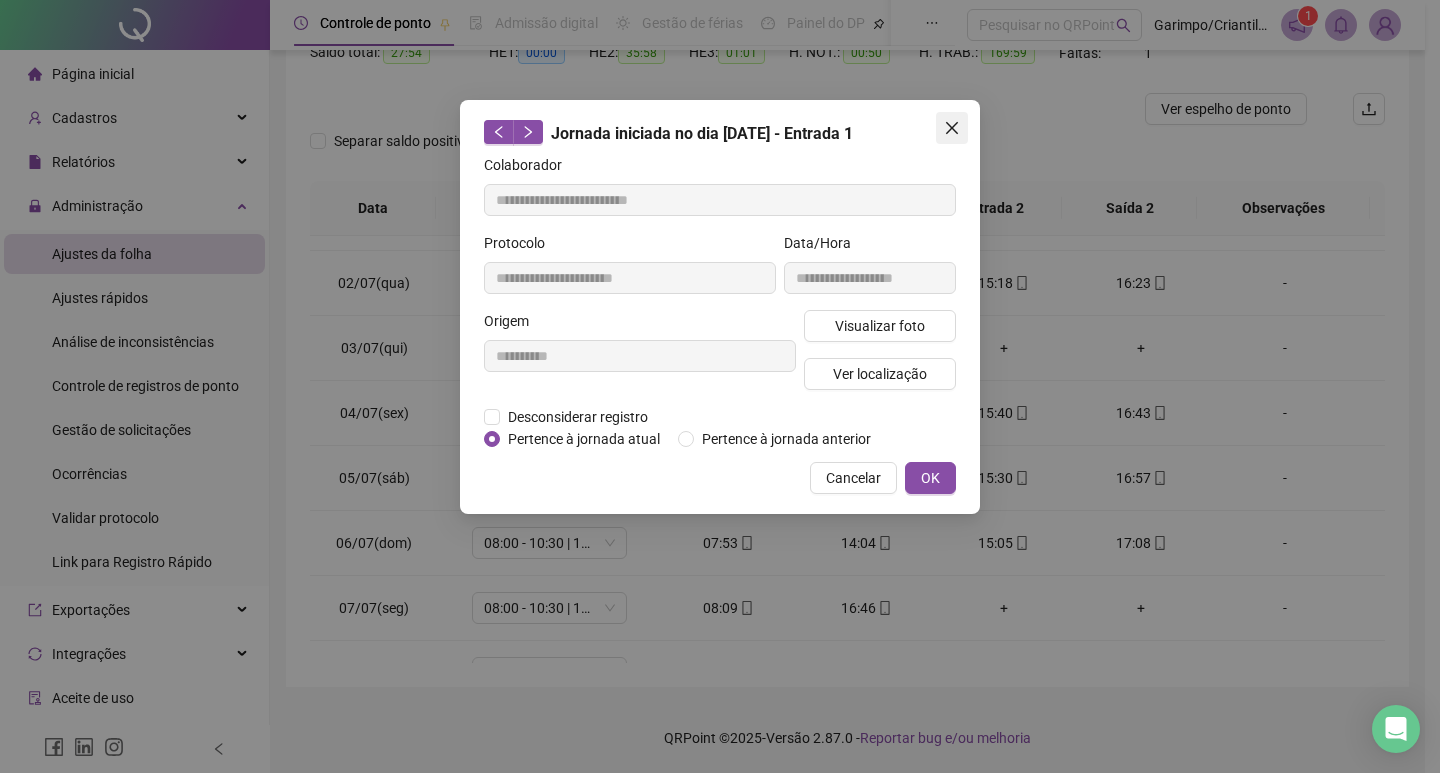 click 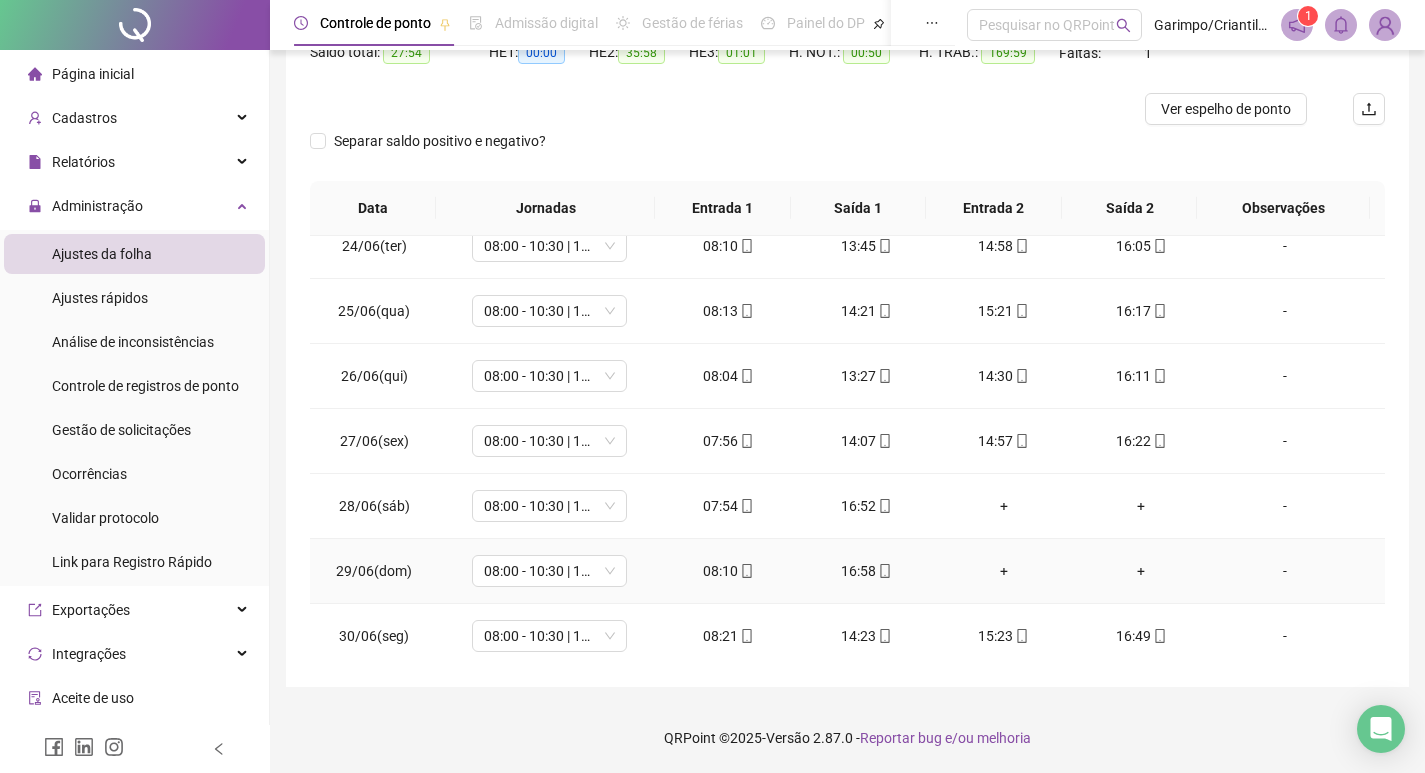 scroll, scrollTop: 200, scrollLeft: 0, axis: vertical 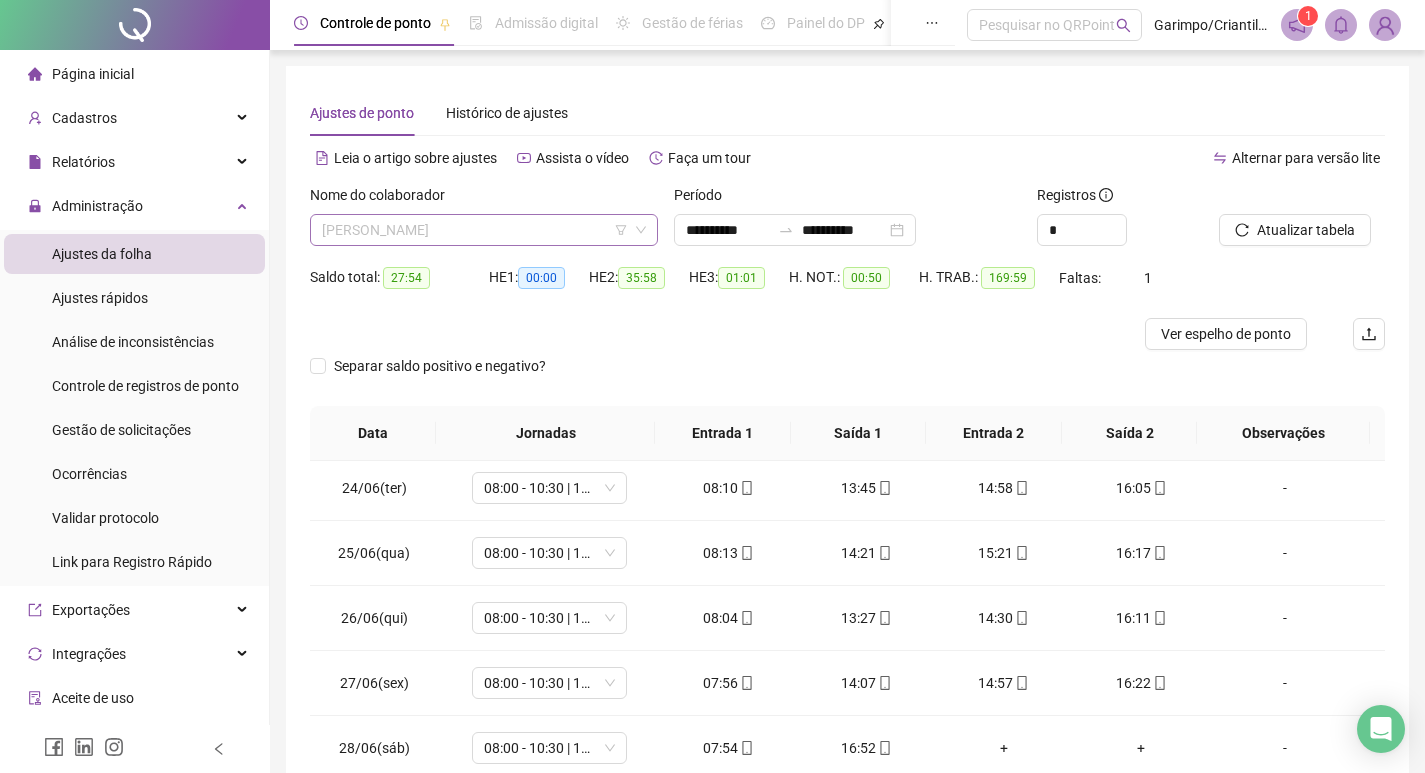 click on "[PERSON_NAME]" at bounding box center [484, 230] 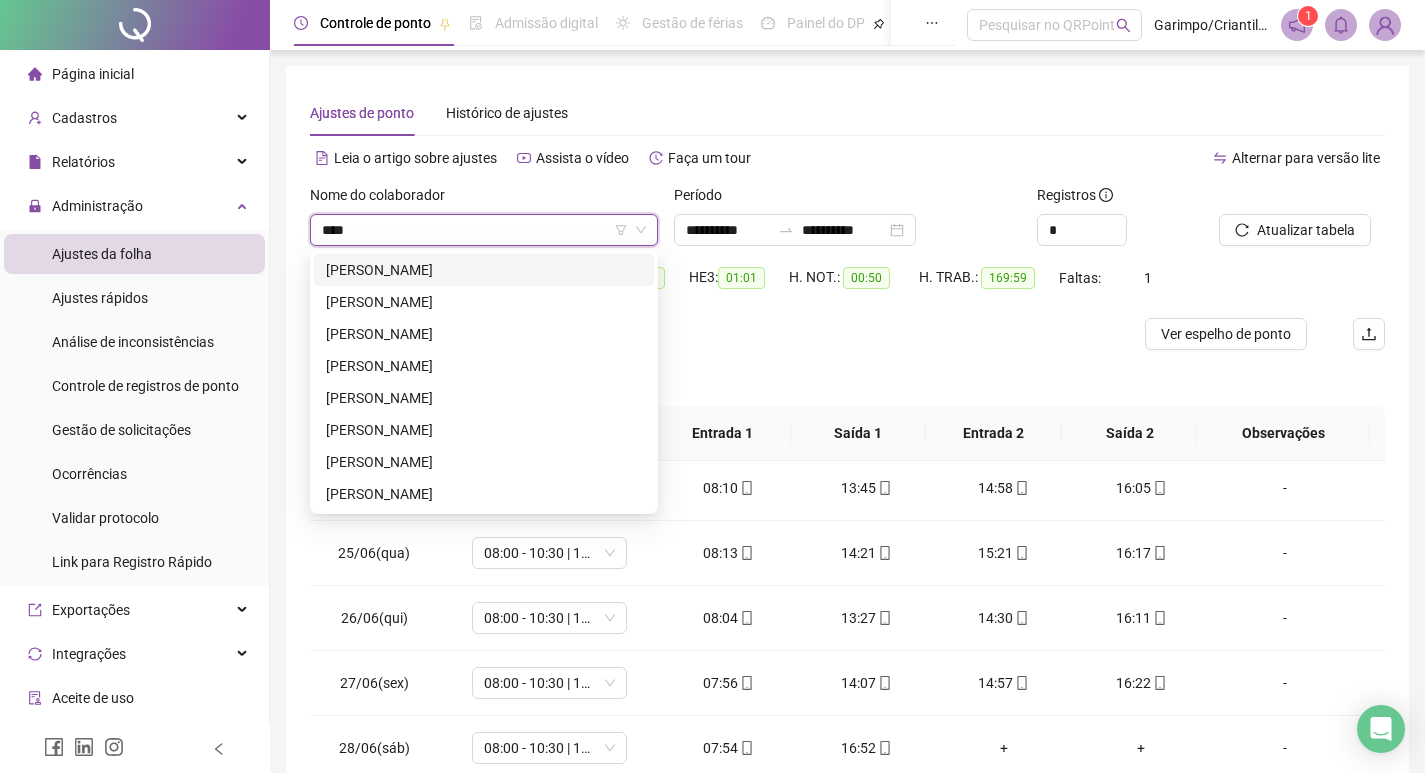 scroll, scrollTop: 0, scrollLeft: 0, axis: both 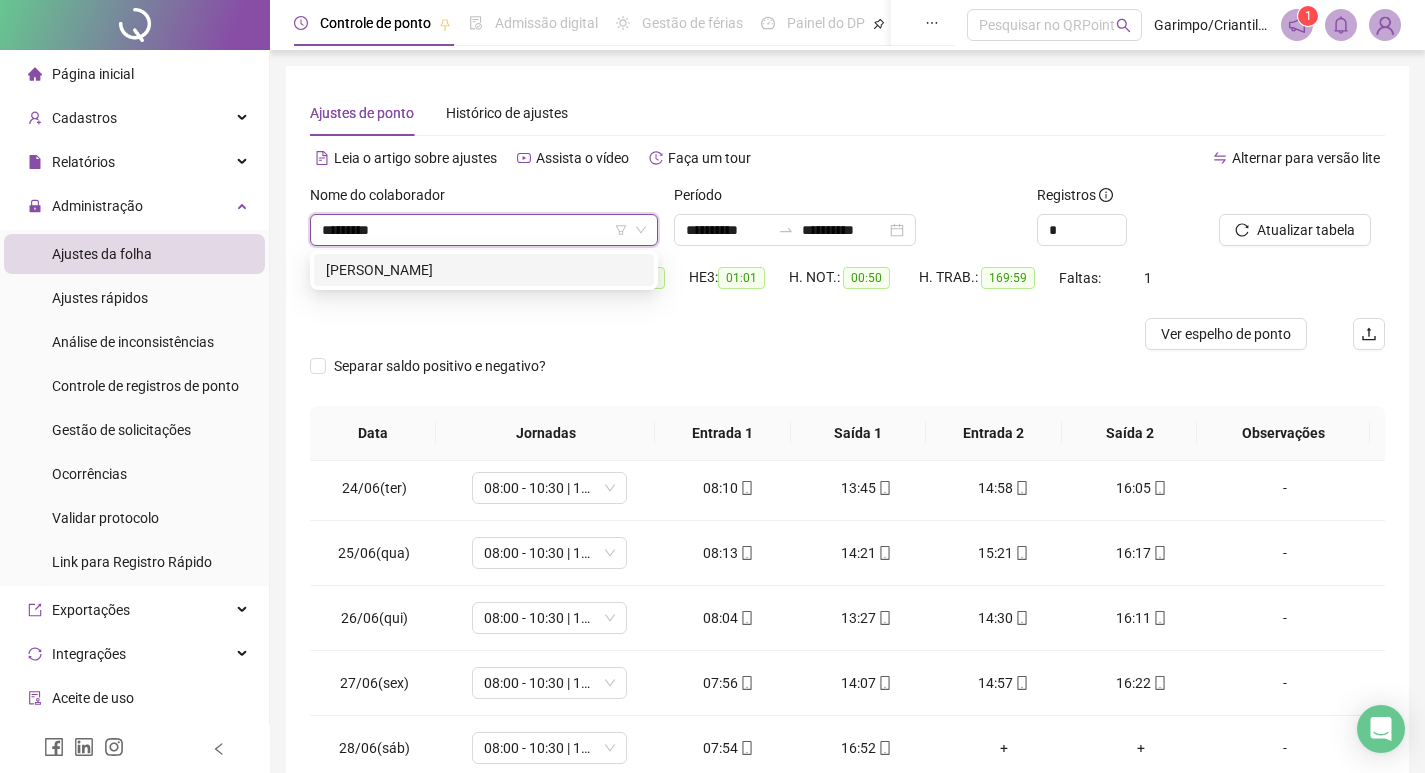 type on "**********" 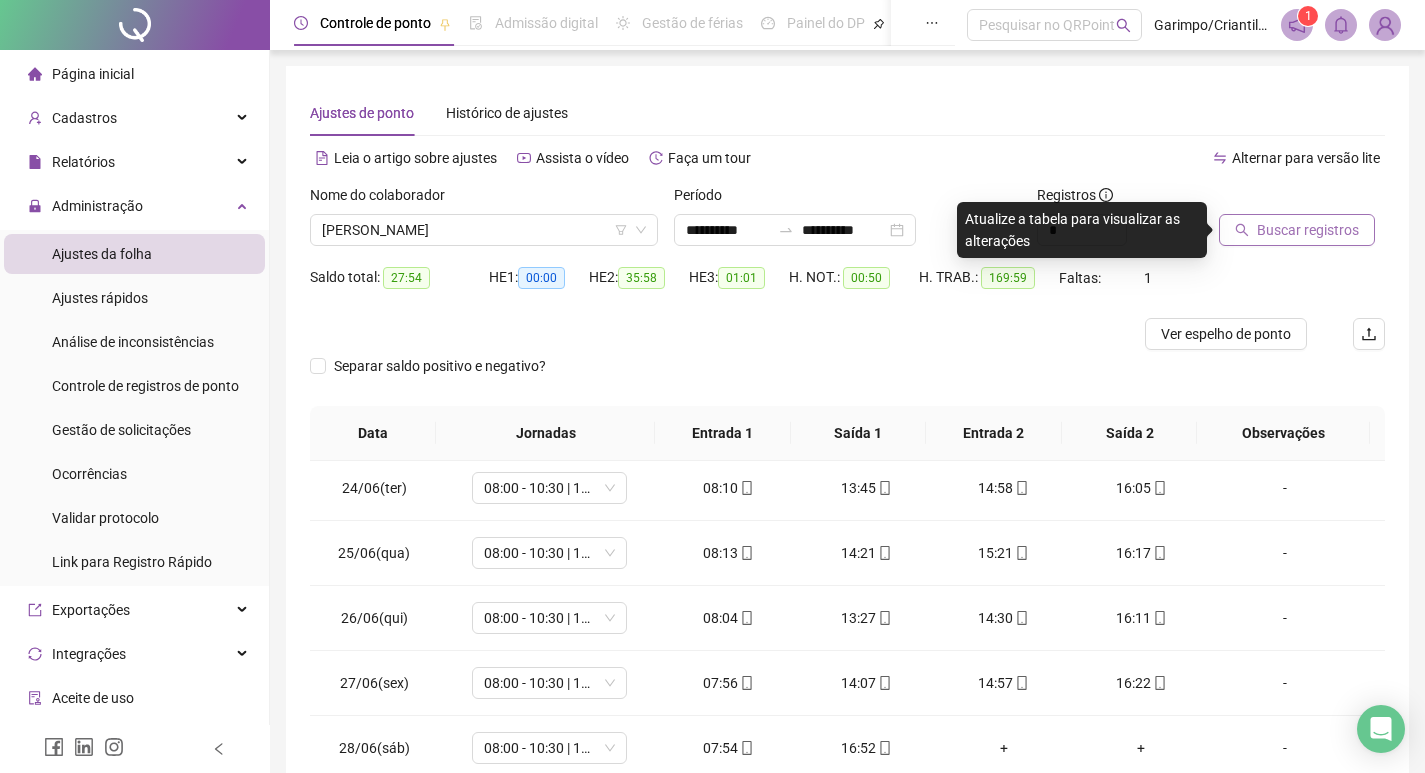 click on "Buscar registros" at bounding box center (1297, 230) 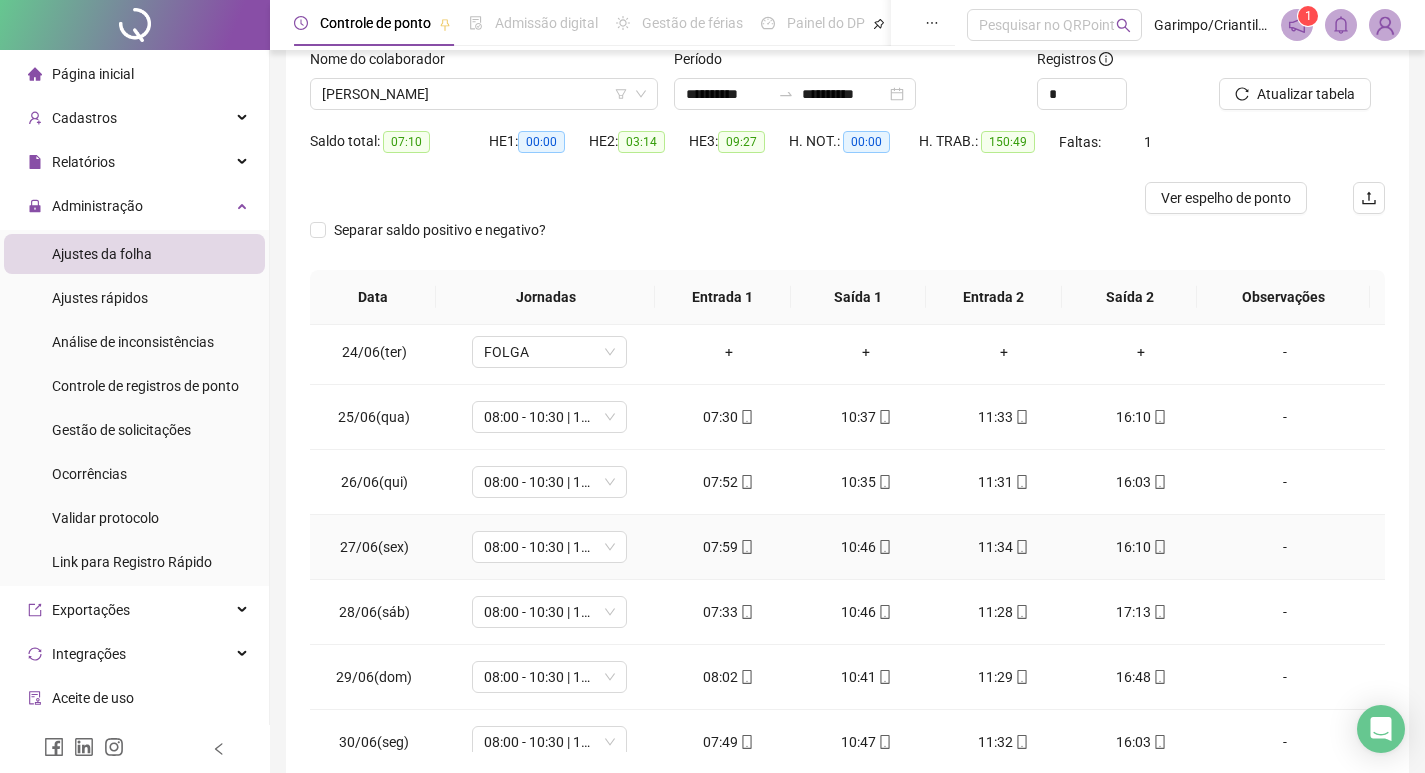 scroll, scrollTop: 225, scrollLeft: 0, axis: vertical 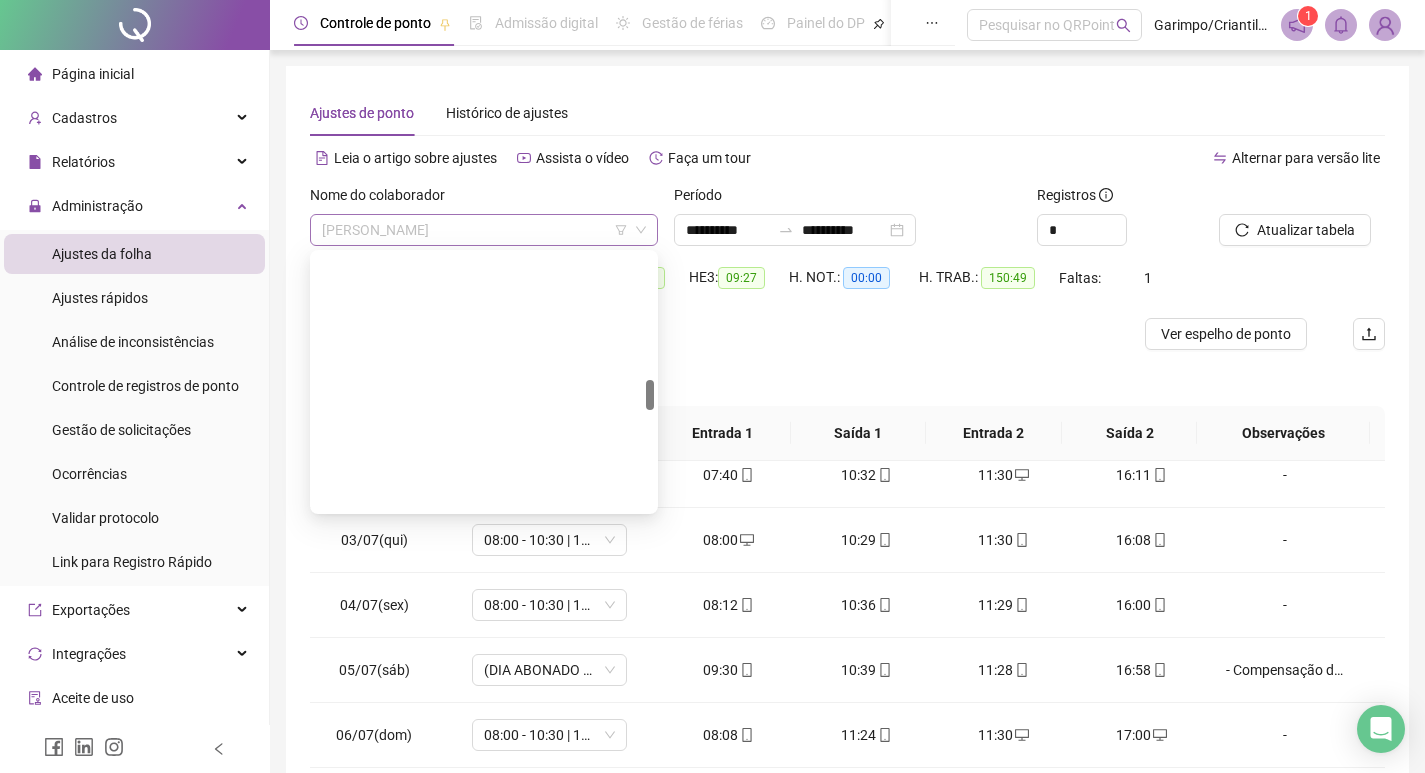 click on "[PERSON_NAME]" at bounding box center (484, 230) 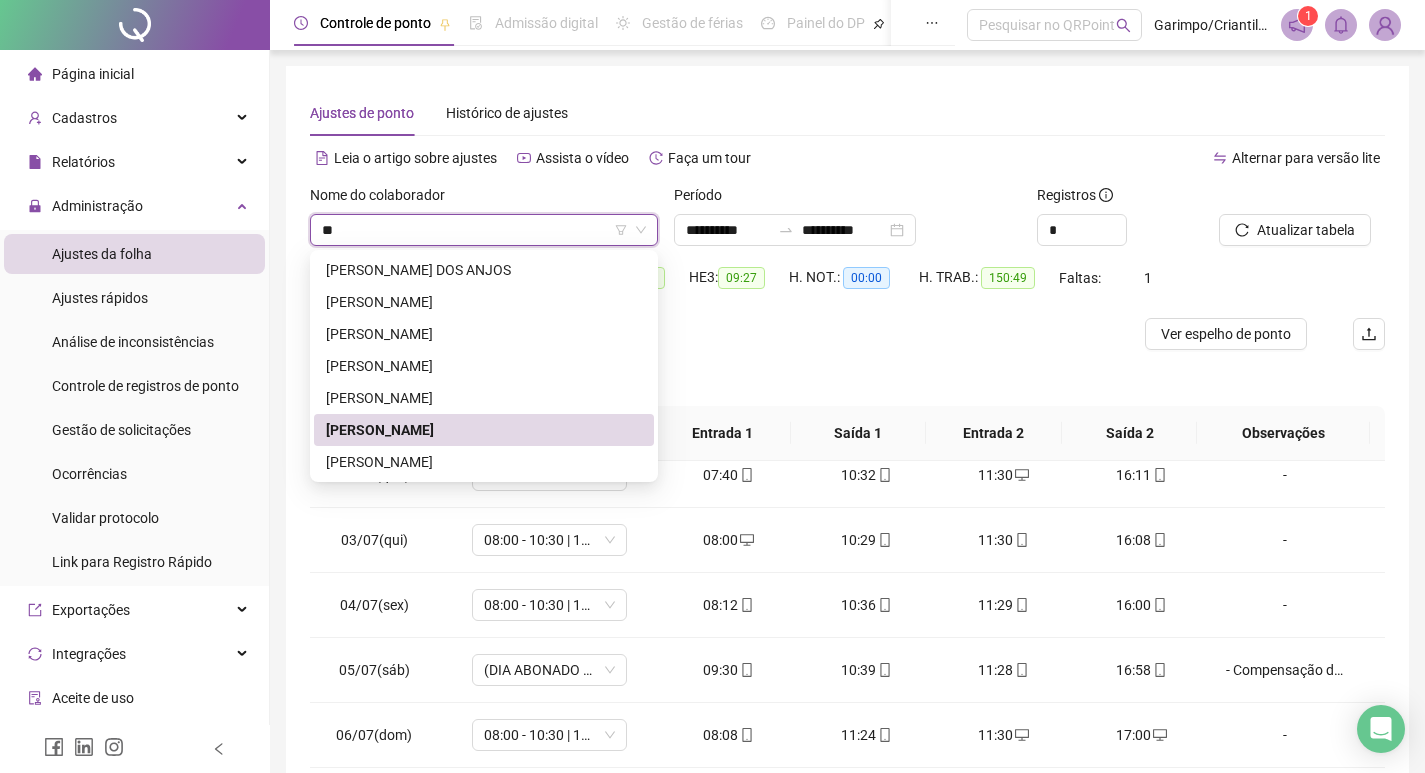 scroll, scrollTop: 0, scrollLeft: 0, axis: both 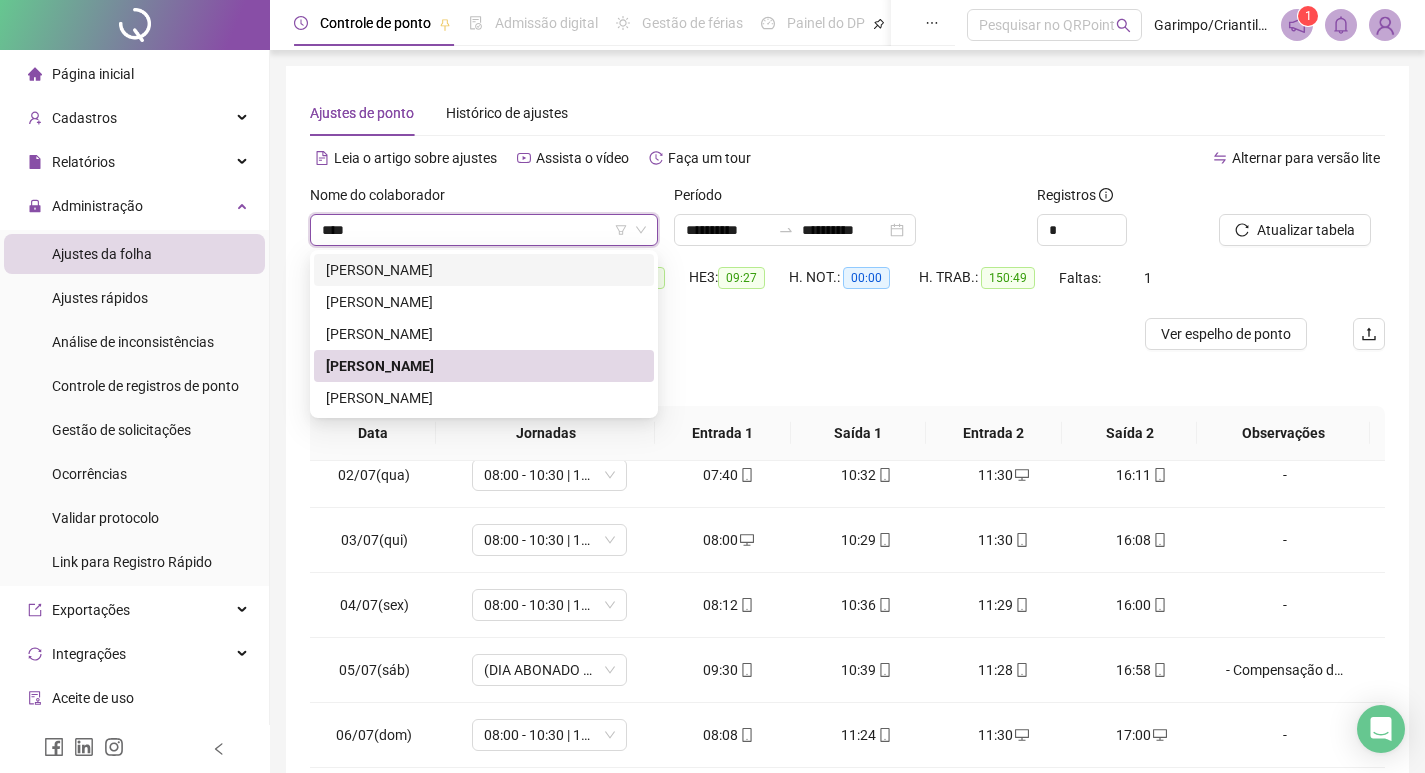 type on "****" 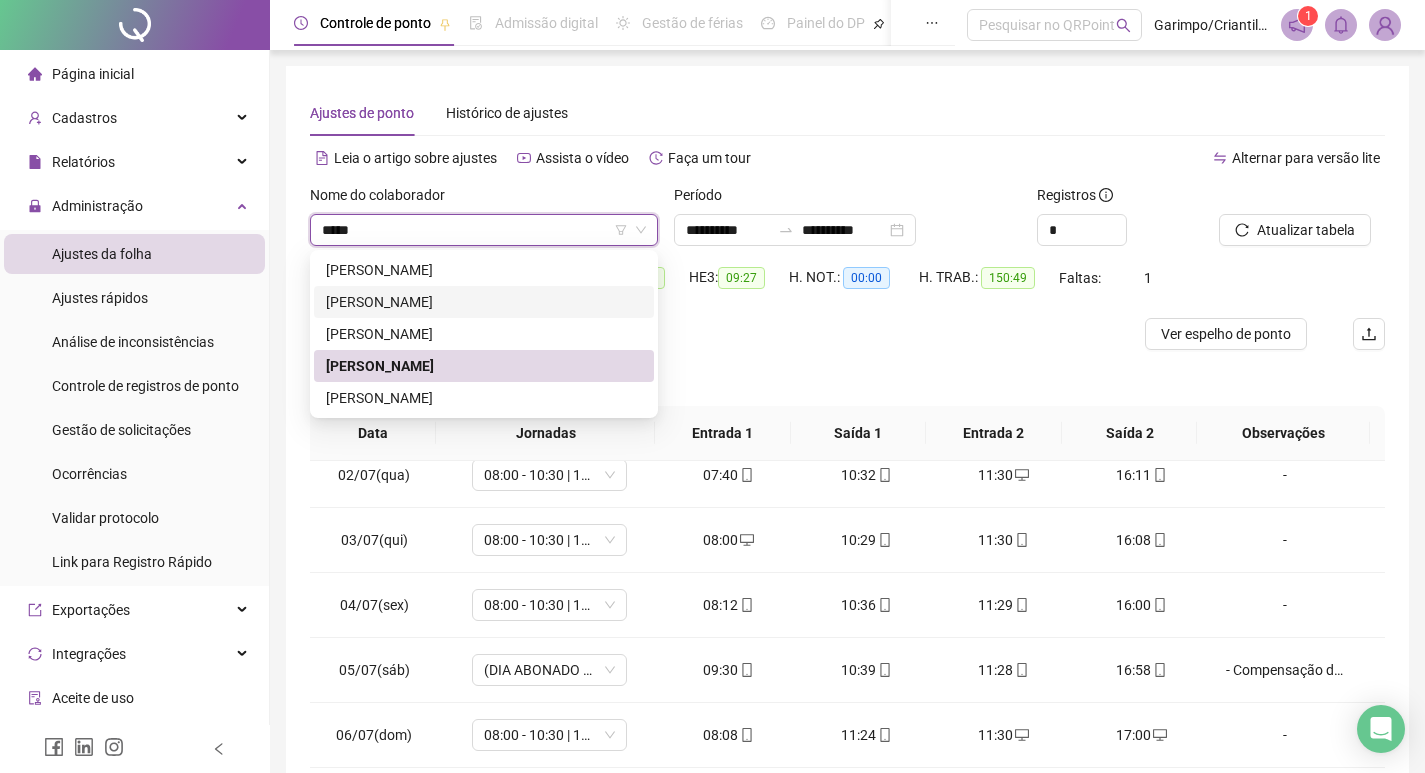 drag, startPoint x: 438, startPoint y: 298, endPoint x: 618, endPoint y: 265, distance: 183 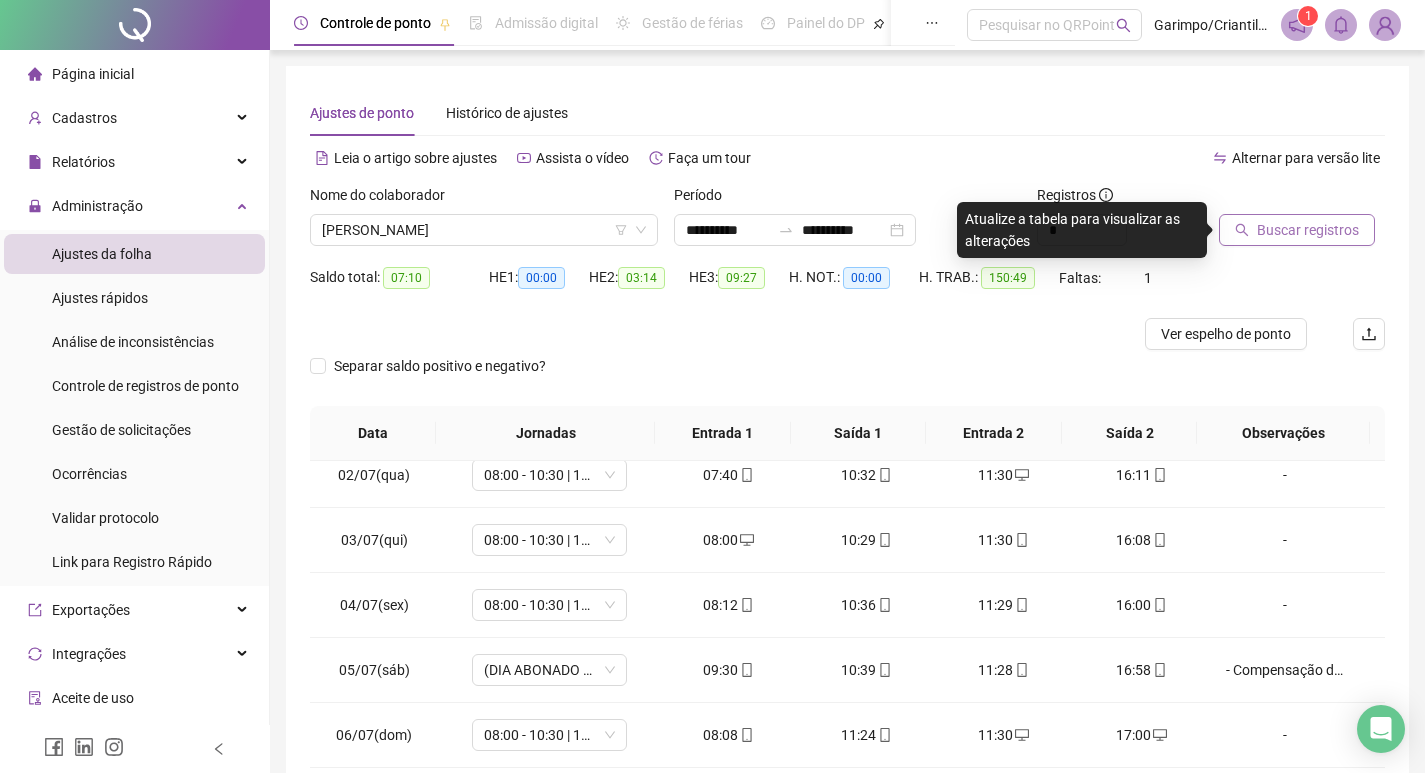 click on "Buscar registros" at bounding box center (1308, 230) 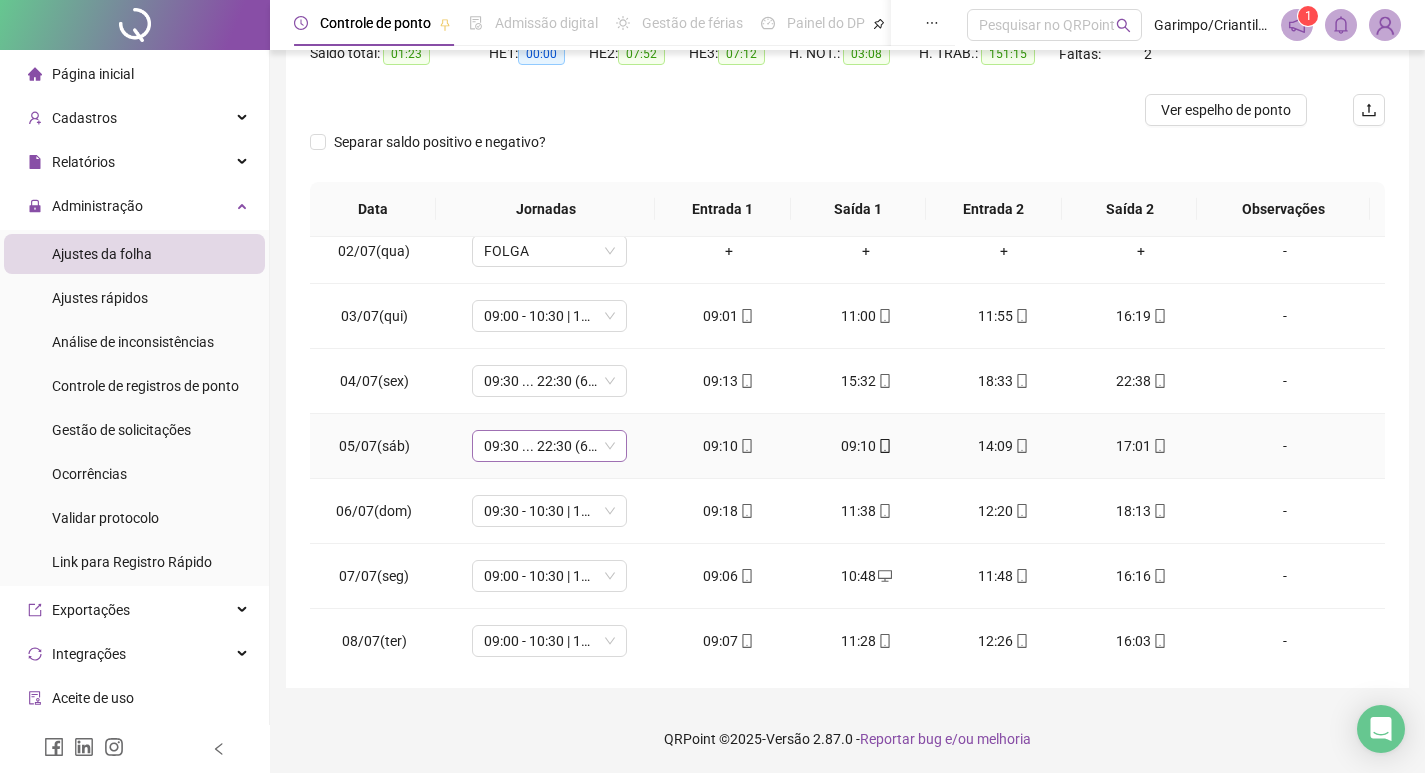 scroll, scrollTop: 225, scrollLeft: 0, axis: vertical 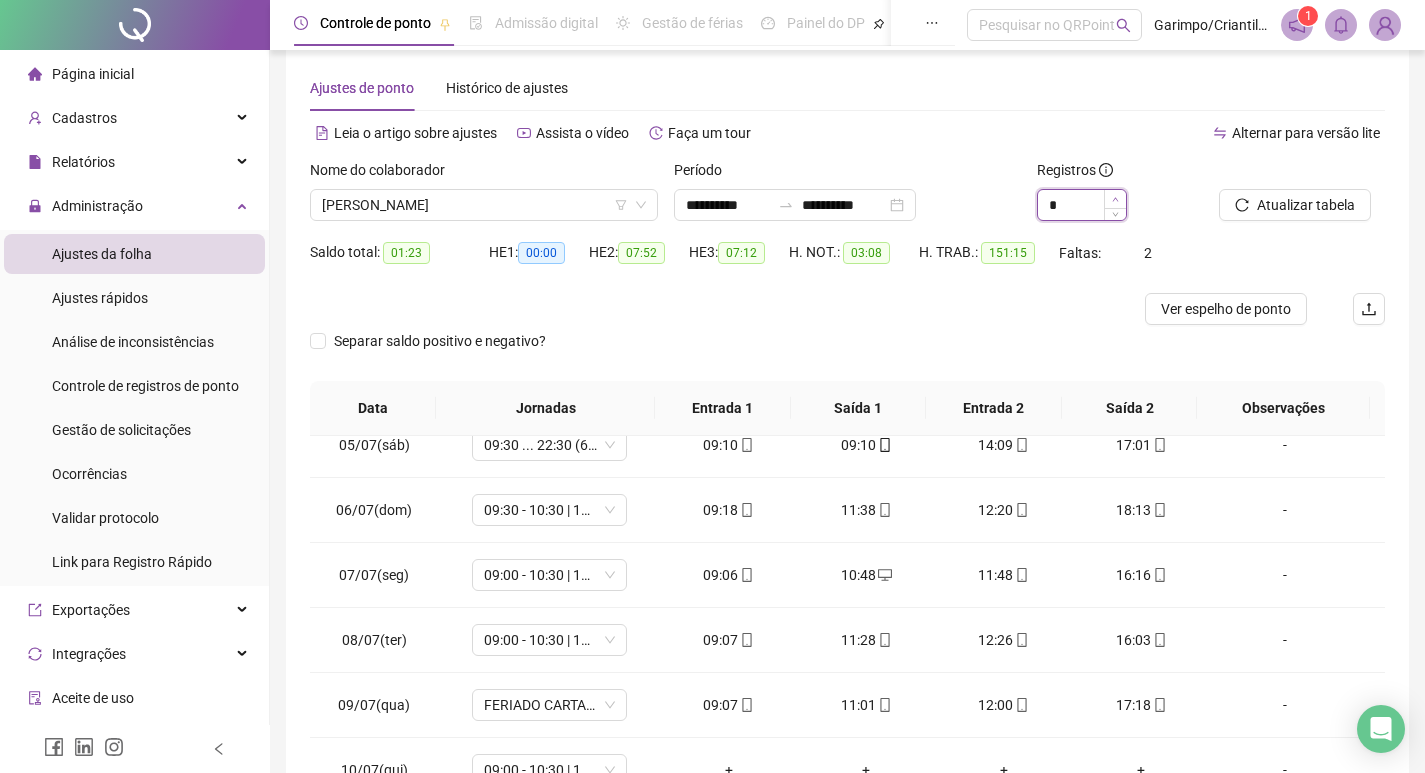 click at bounding box center (1115, 199) 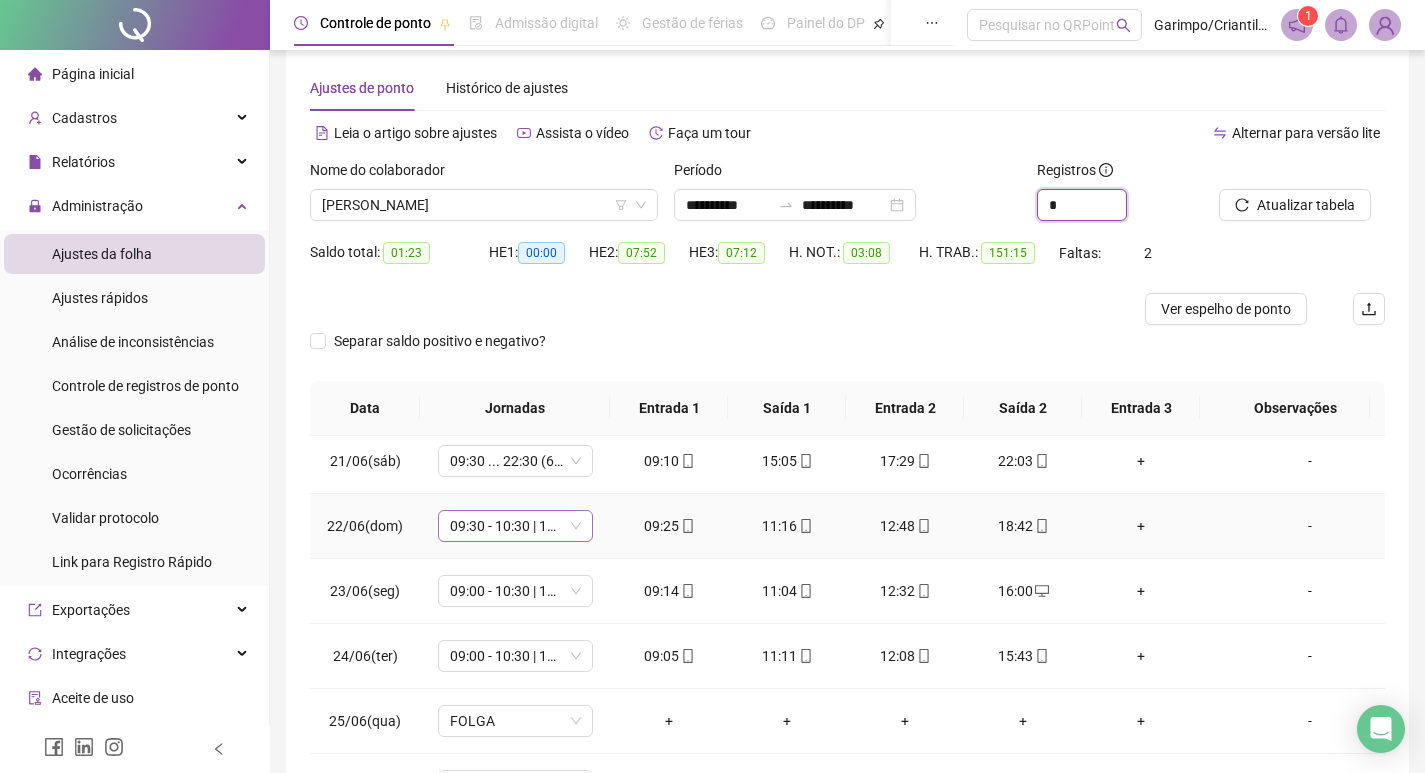 scroll, scrollTop: 0, scrollLeft: 0, axis: both 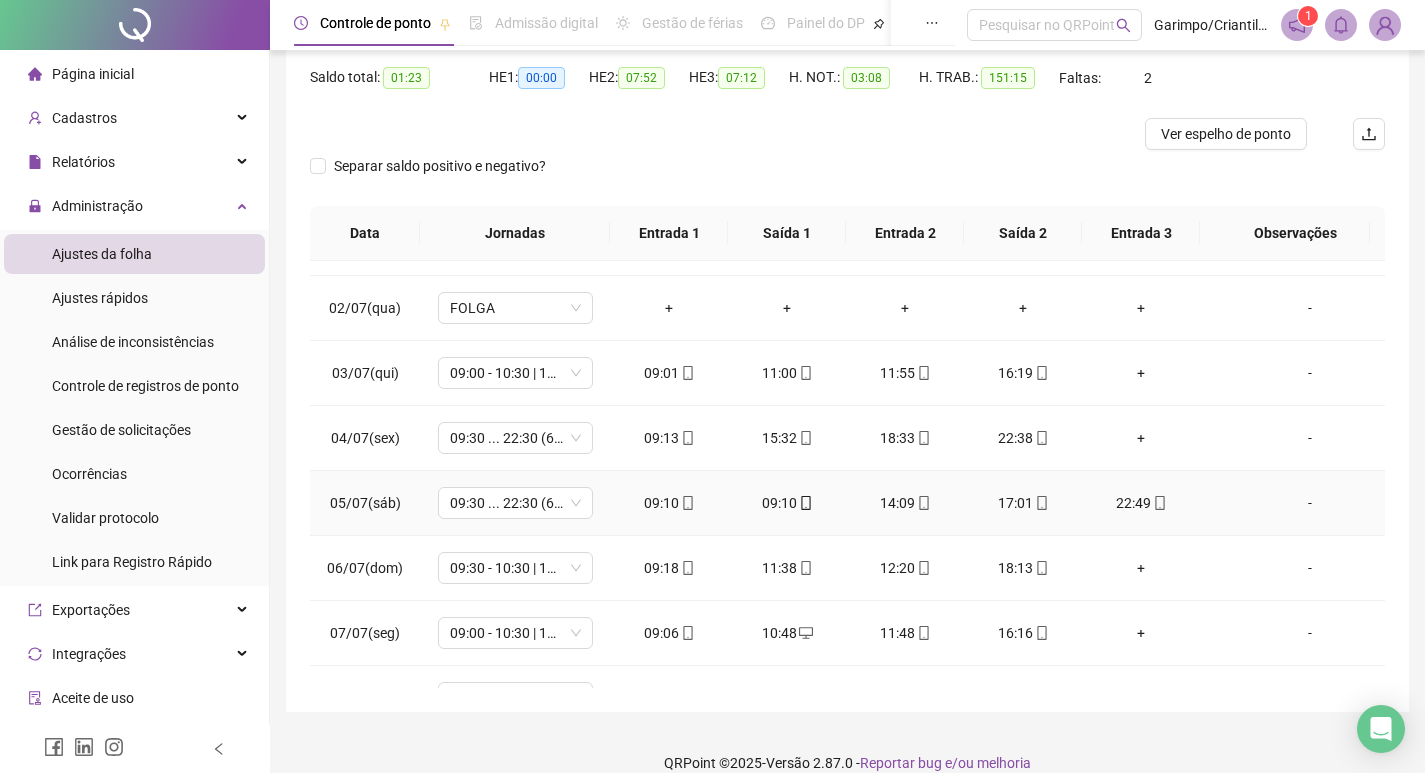 click on "09:10" at bounding box center (669, 503) 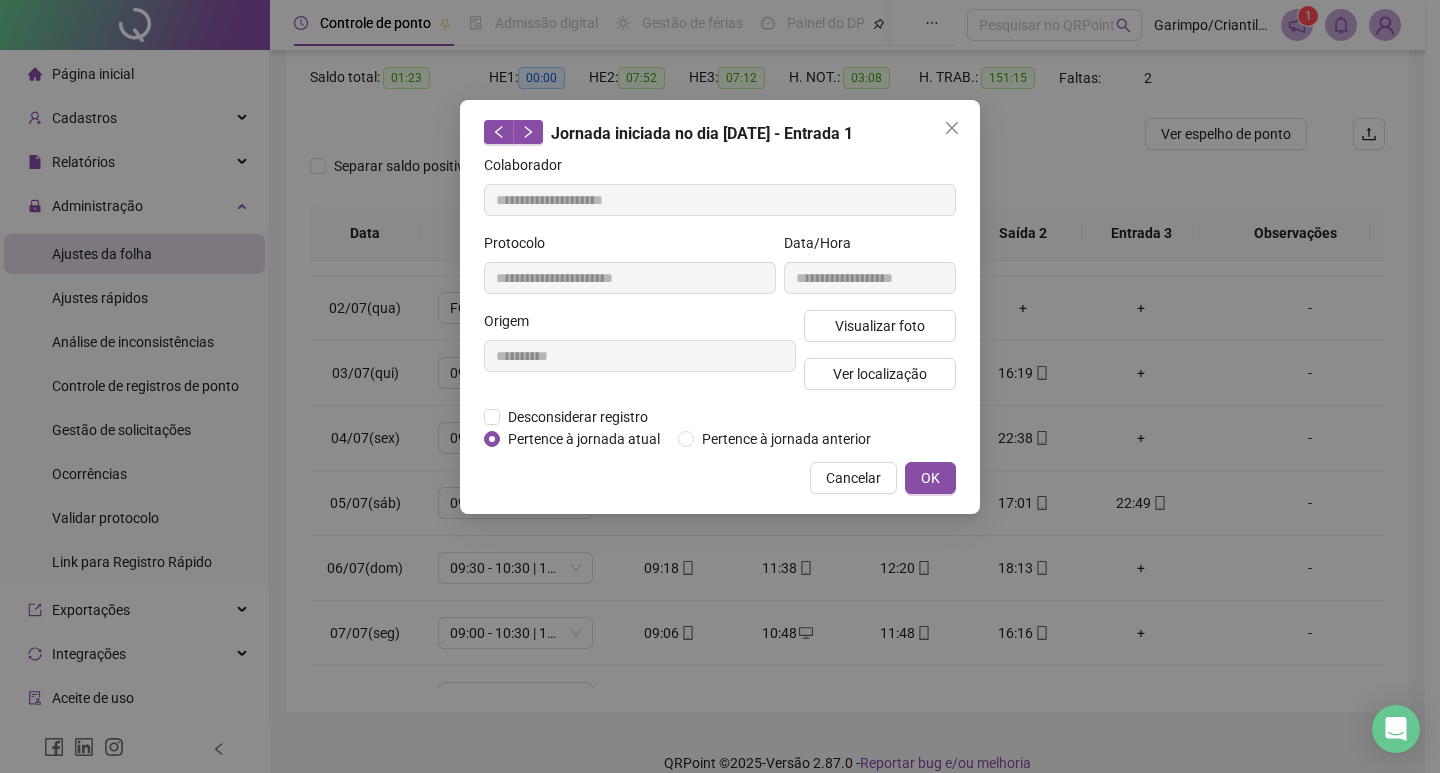 type on "**********" 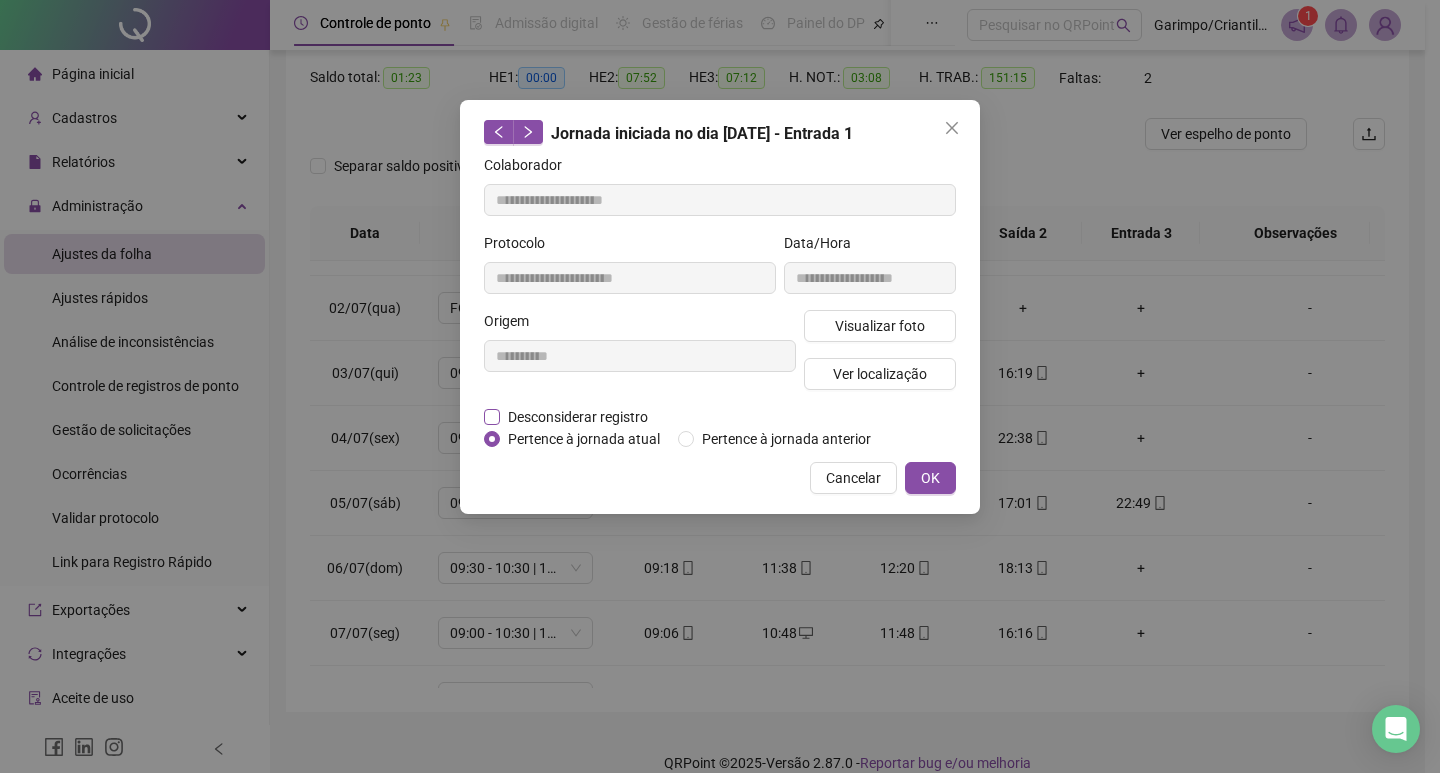 click on "Desconsiderar registro" at bounding box center (578, 417) 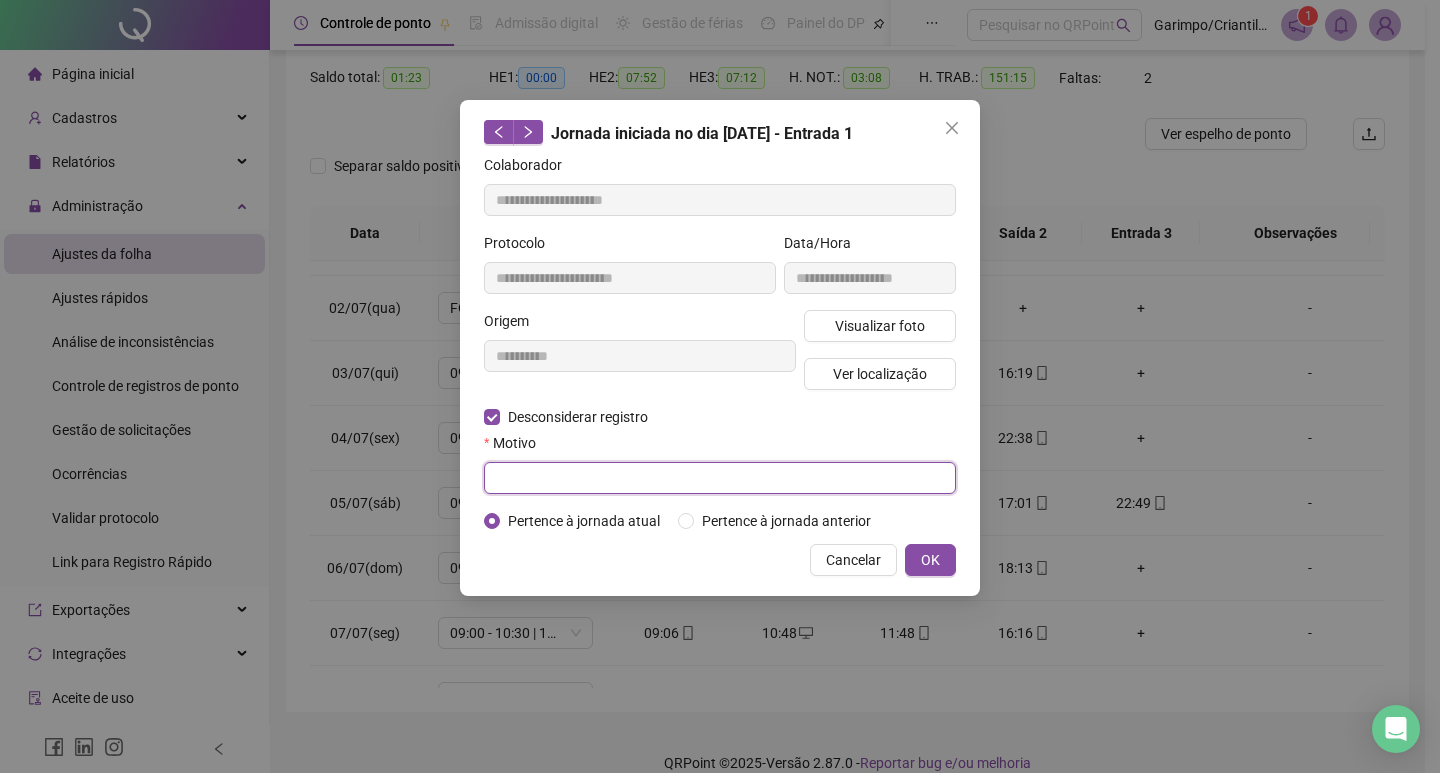 click at bounding box center [720, 478] 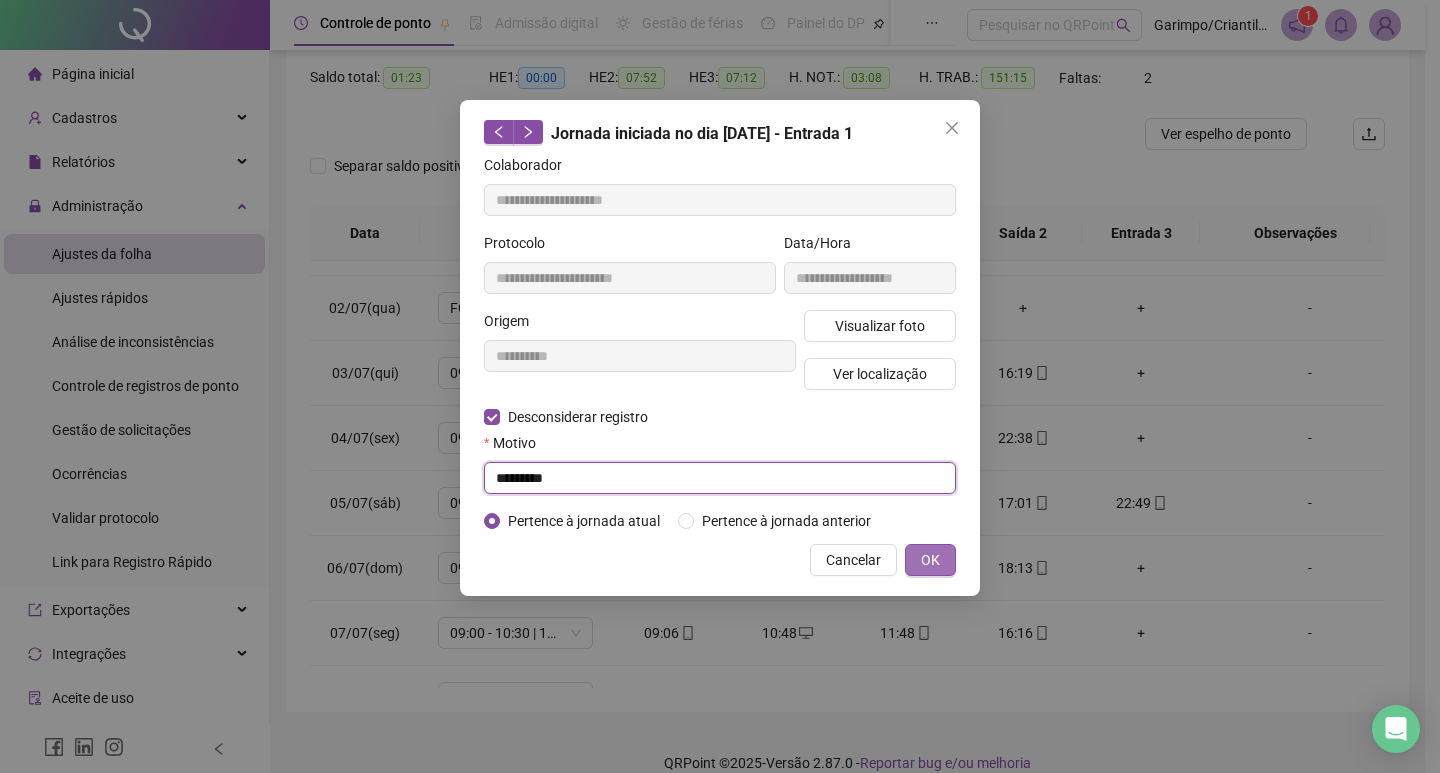 type 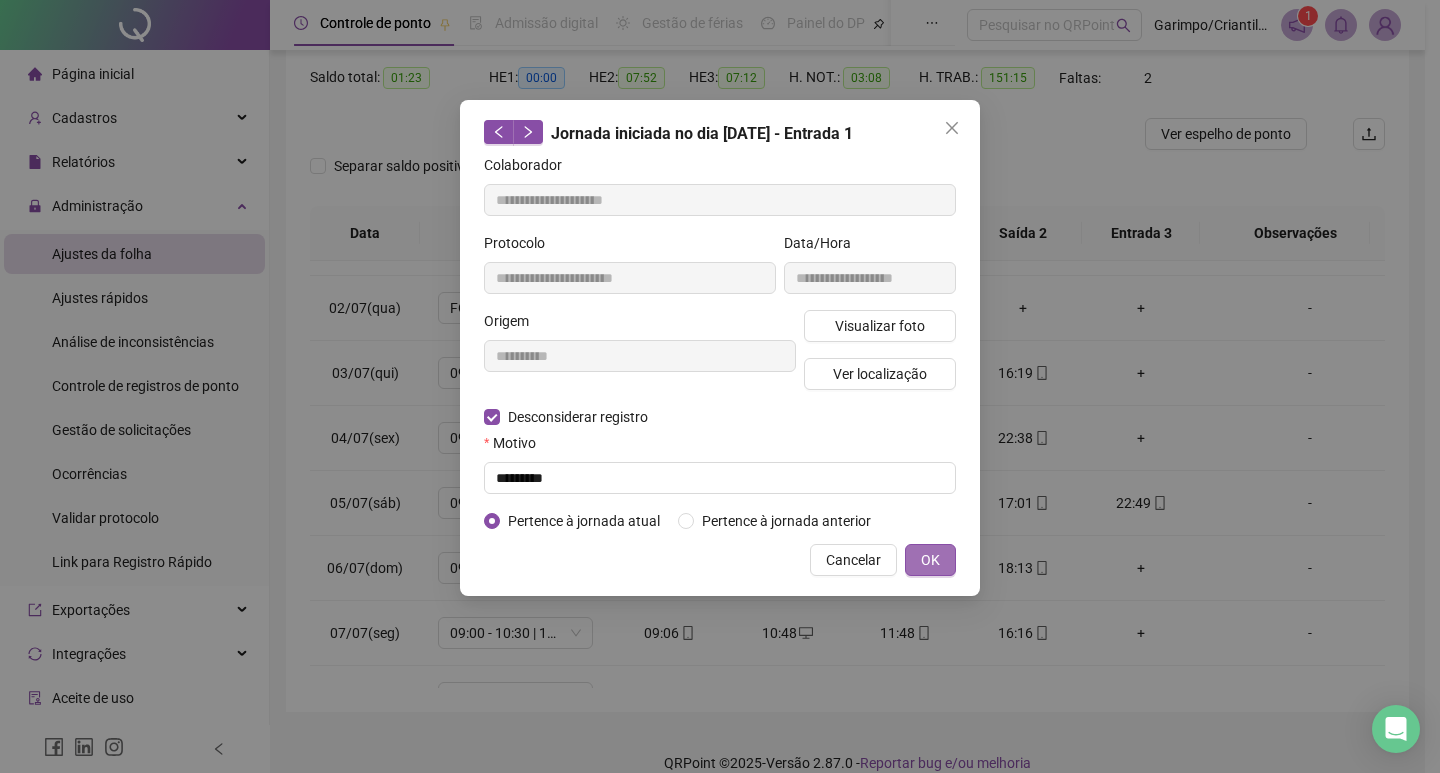type 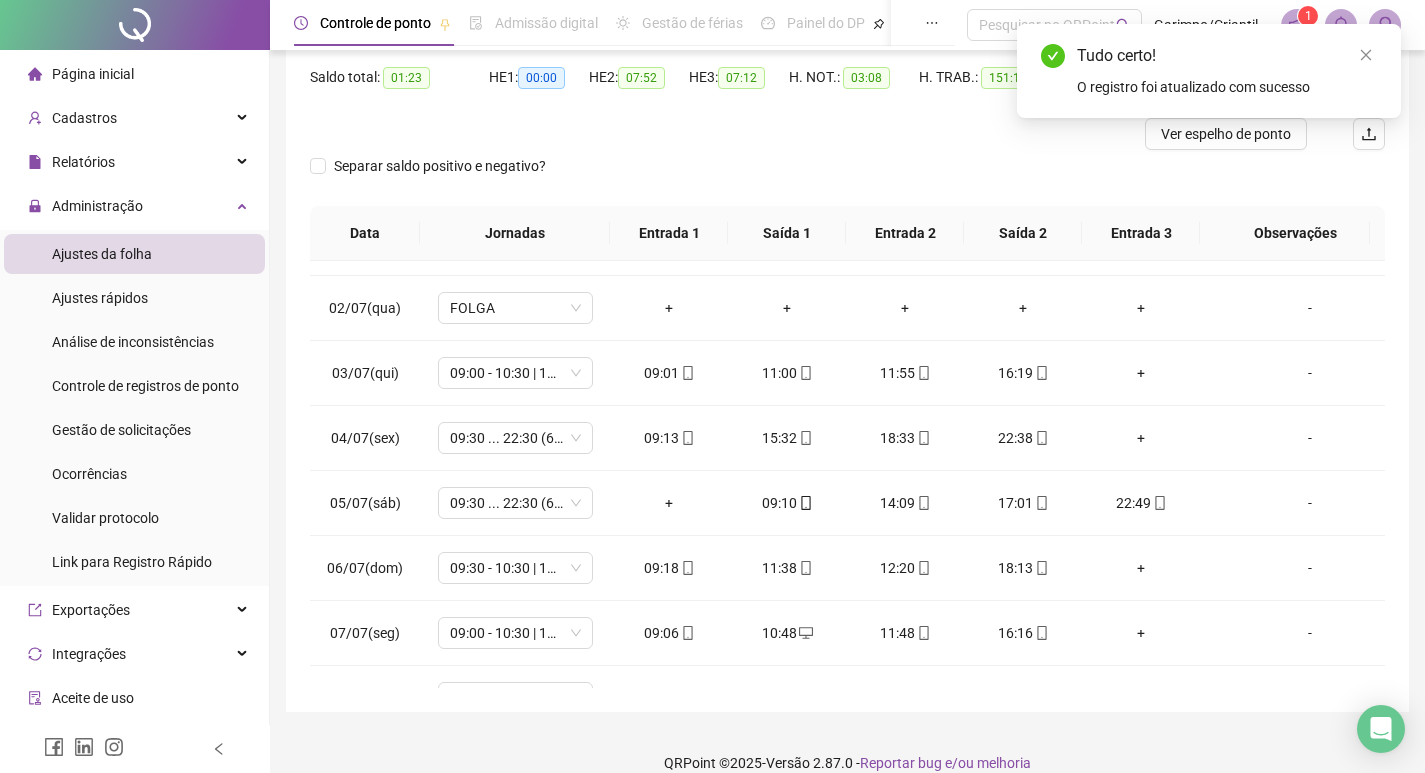 scroll, scrollTop: 0, scrollLeft: 0, axis: both 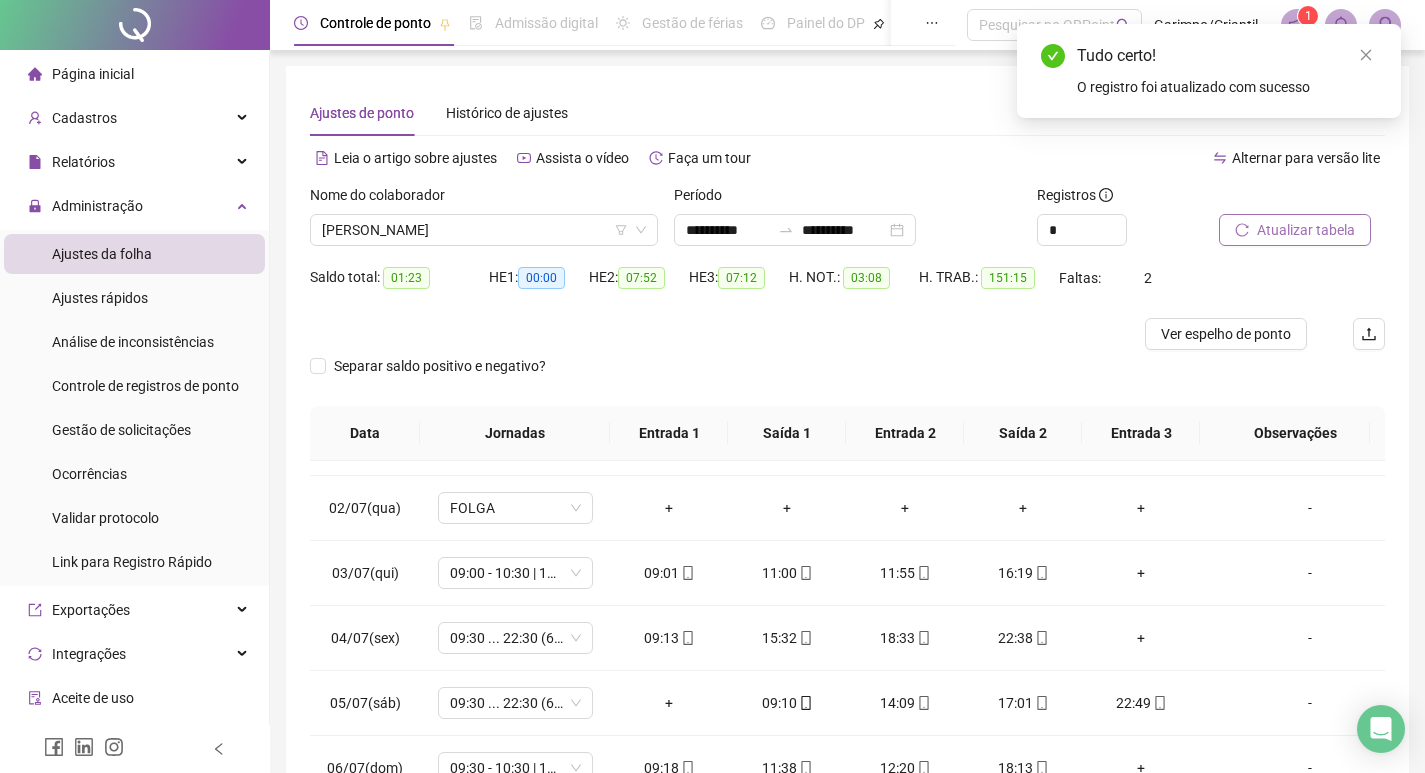 click on "Atualizar tabela" at bounding box center [1306, 230] 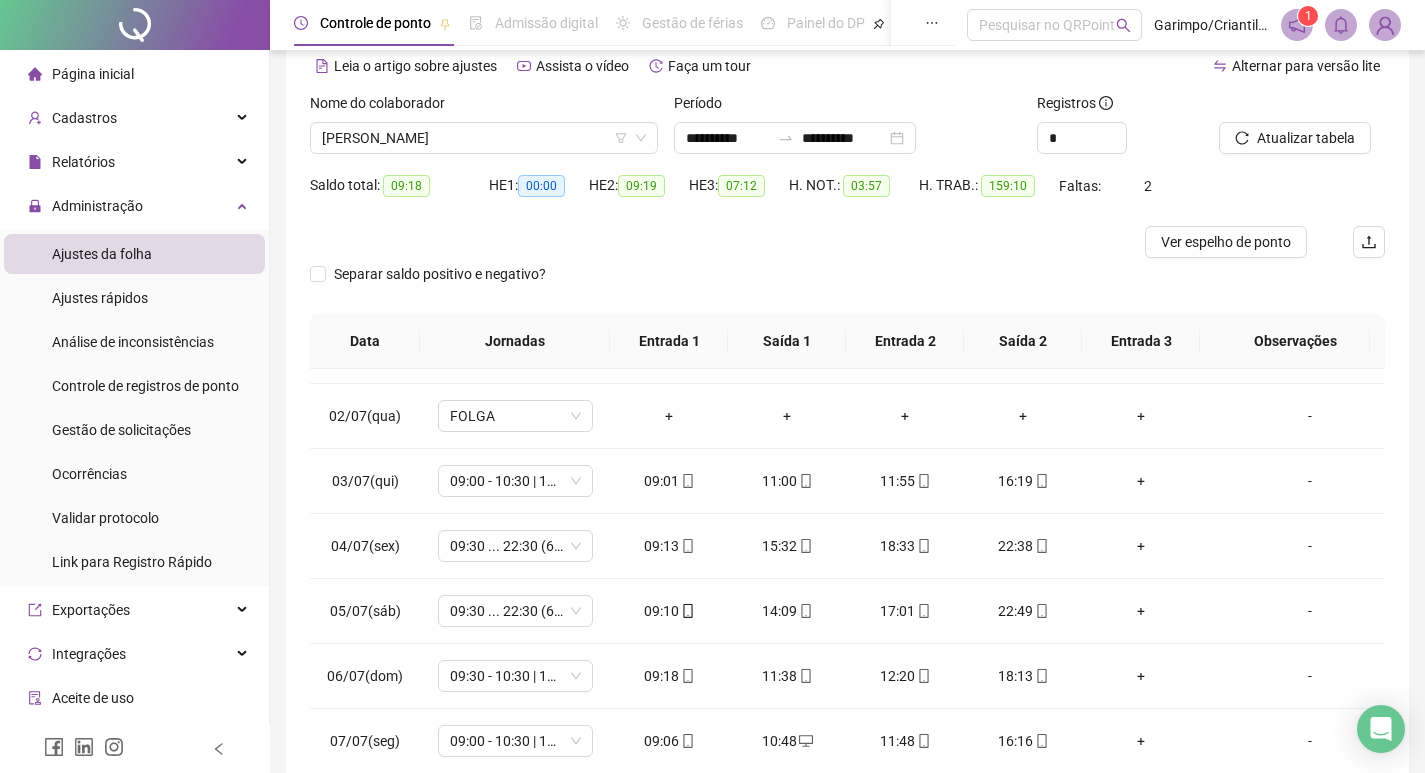 scroll, scrollTop: 225, scrollLeft: 0, axis: vertical 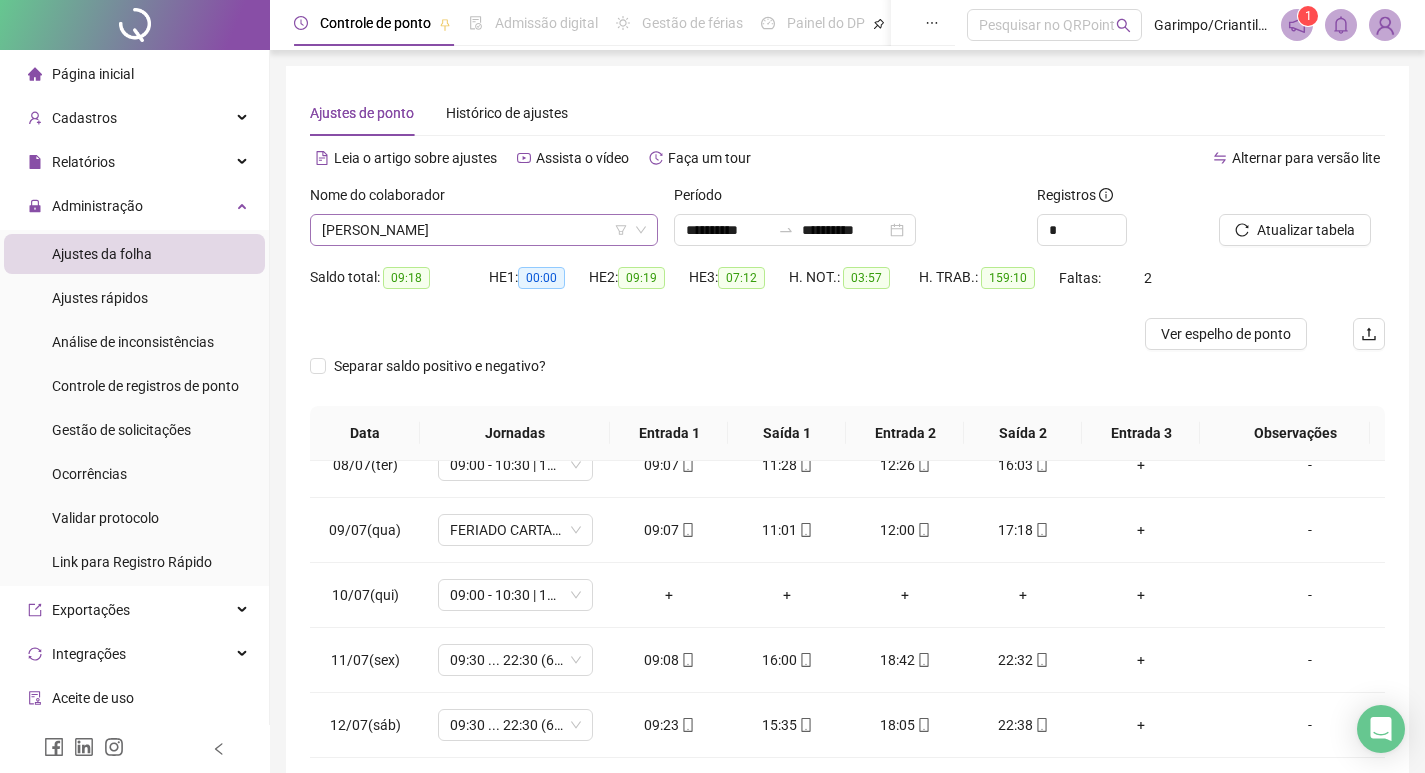 click on "[PERSON_NAME]" at bounding box center [484, 230] 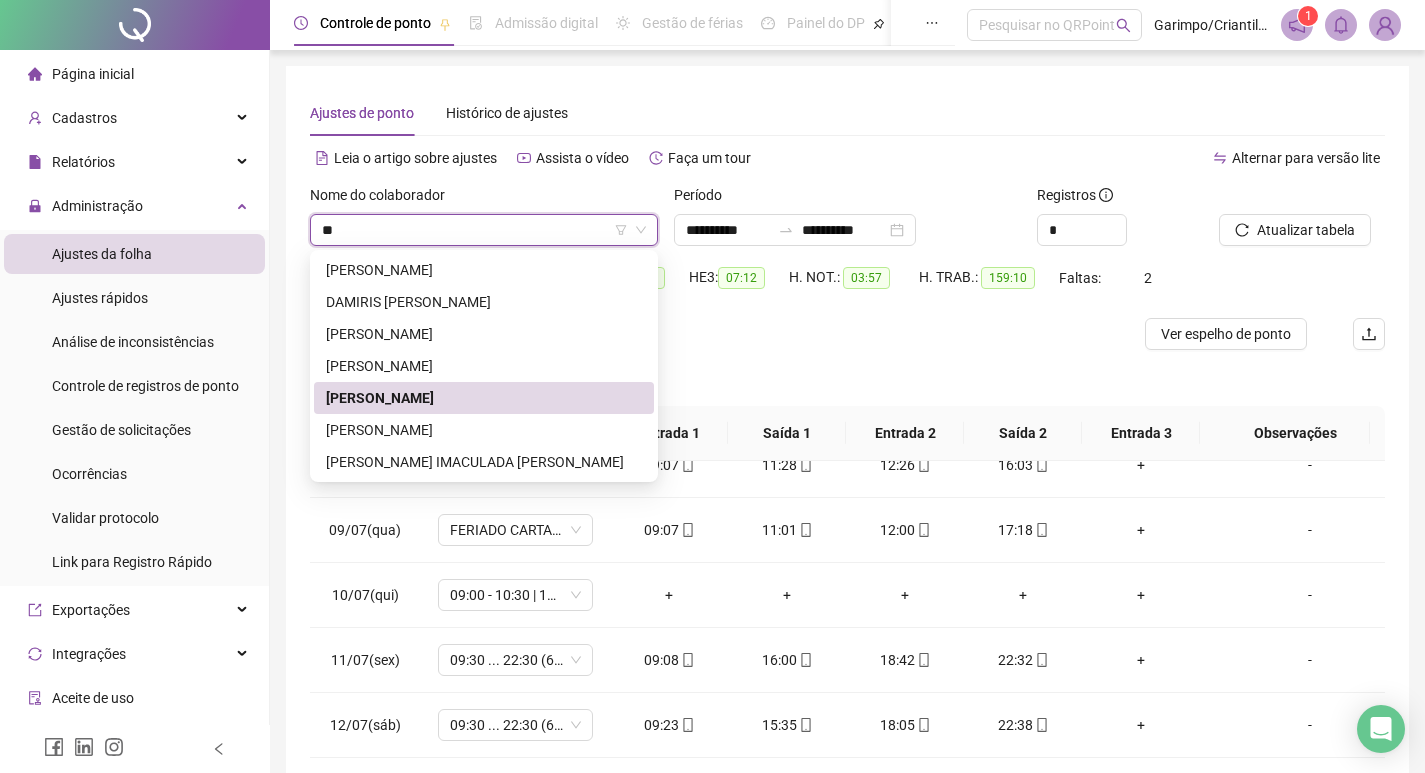 scroll, scrollTop: 0, scrollLeft: 0, axis: both 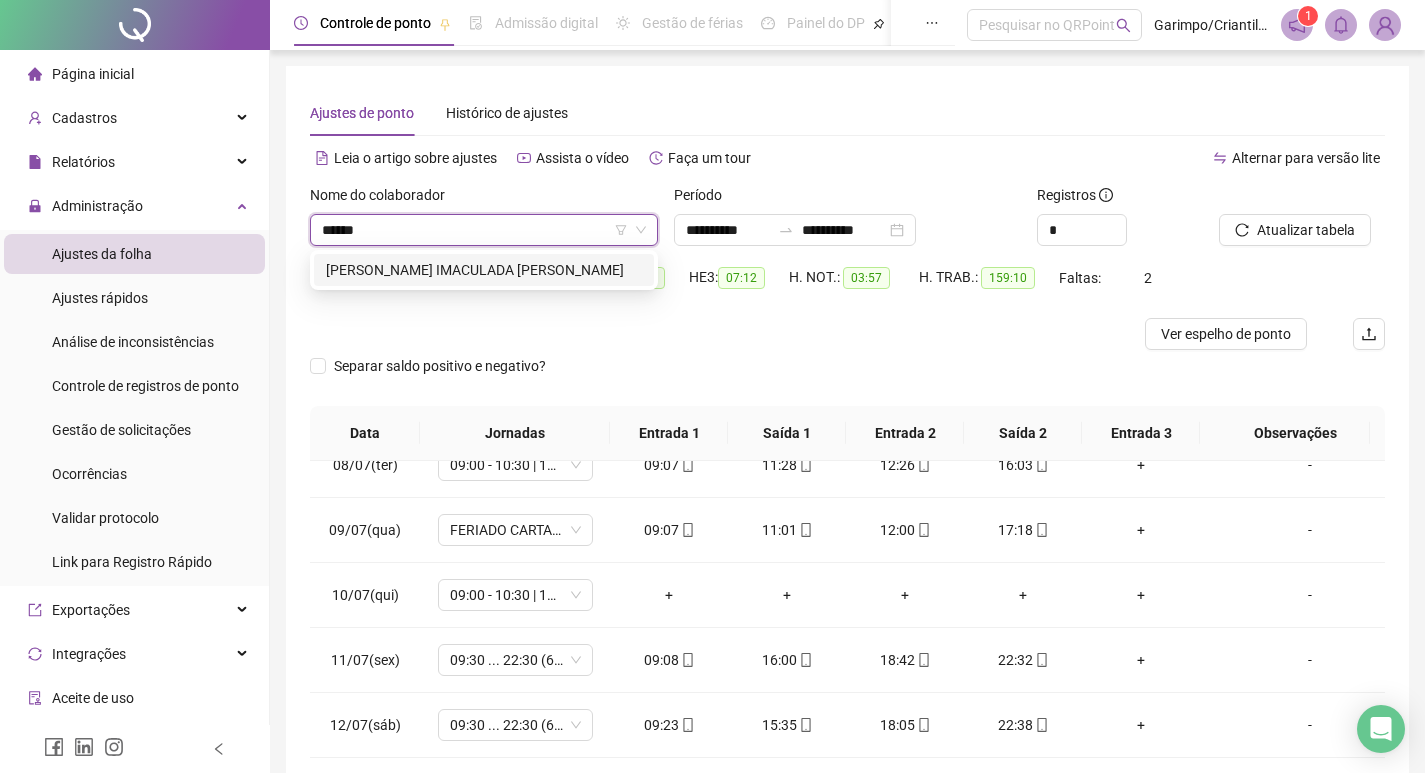 type on "*******" 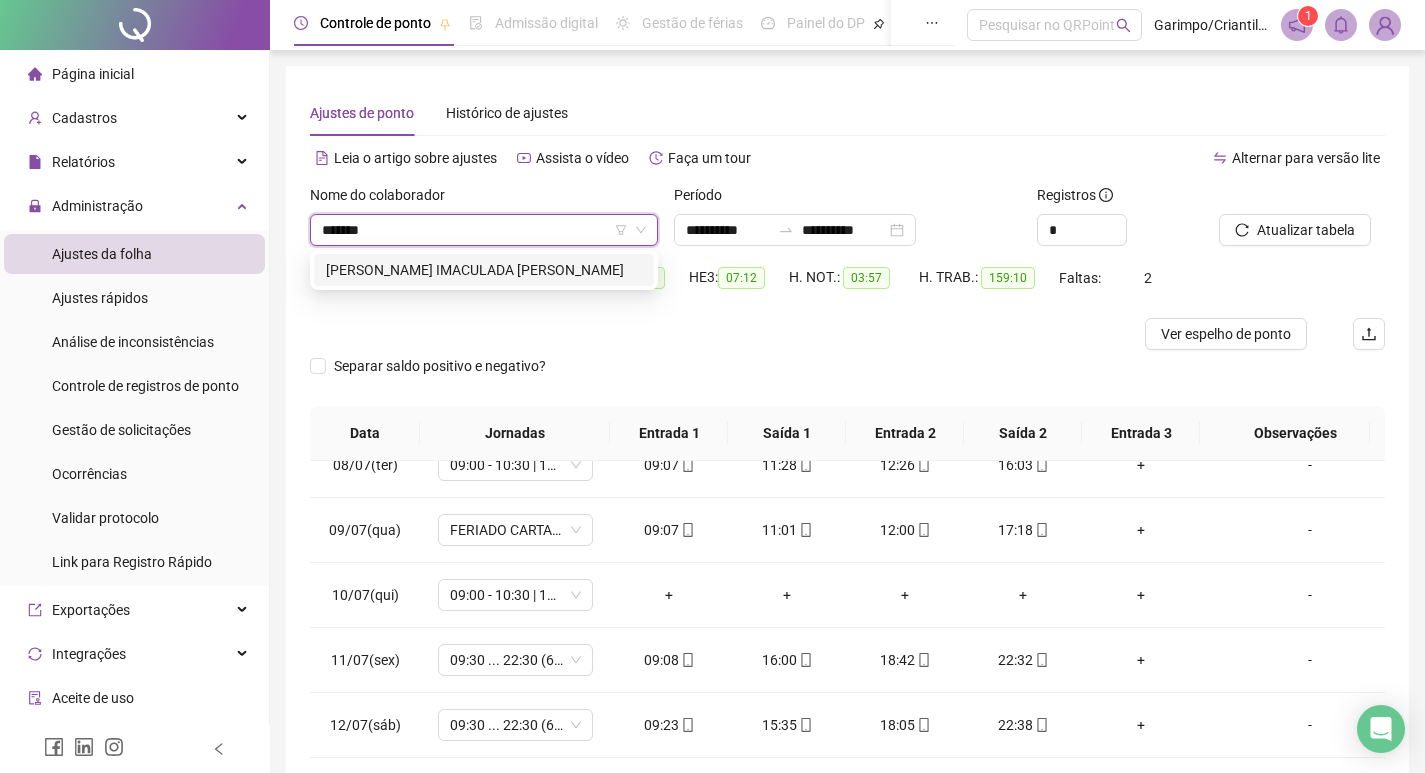 type 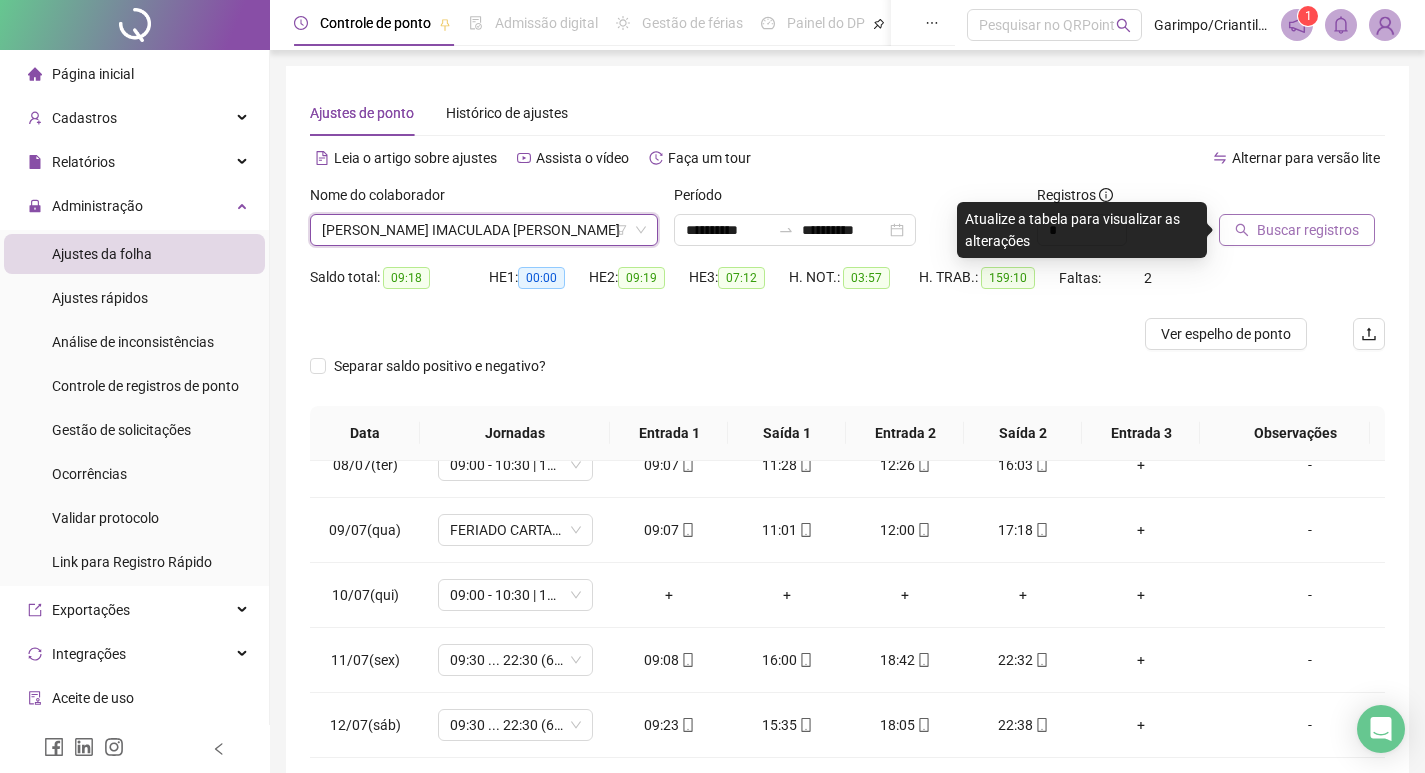 click on "Buscar registros" at bounding box center (1308, 230) 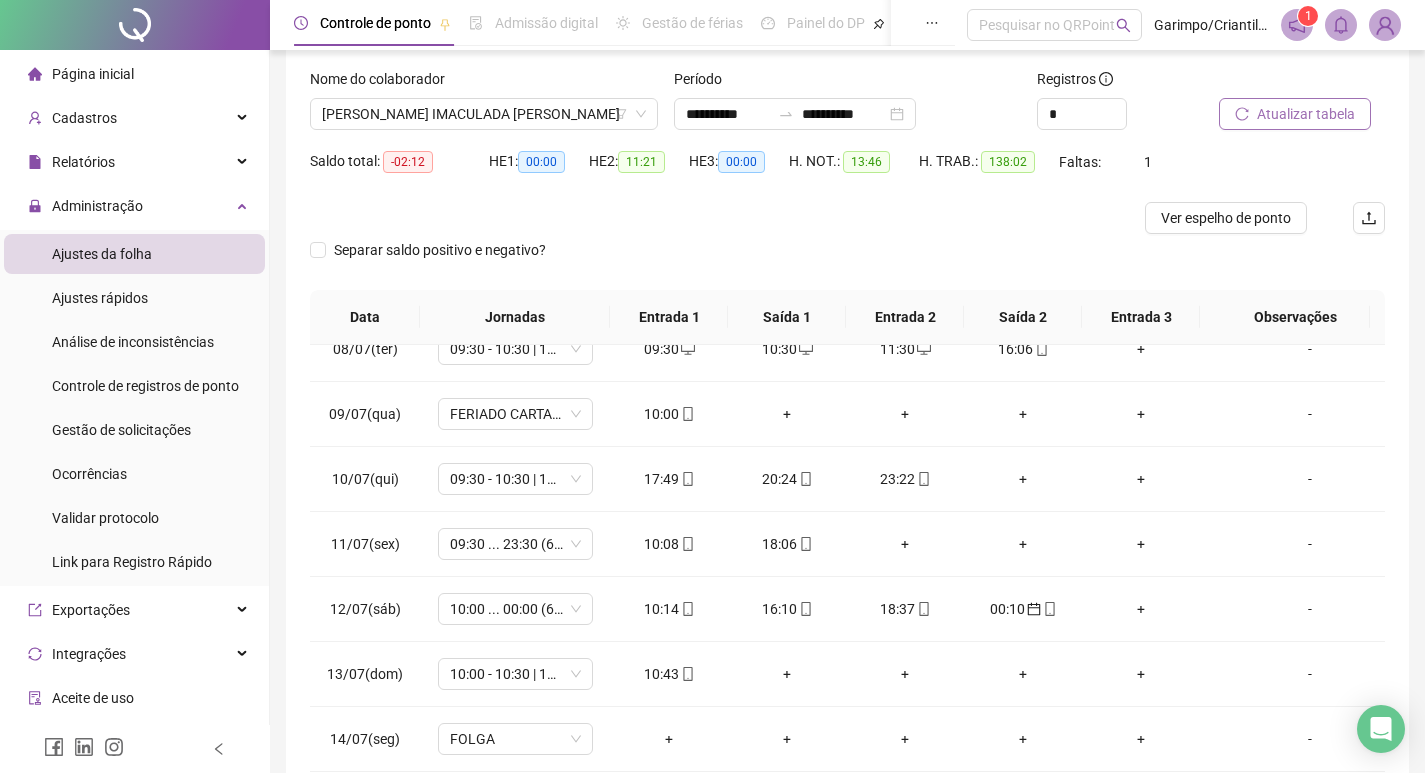 scroll, scrollTop: 225, scrollLeft: 0, axis: vertical 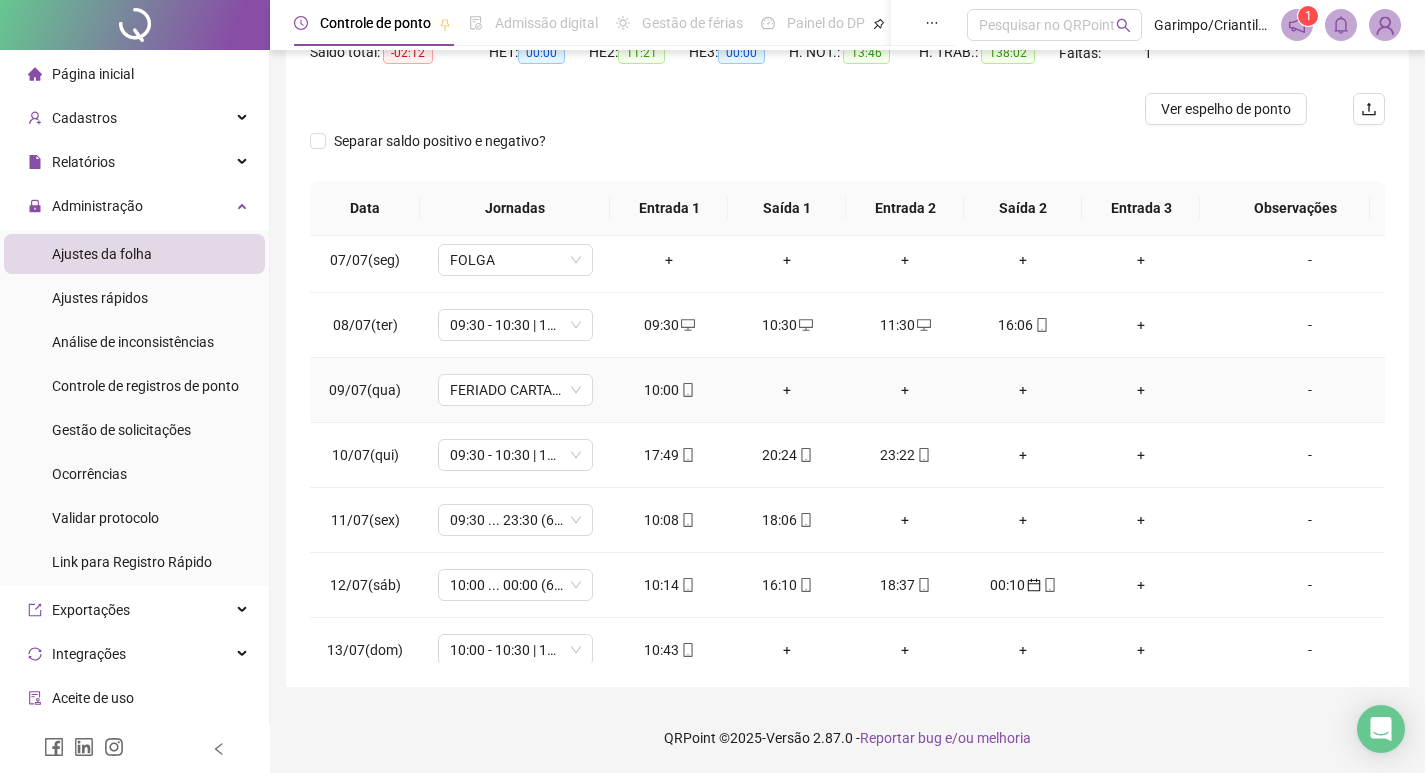 click on "+" at bounding box center [787, 390] 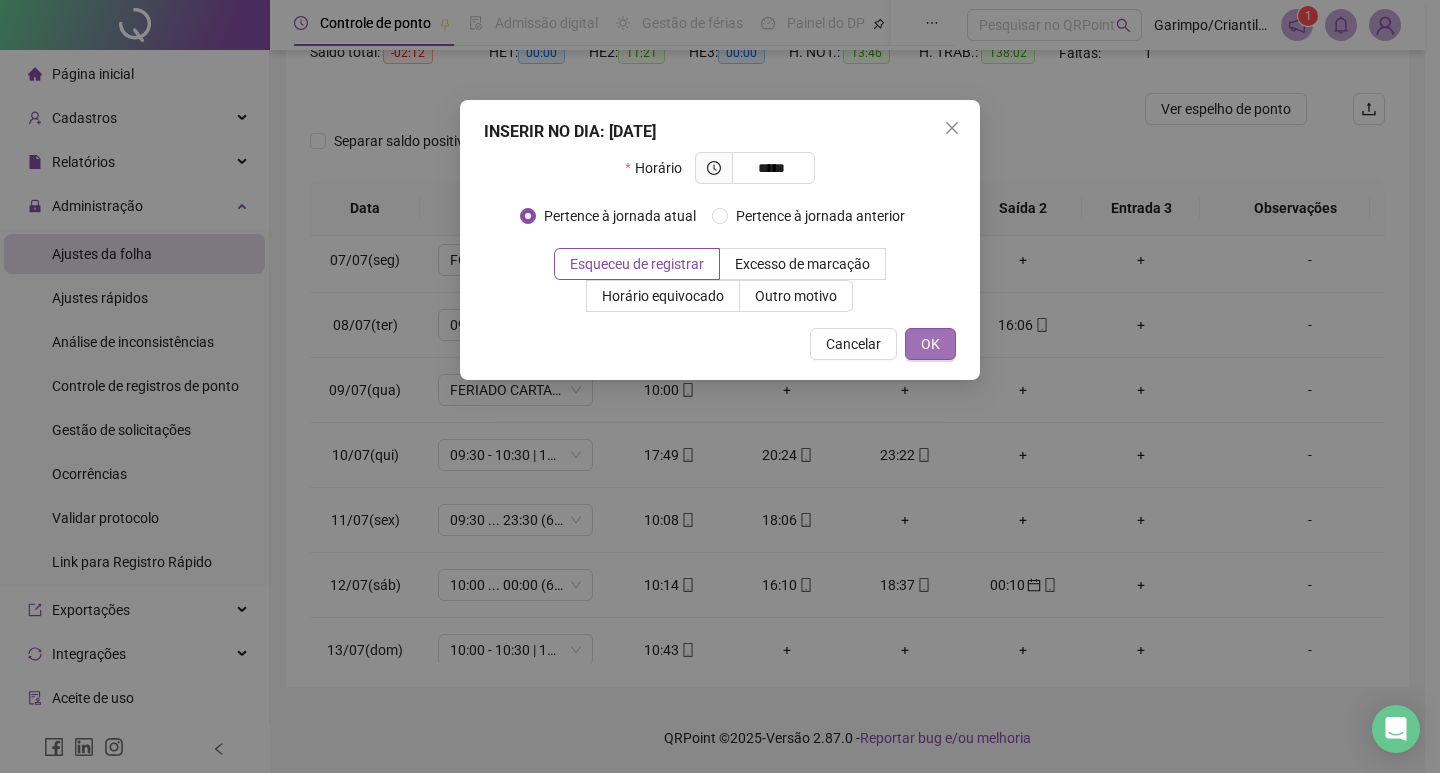 type on "*****" 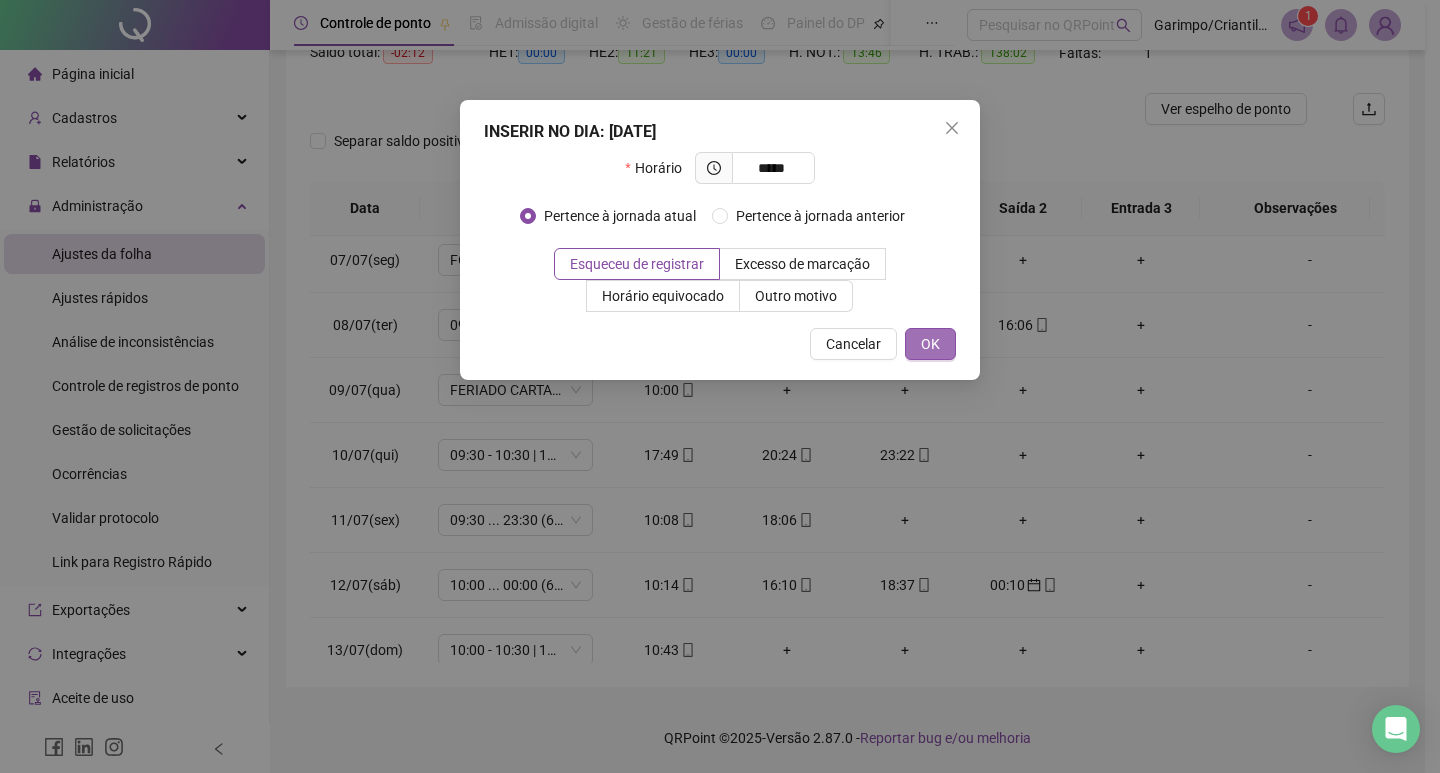 click on "OK" at bounding box center (930, 344) 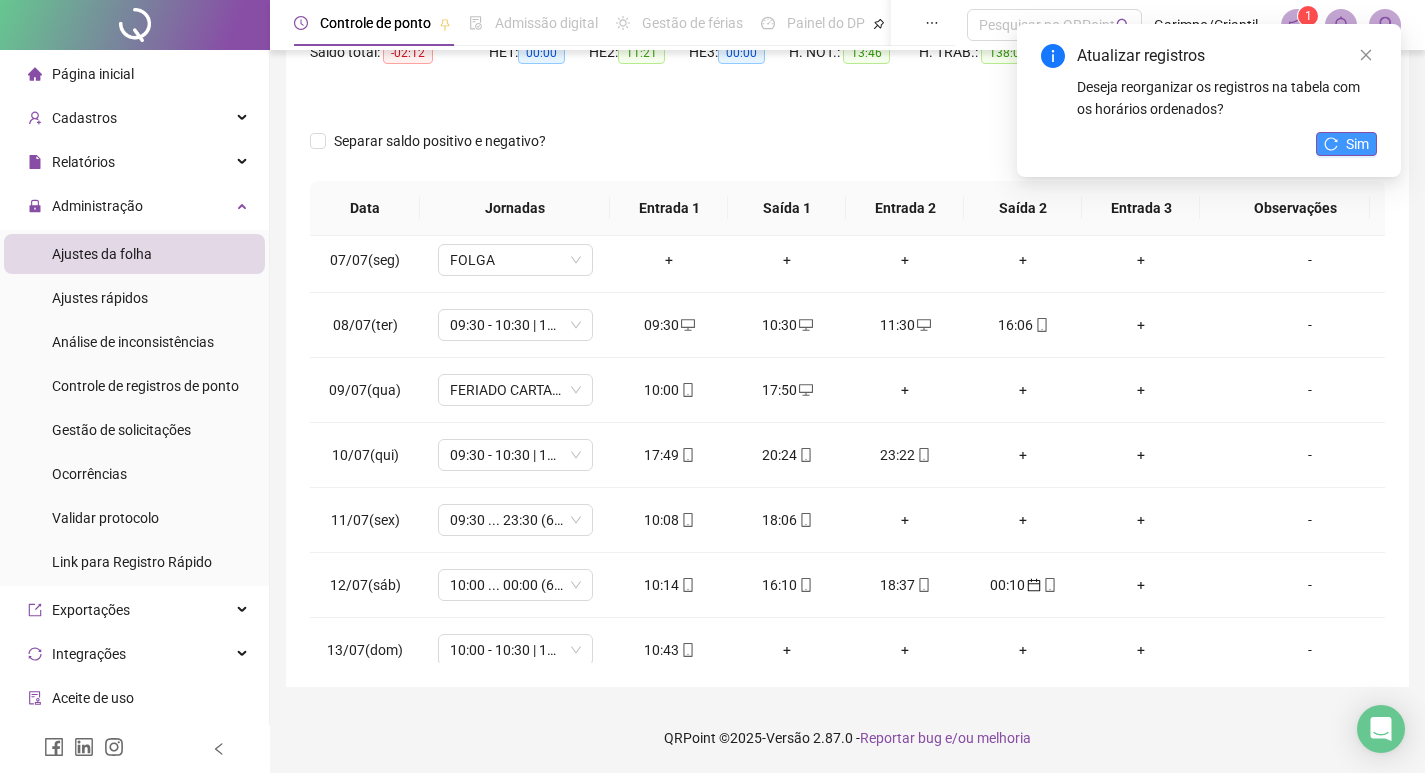 click 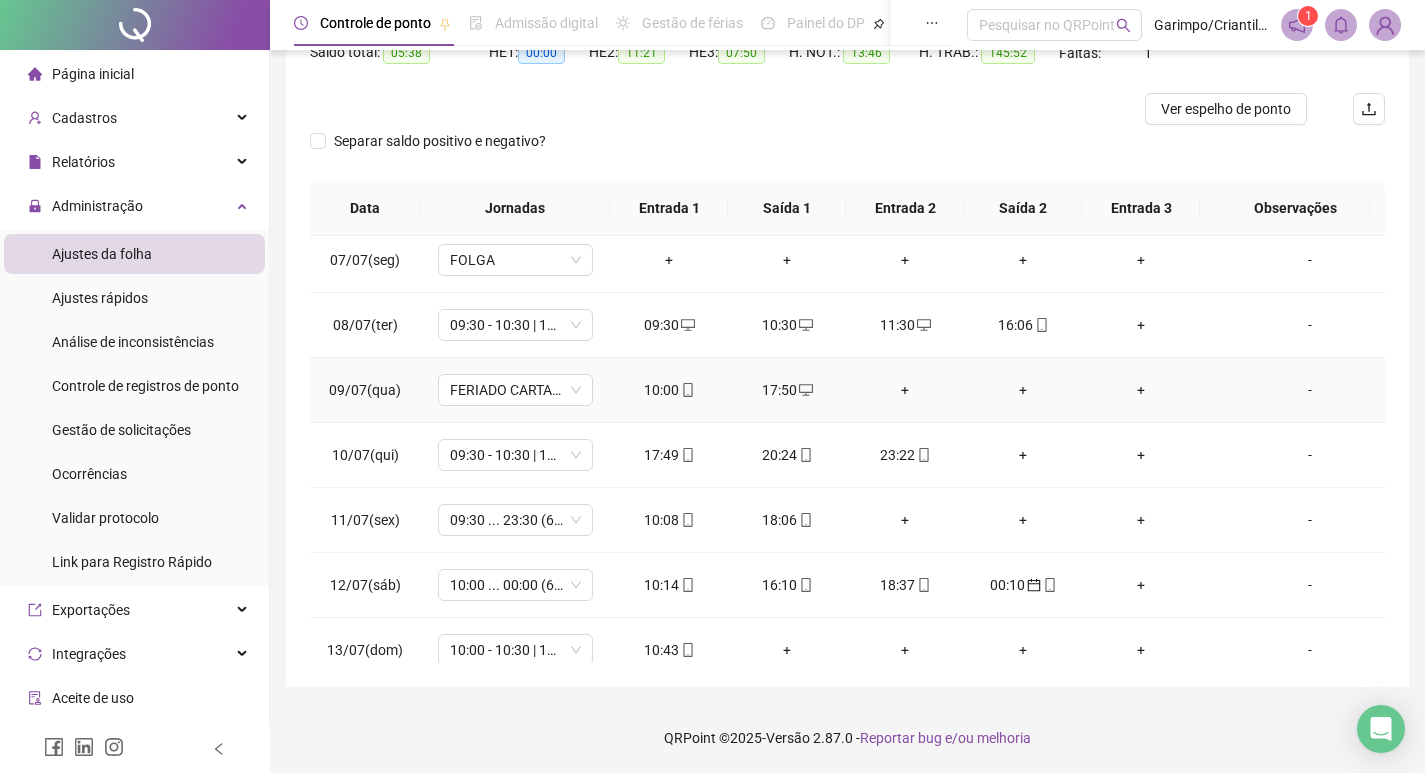 click 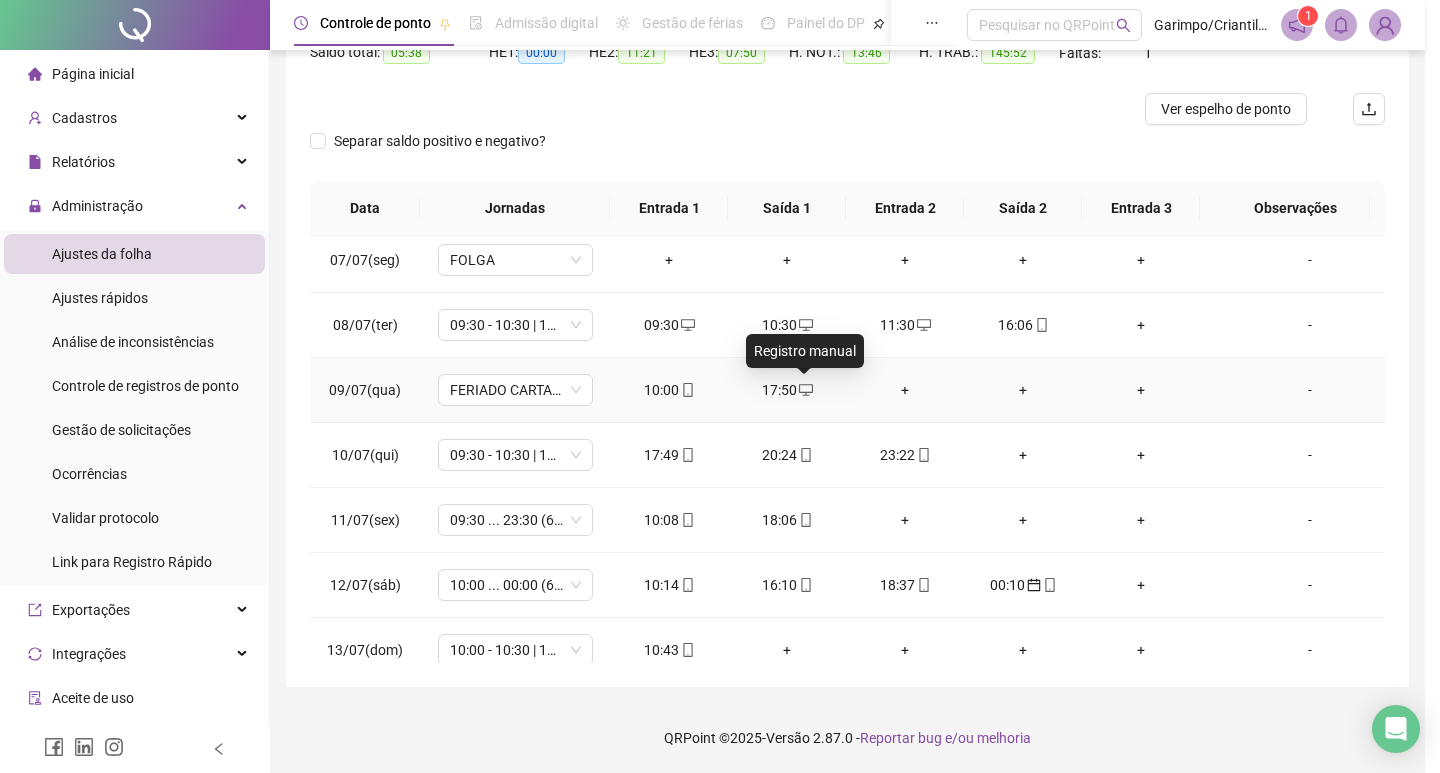 type on "**********" 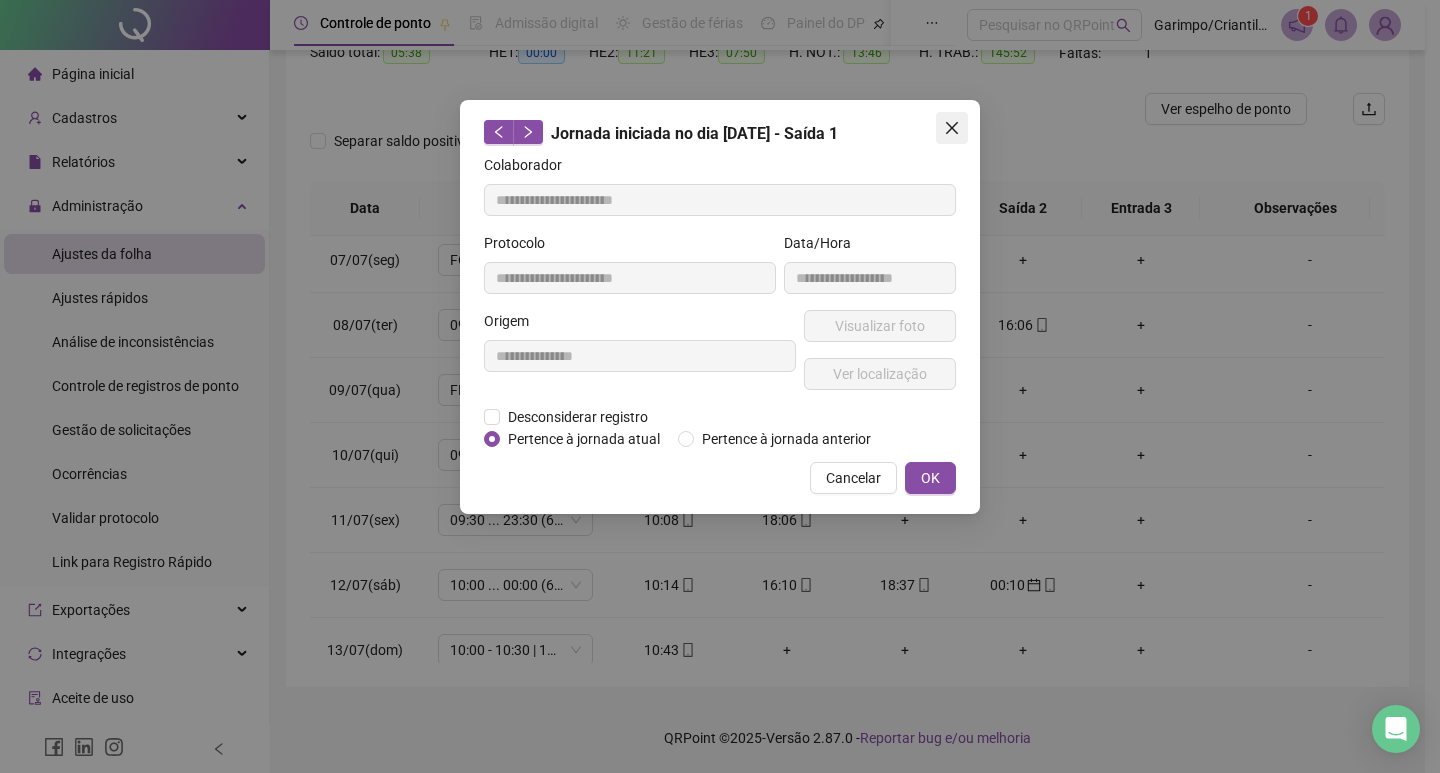 click at bounding box center (952, 128) 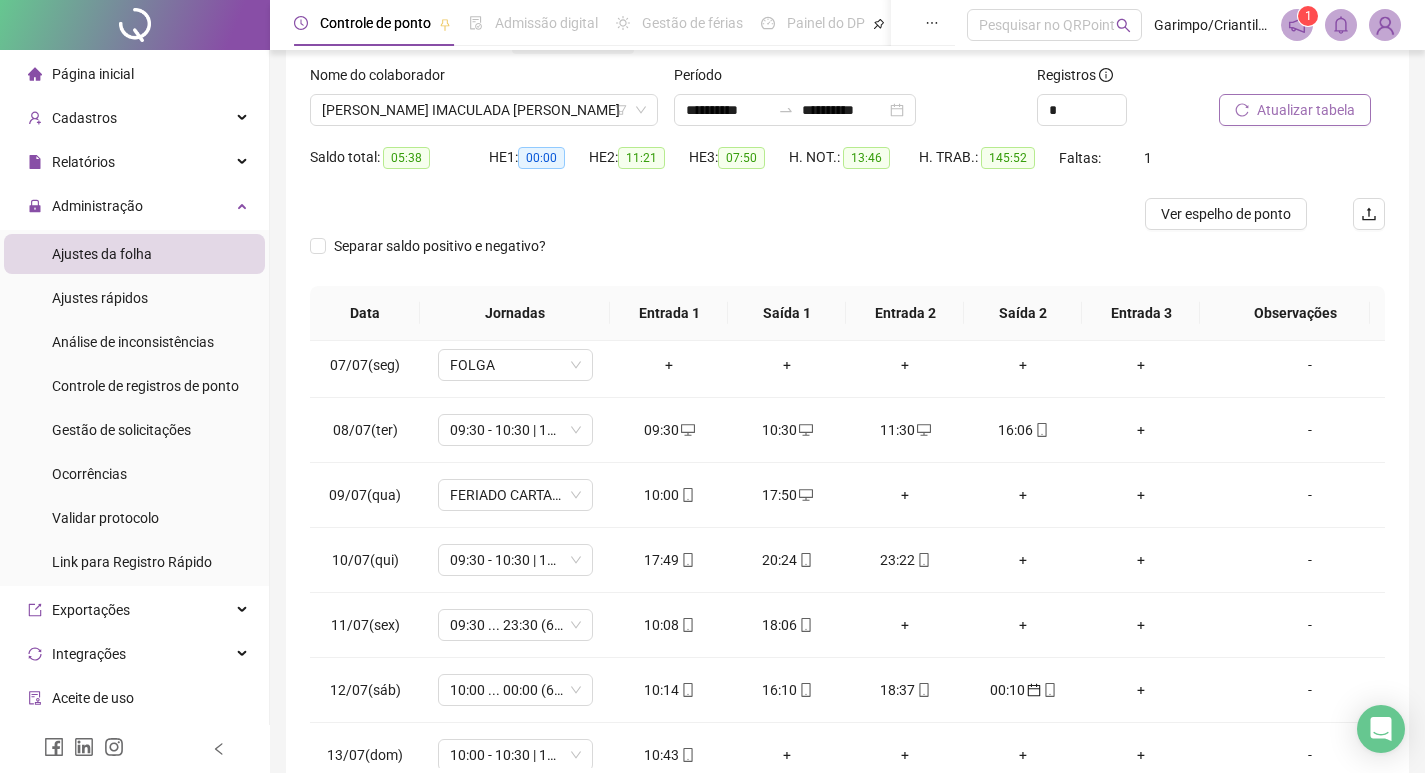 scroll, scrollTop: 0, scrollLeft: 0, axis: both 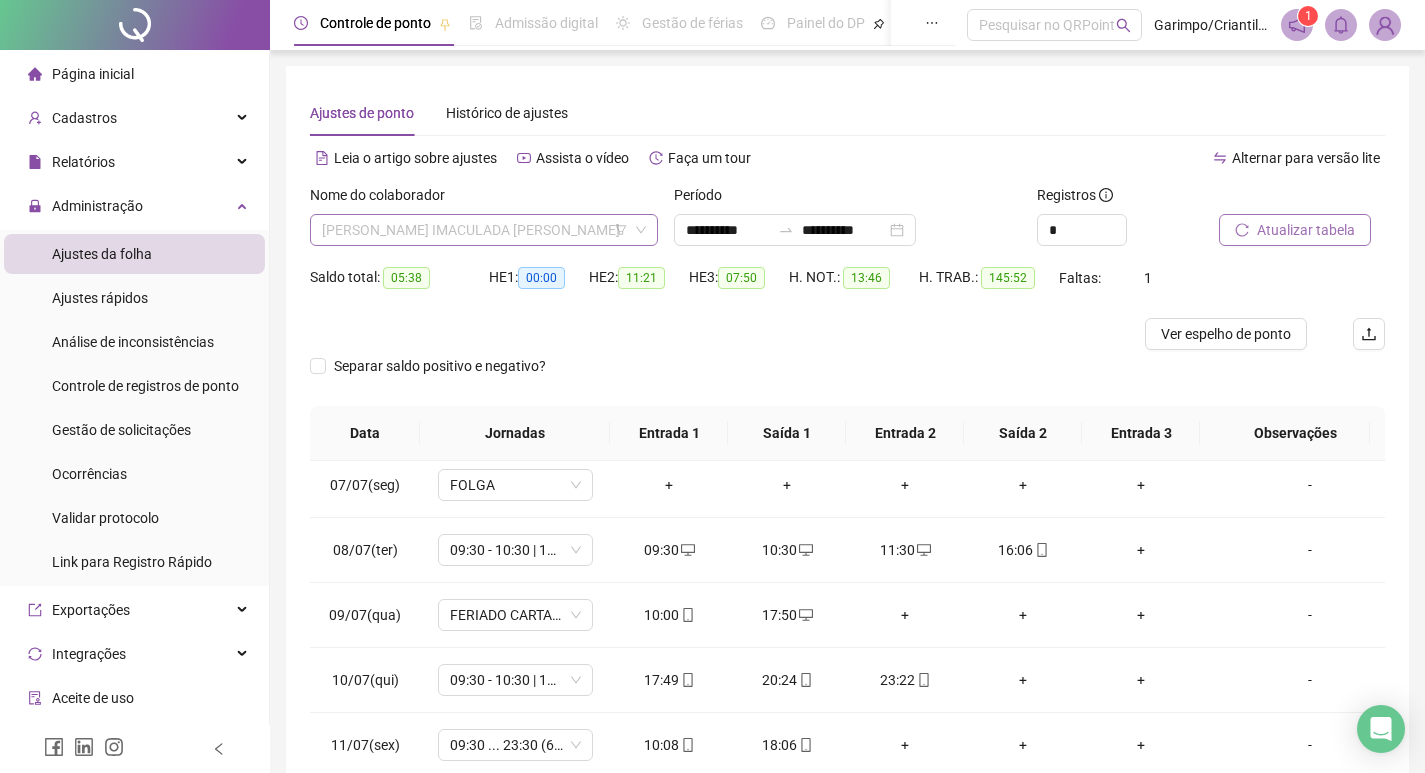 click on "[PERSON_NAME] IMACULADA [PERSON_NAME]" at bounding box center [484, 230] 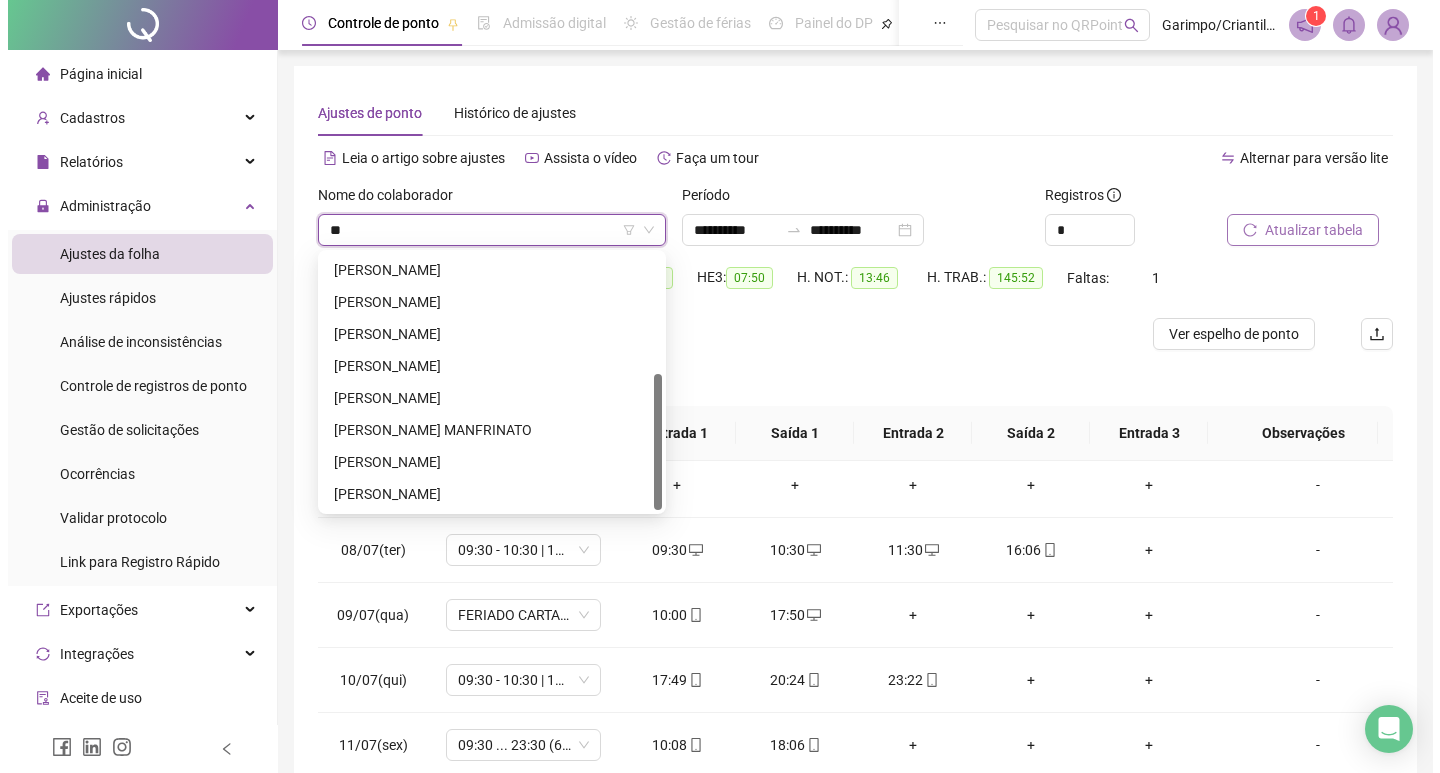 scroll, scrollTop: 0, scrollLeft: 0, axis: both 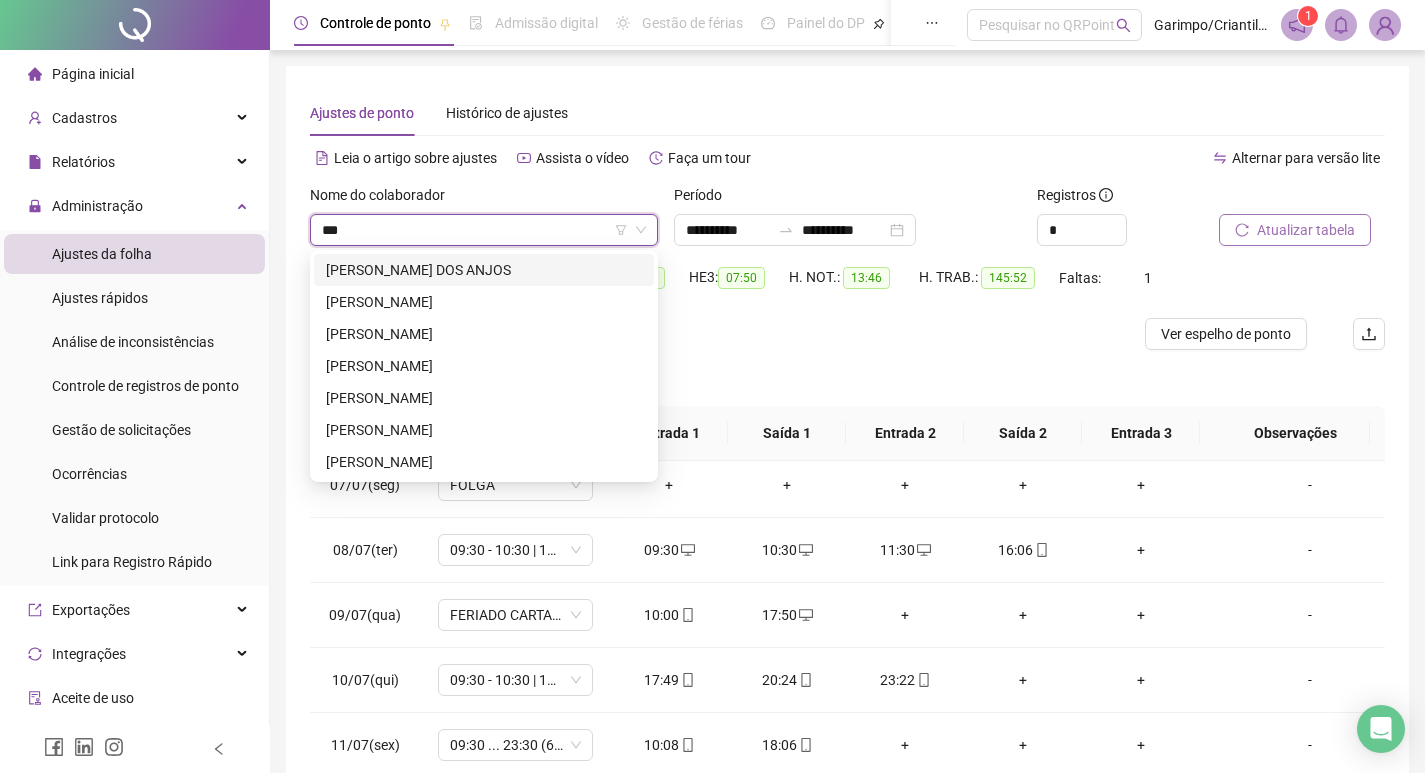 type on "****" 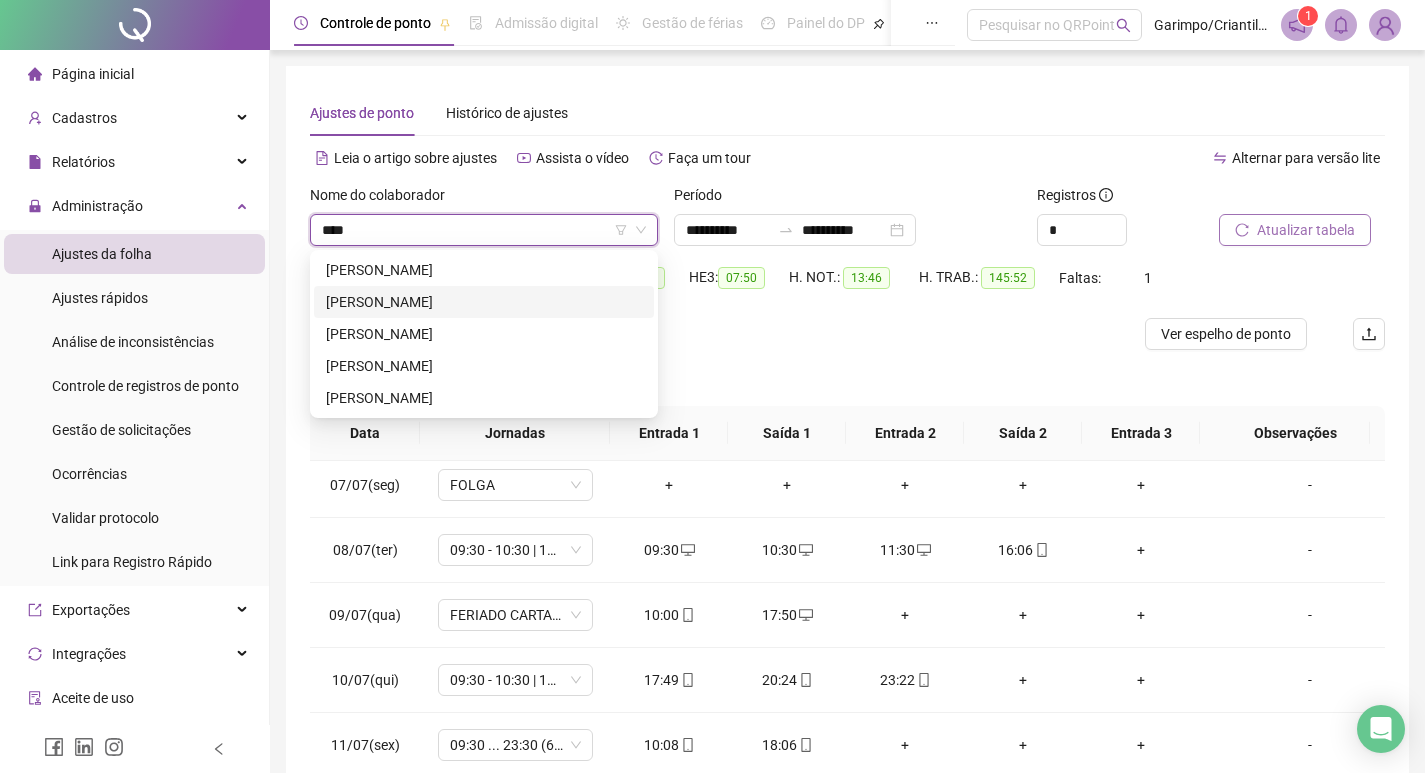 click on "[PERSON_NAME]" at bounding box center (484, 302) 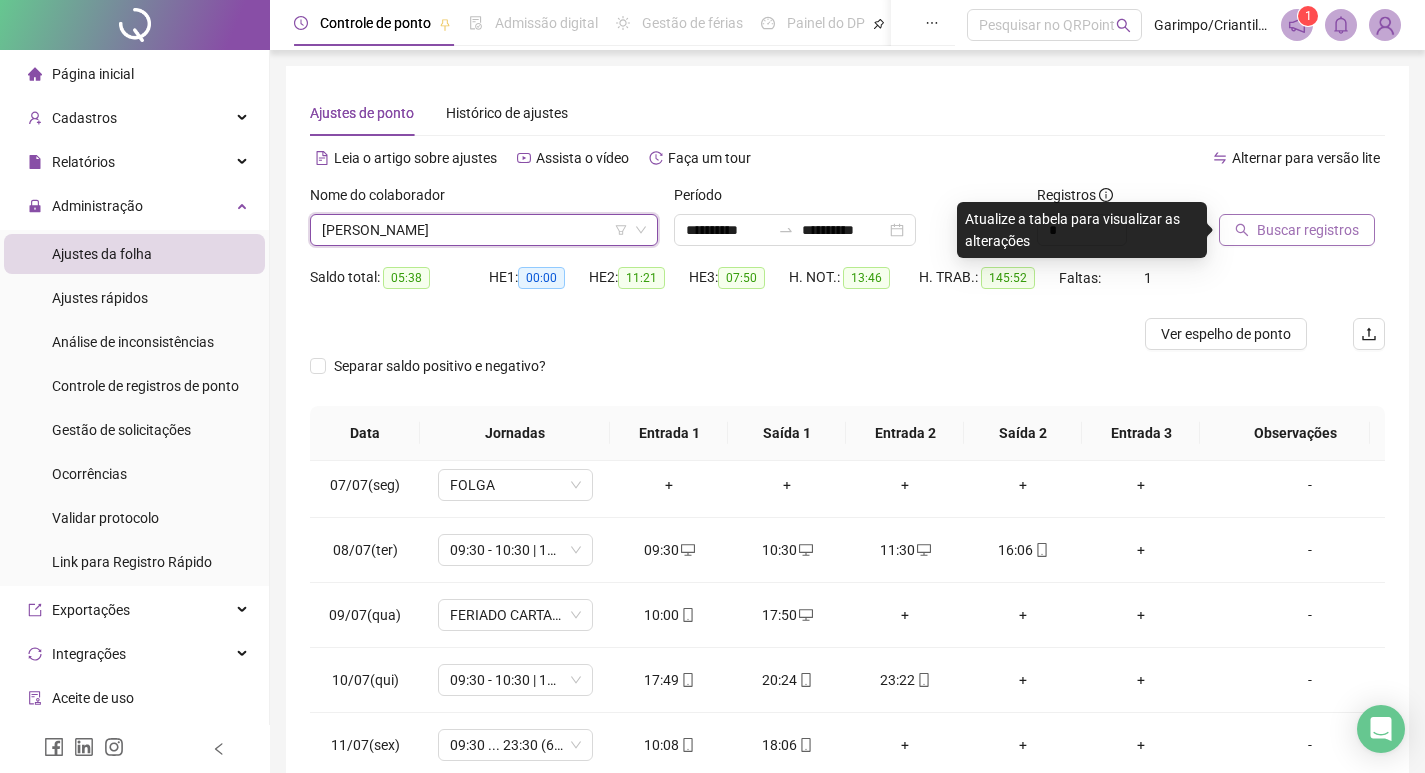 click on "Buscar registros" at bounding box center (1308, 230) 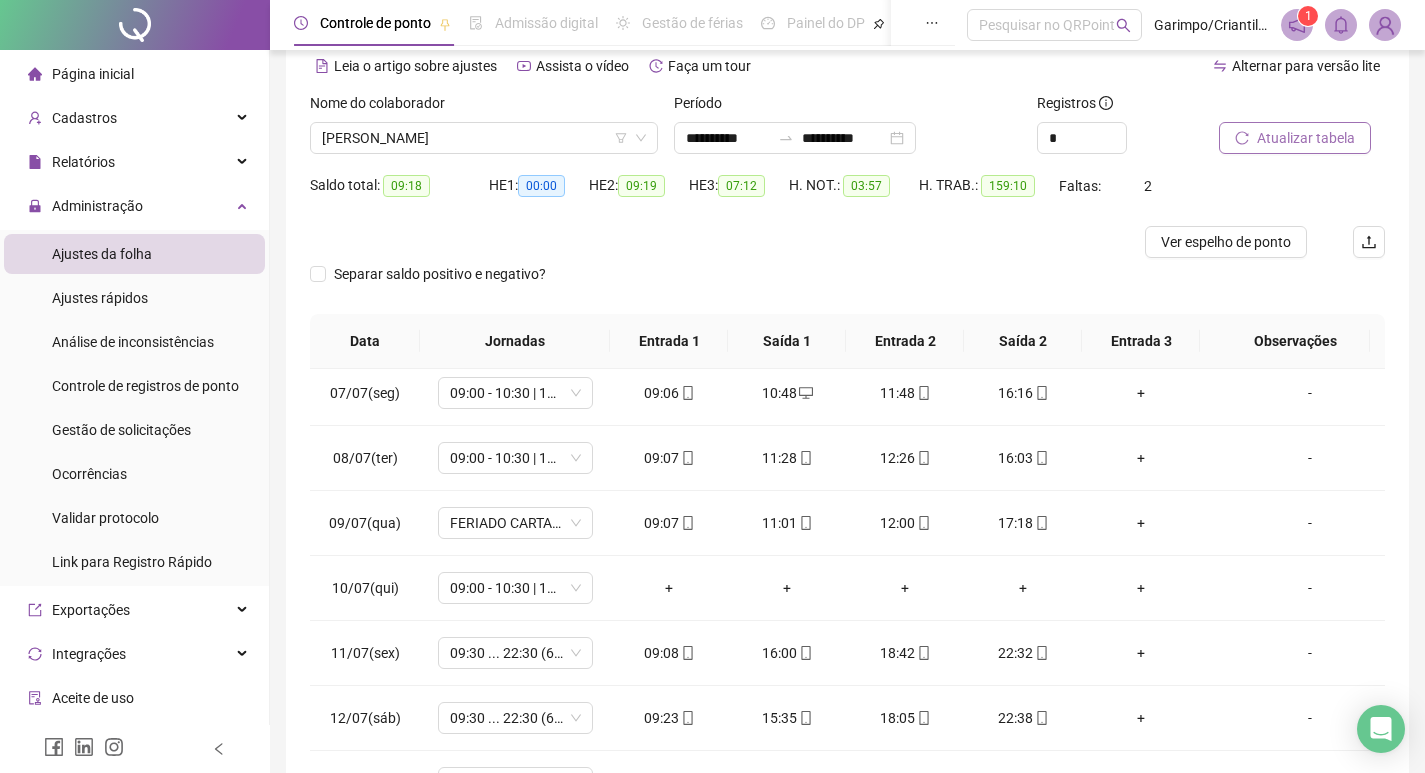 scroll, scrollTop: 200, scrollLeft: 0, axis: vertical 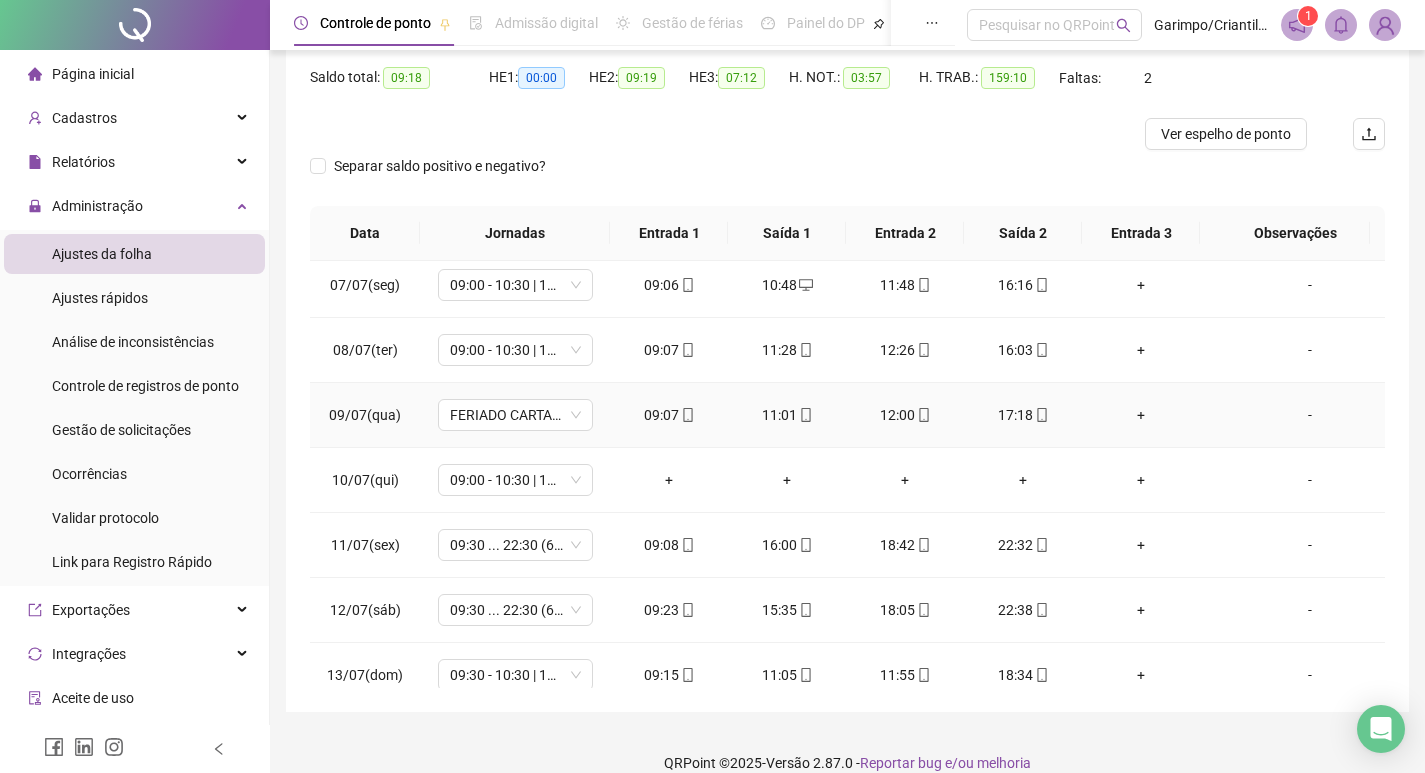click on "+" at bounding box center (1141, 415) 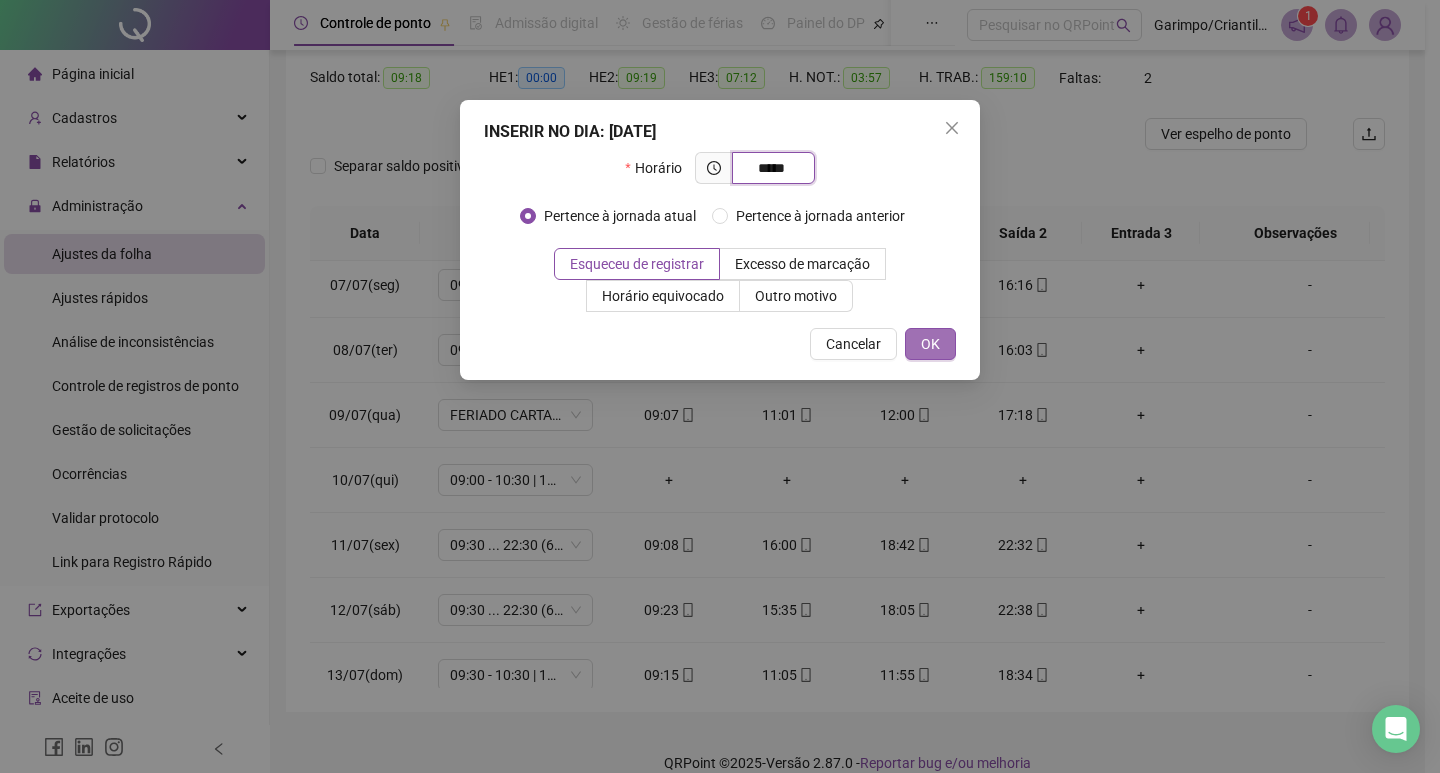 type on "*****" 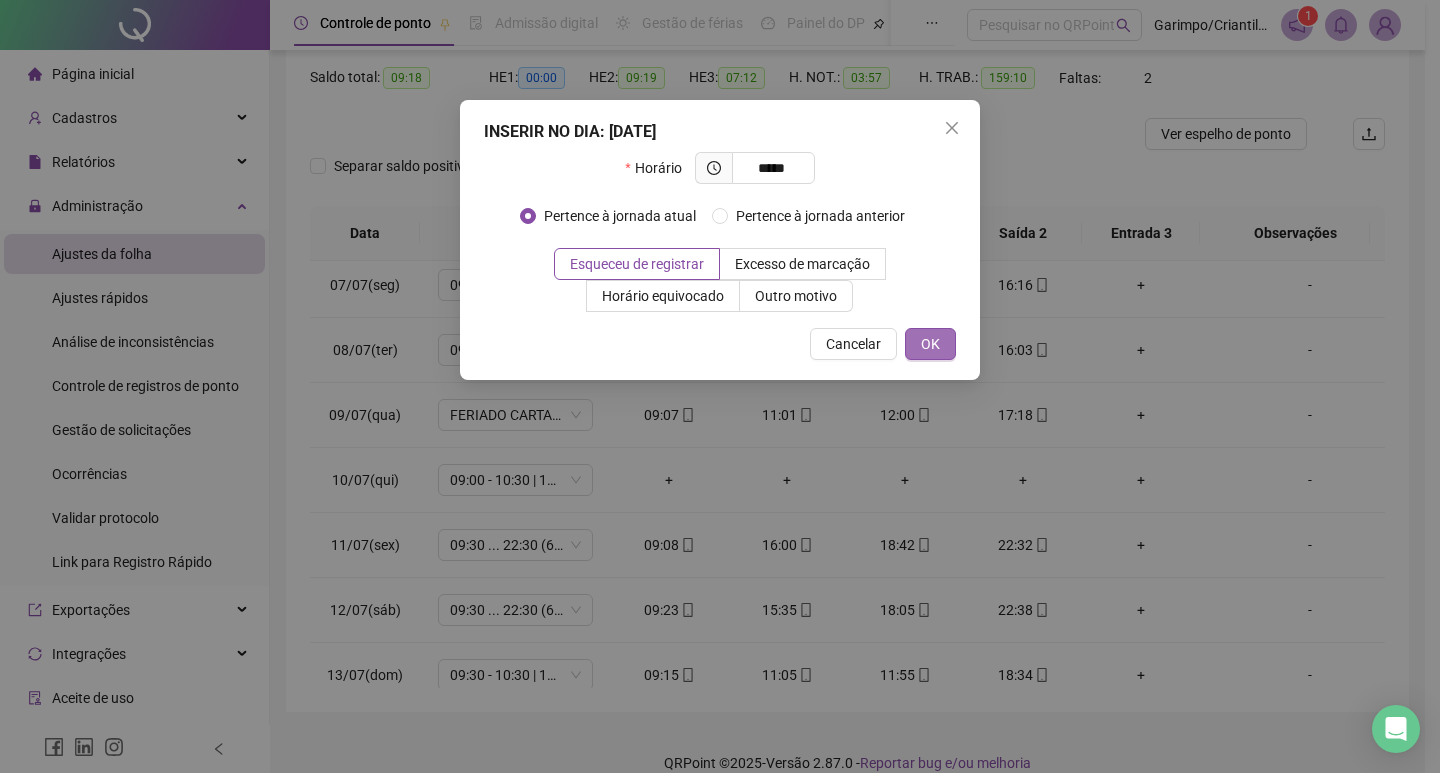 click on "OK" at bounding box center [930, 344] 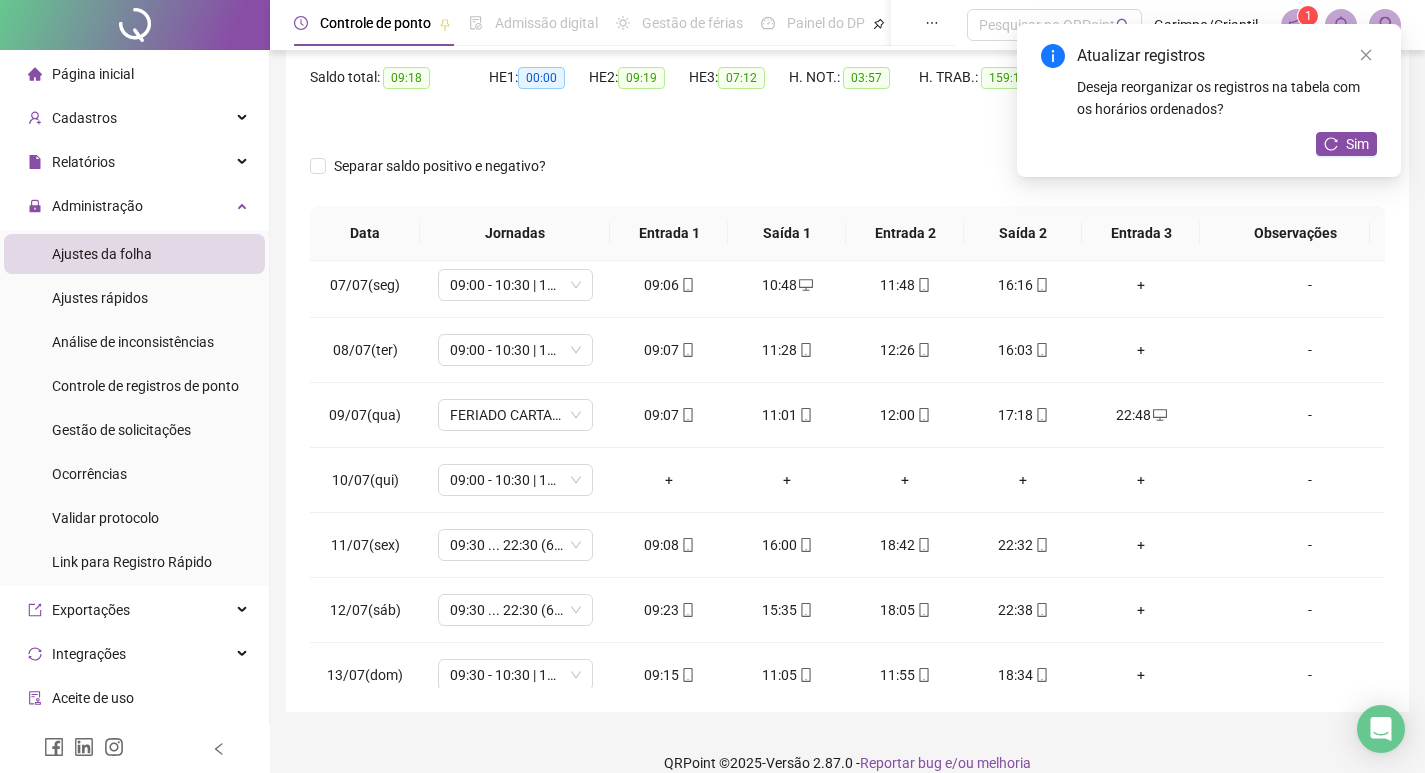 scroll, scrollTop: 0, scrollLeft: 0, axis: both 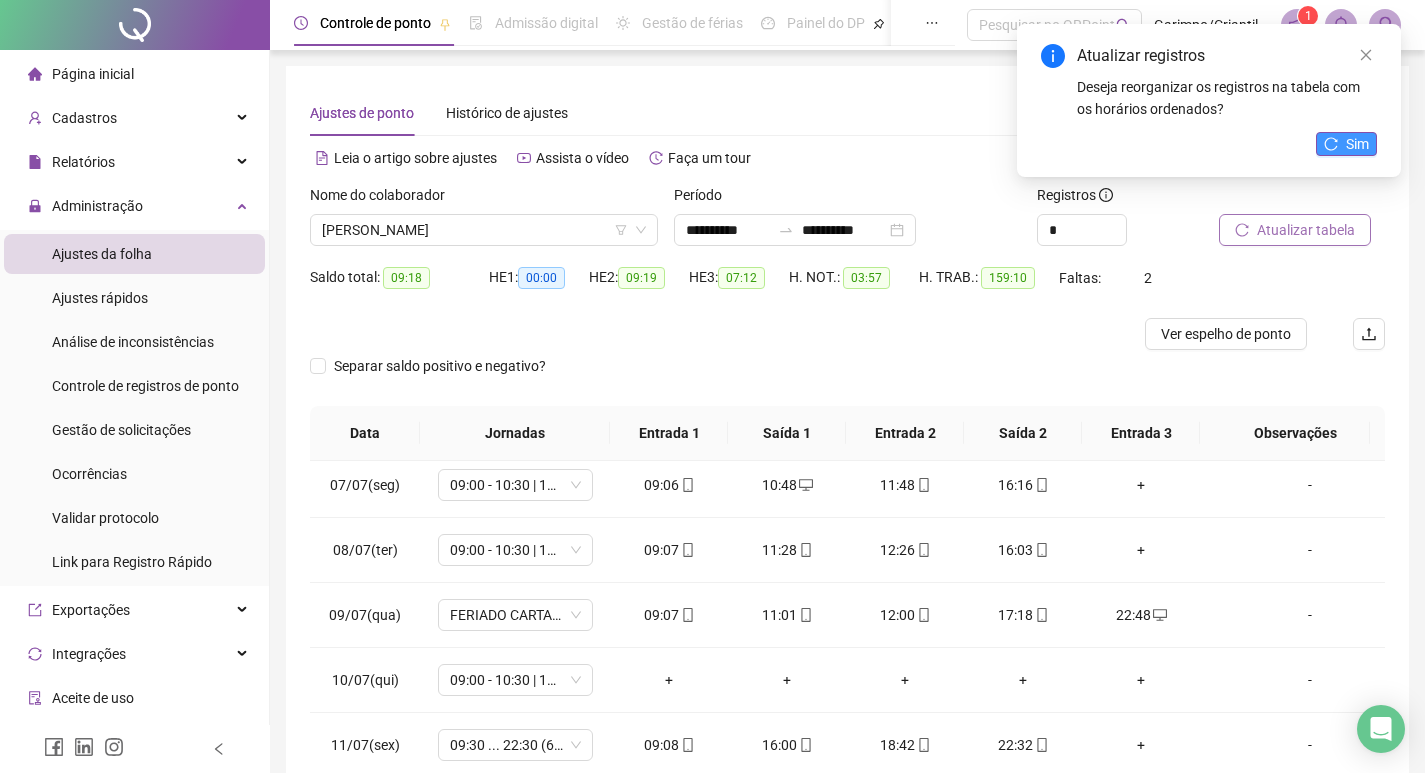 click on "Sim" at bounding box center [1346, 144] 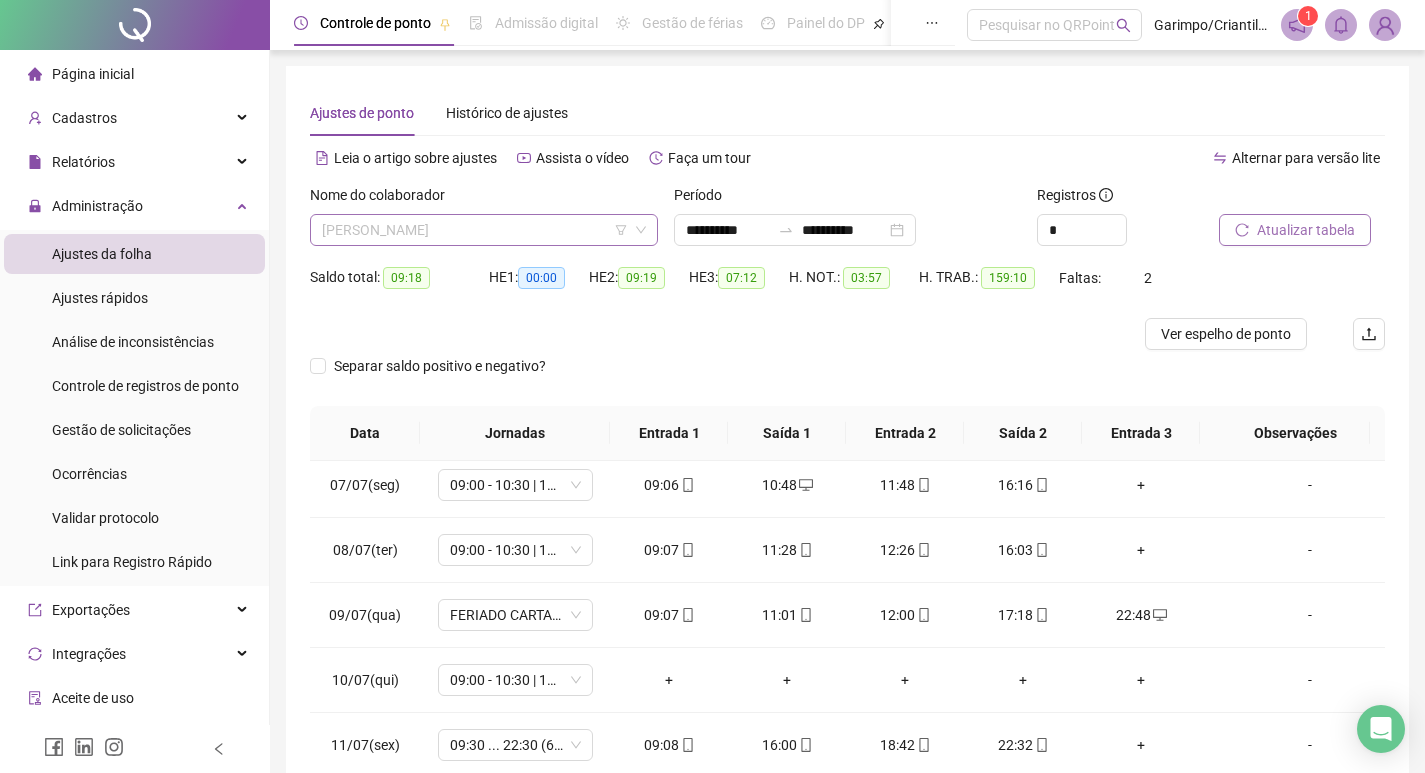 scroll, scrollTop: 704, scrollLeft: 0, axis: vertical 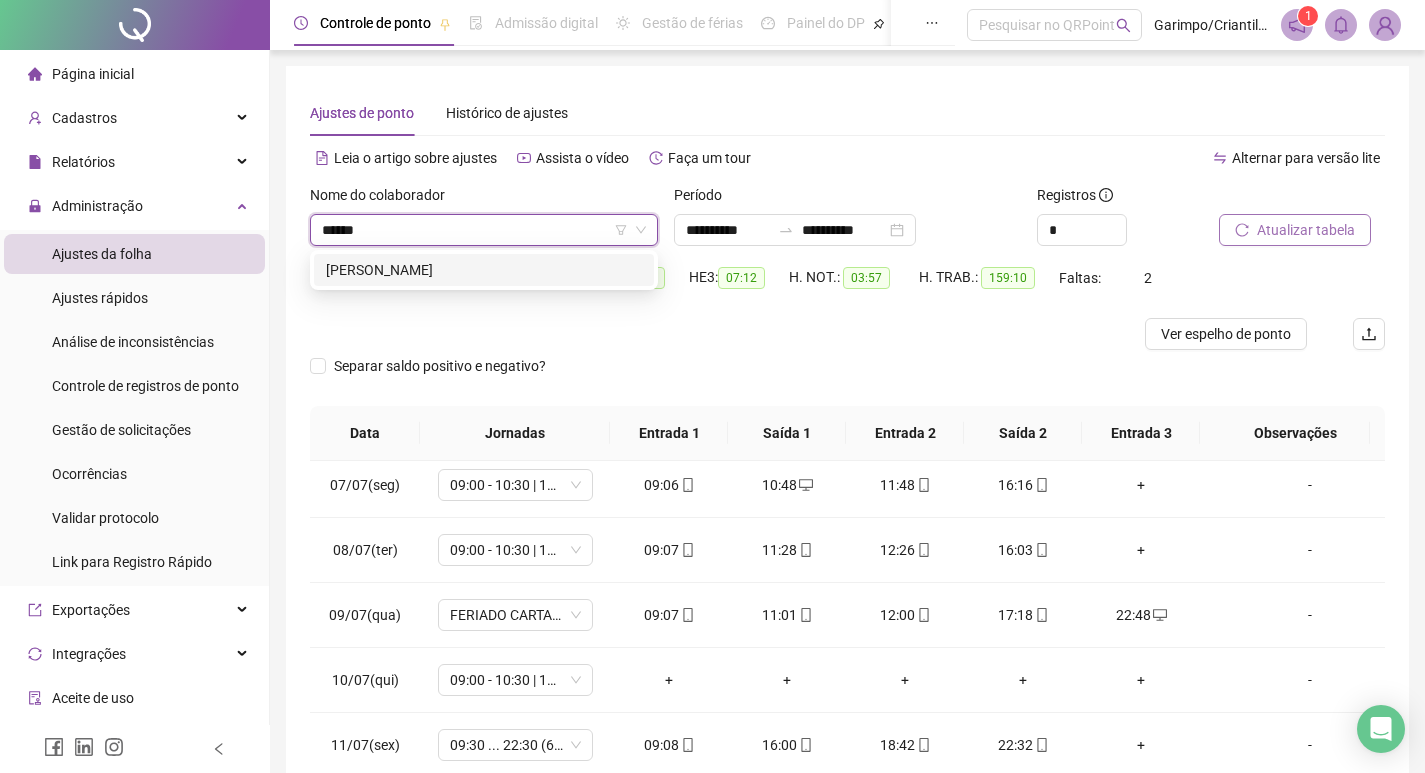 type on "*******" 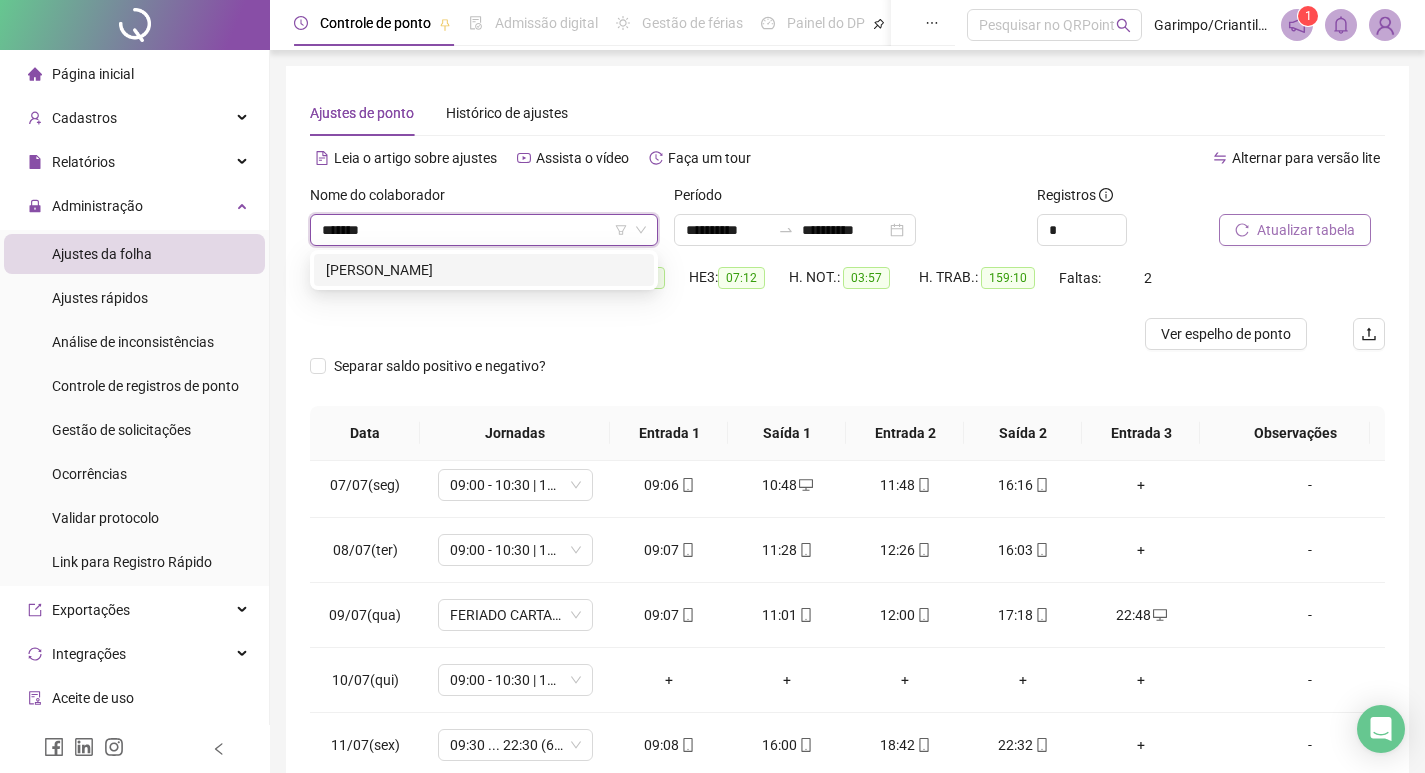 click on "[PERSON_NAME]" at bounding box center (484, 270) 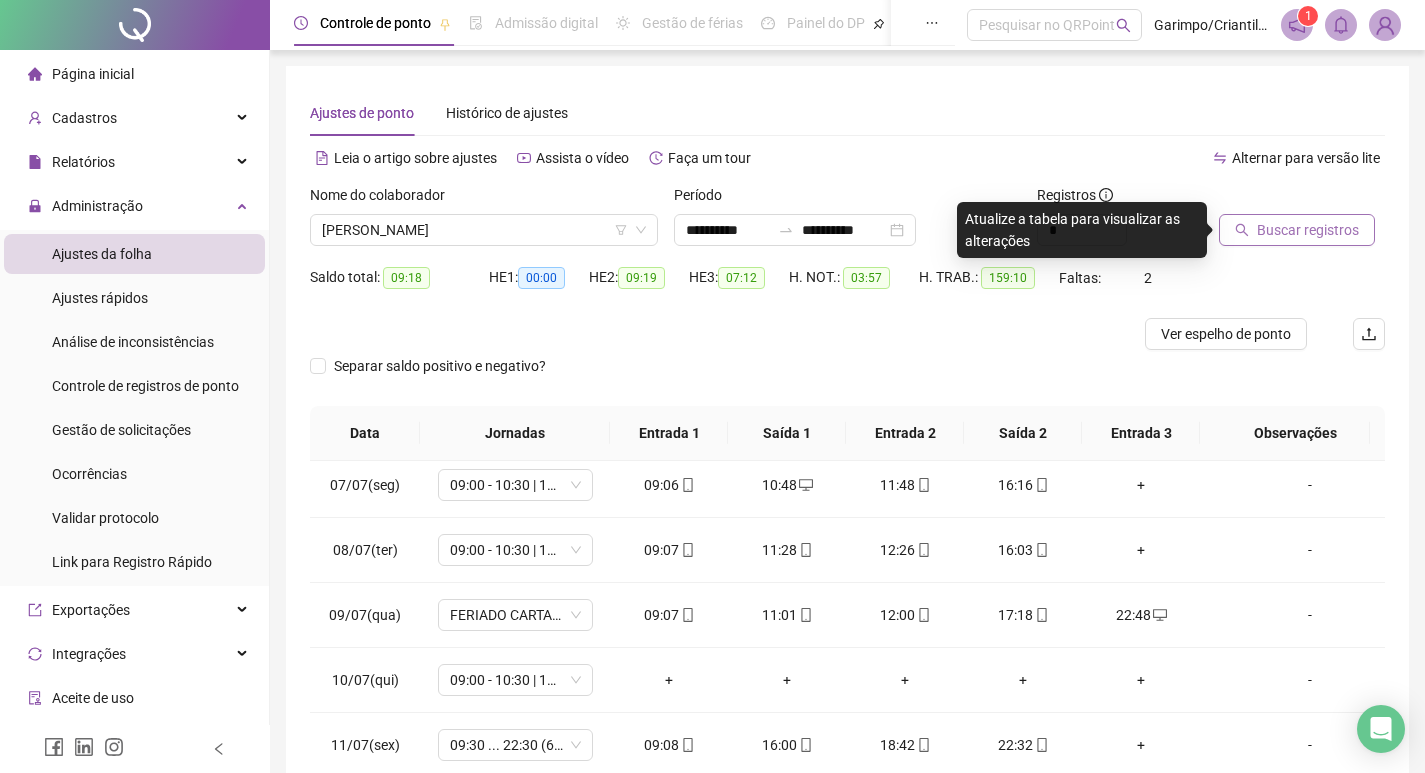 click on "Buscar registros" at bounding box center (1308, 230) 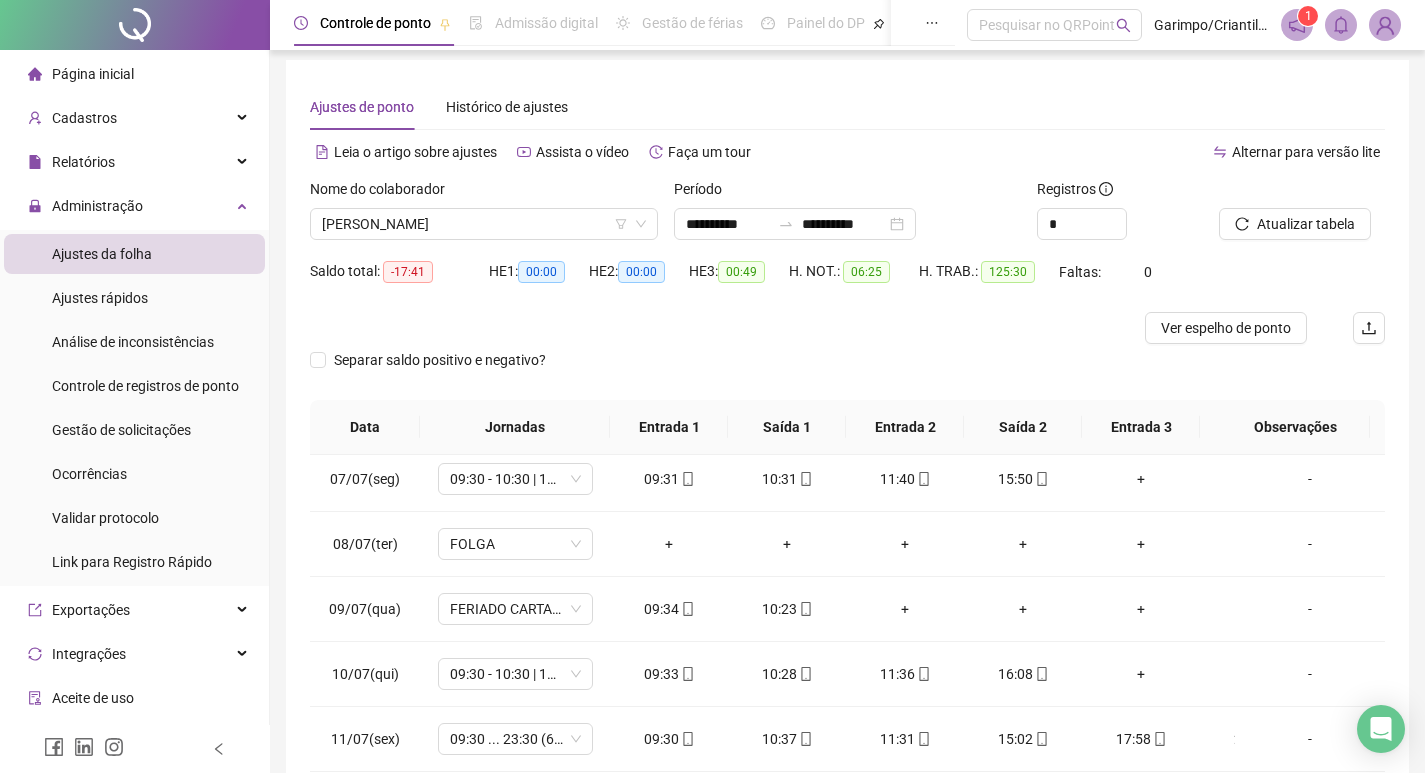 scroll, scrollTop: 100, scrollLeft: 0, axis: vertical 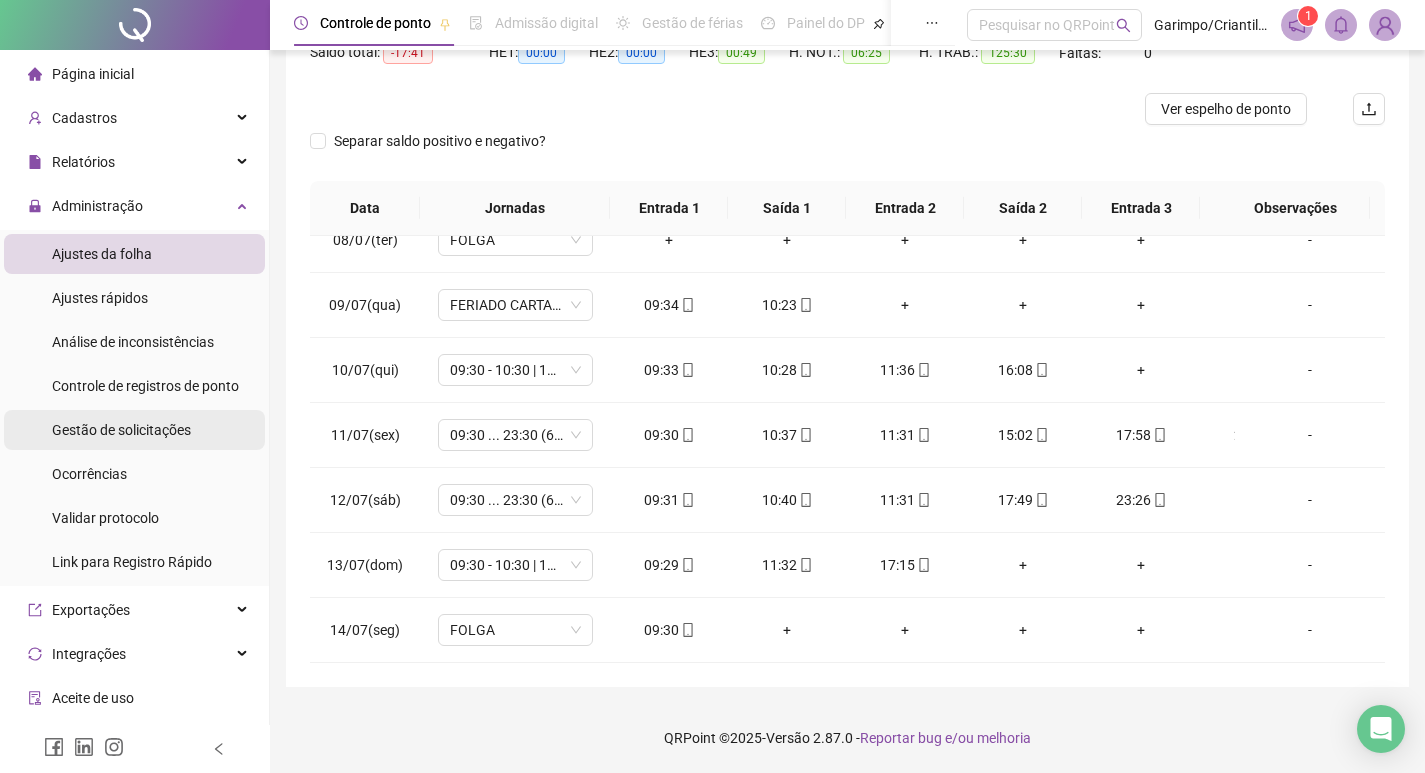 click on "Gestão de solicitações" at bounding box center (121, 430) 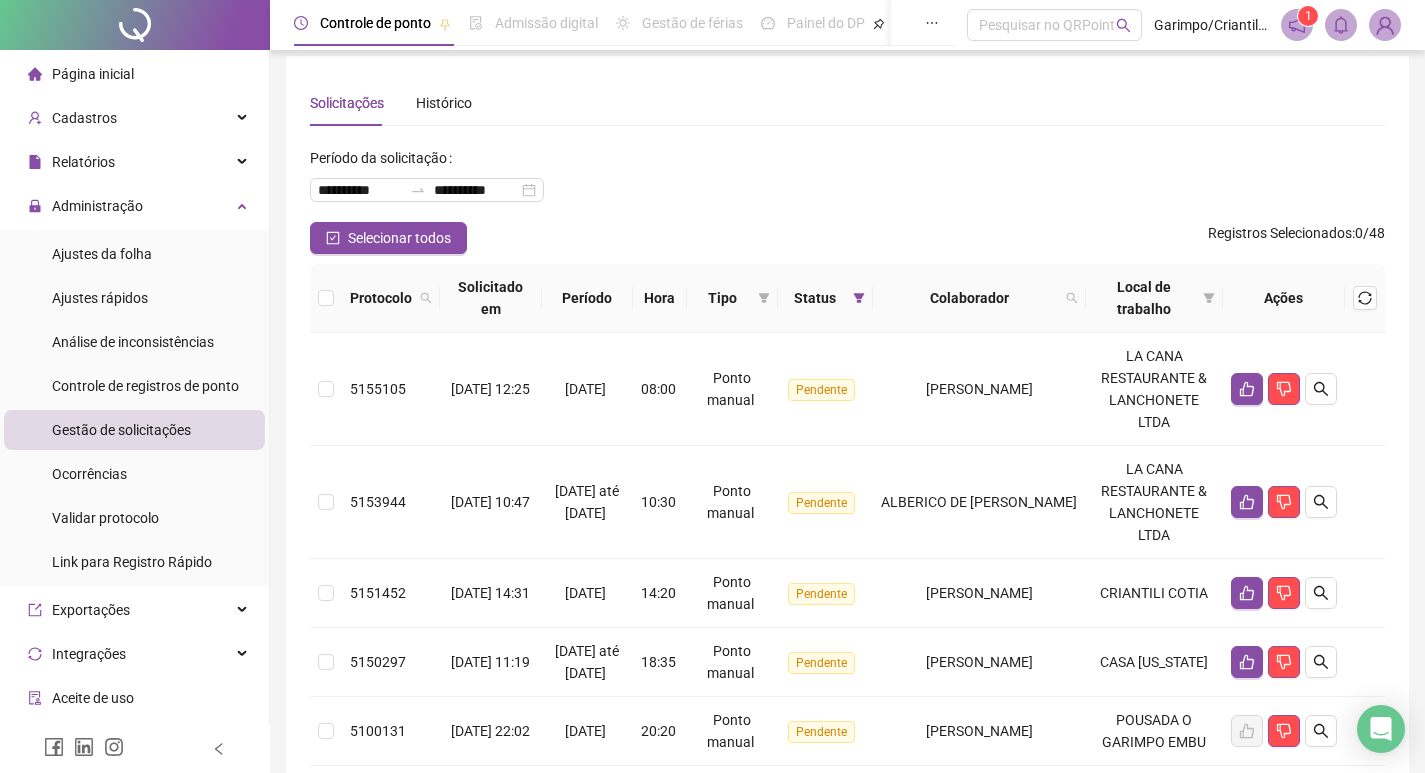 scroll, scrollTop: 0, scrollLeft: 0, axis: both 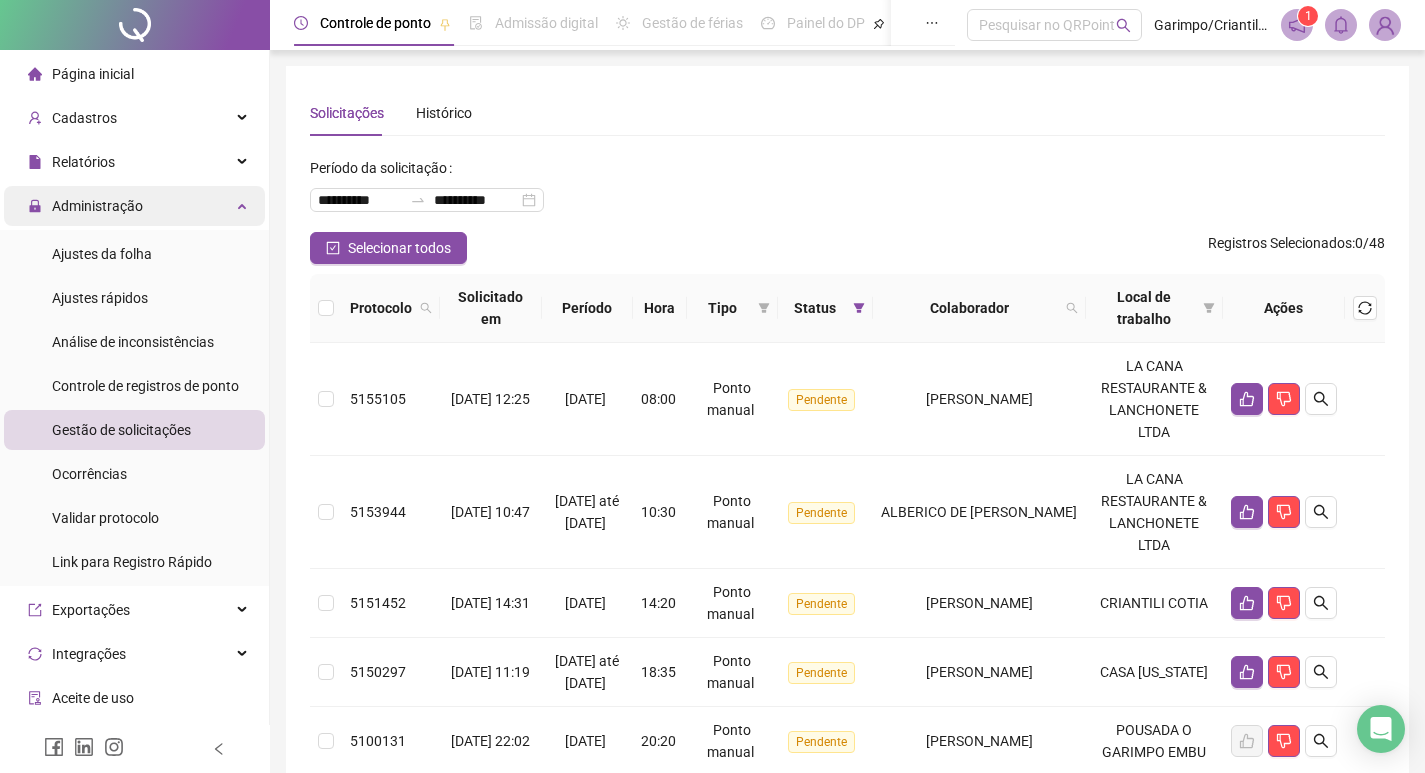 click on "Administração" at bounding box center [97, 206] 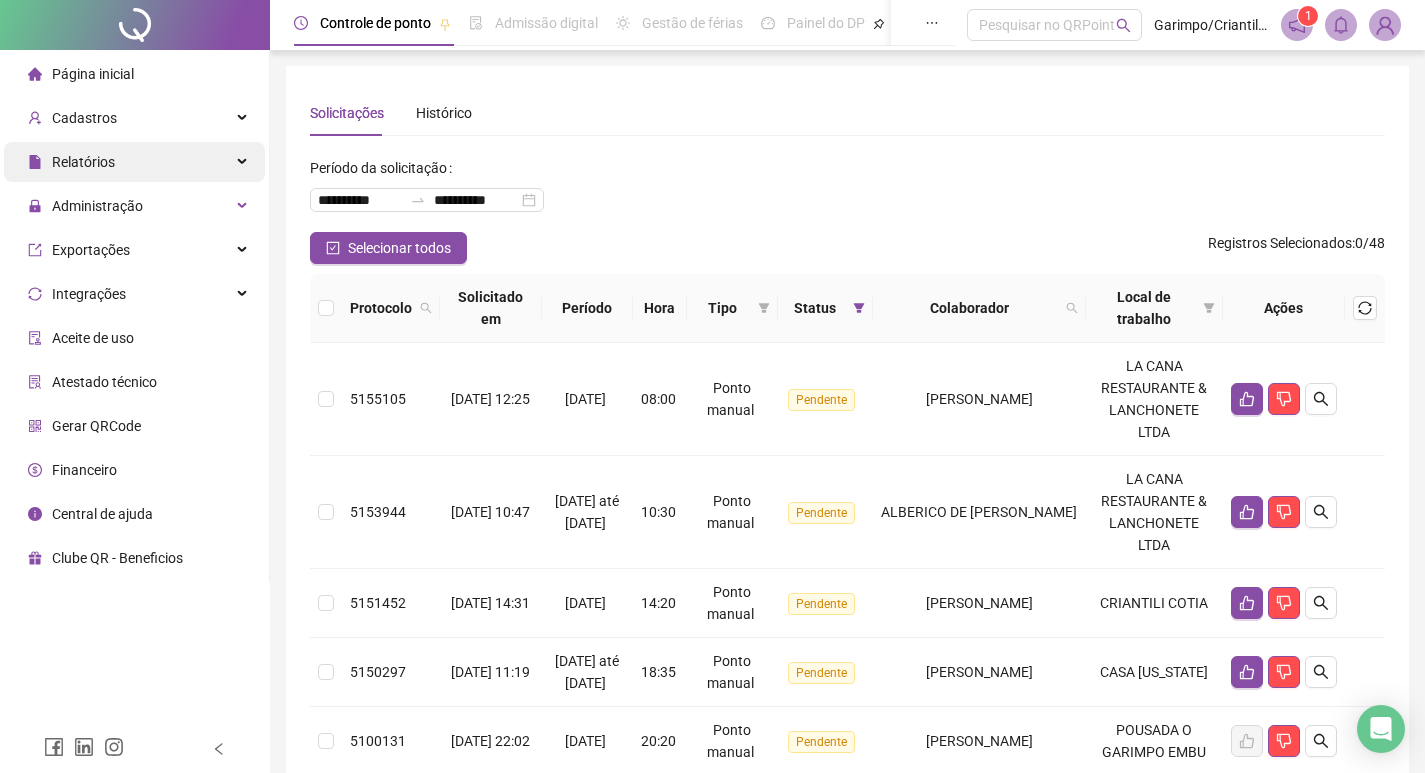 click on "Relatórios" at bounding box center (71, 162) 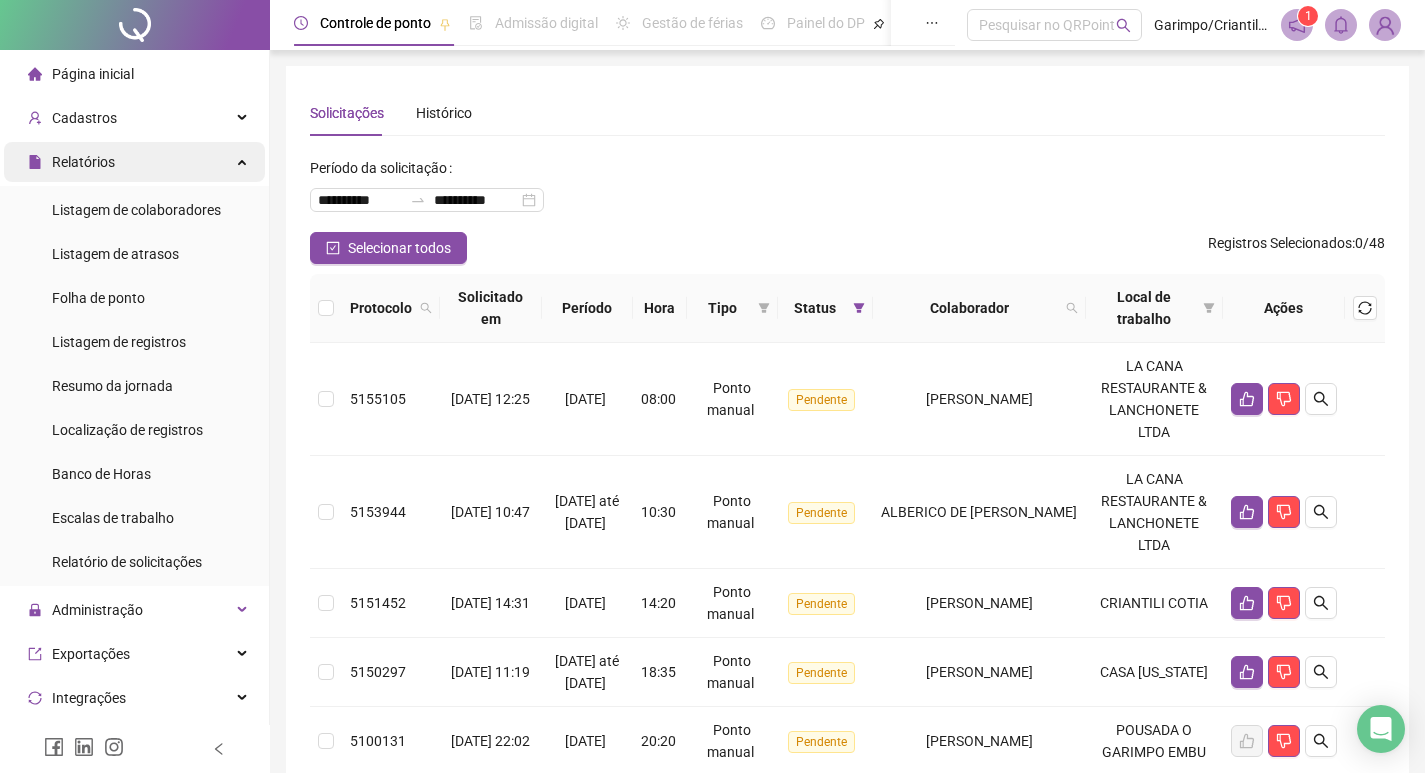 click on "Relatórios" at bounding box center [83, 162] 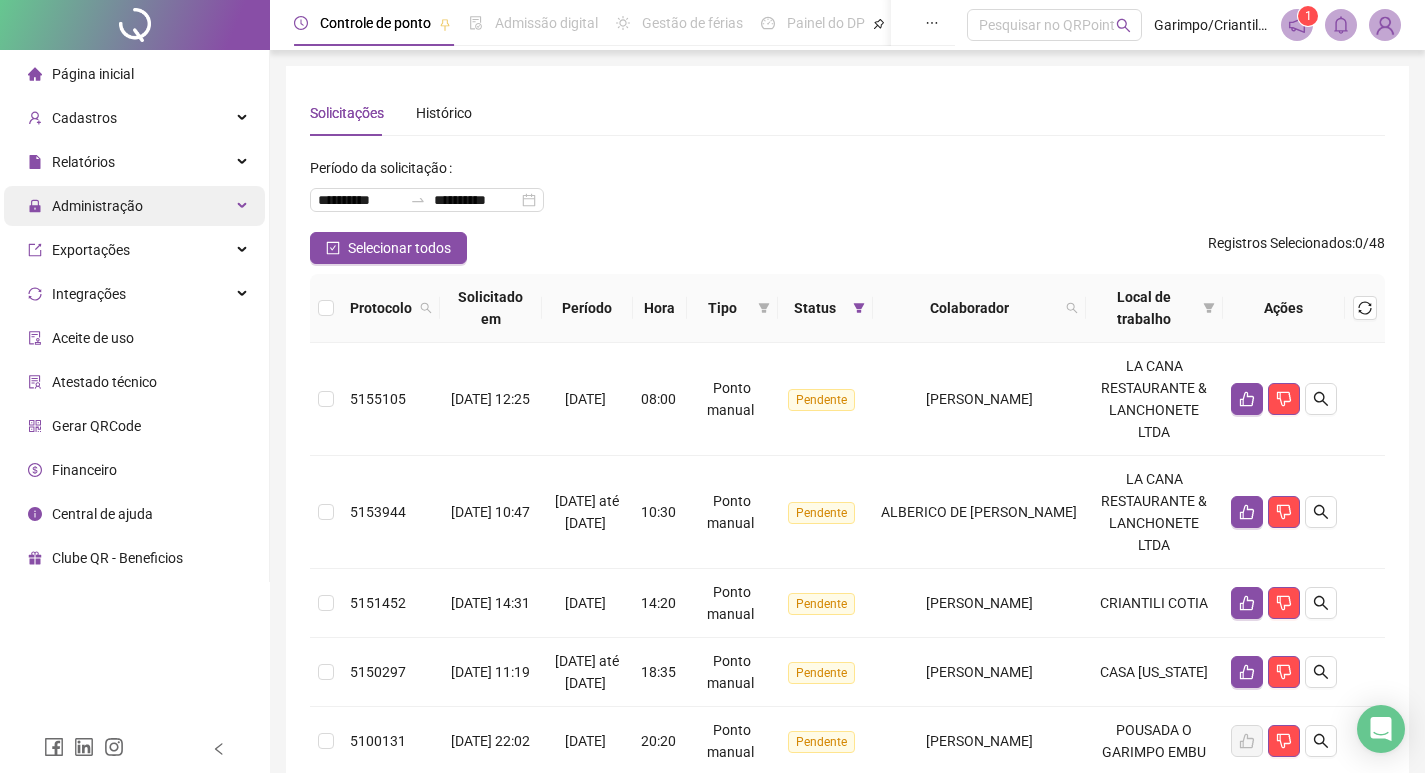 click on "Administração" at bounding box center [85, 206] 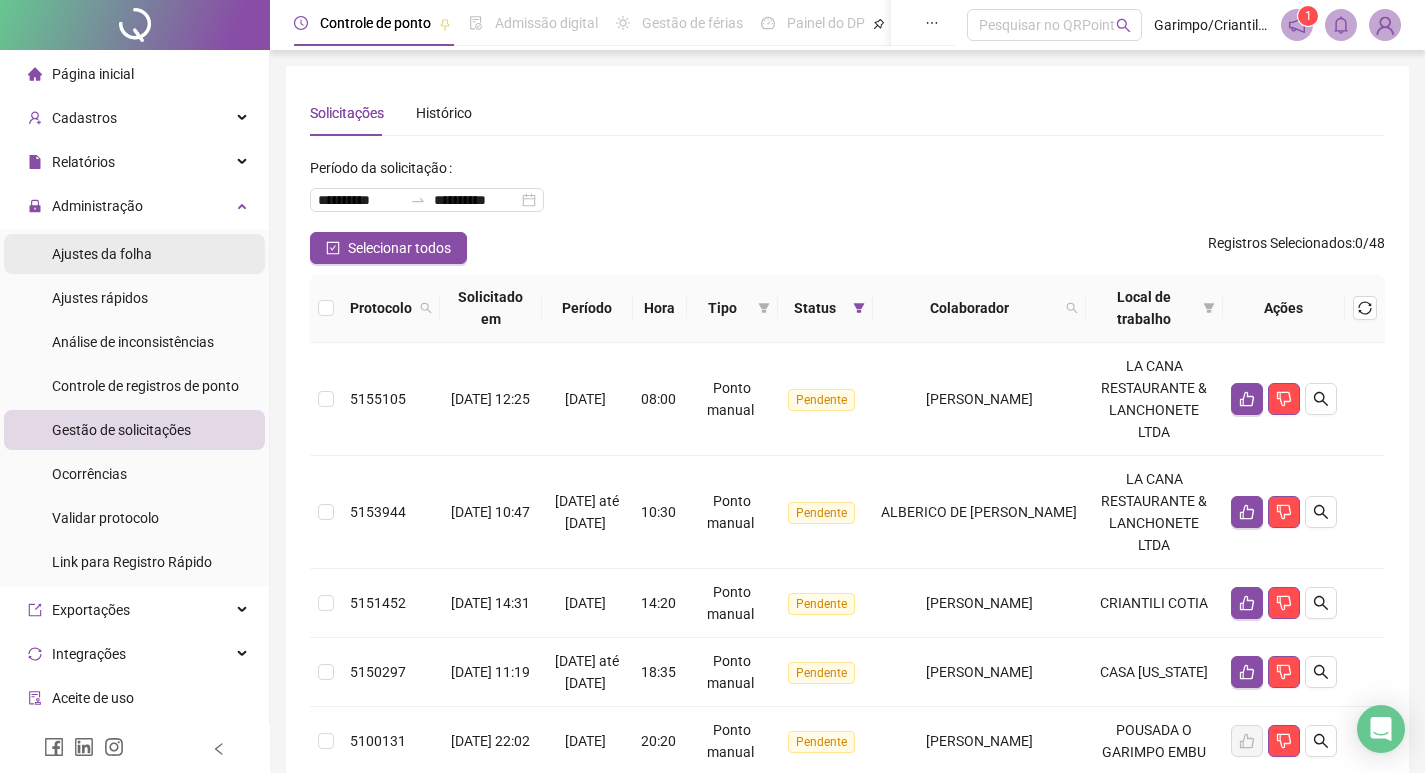 click on "Ajustes da folha" at bounding box center (102, 254) 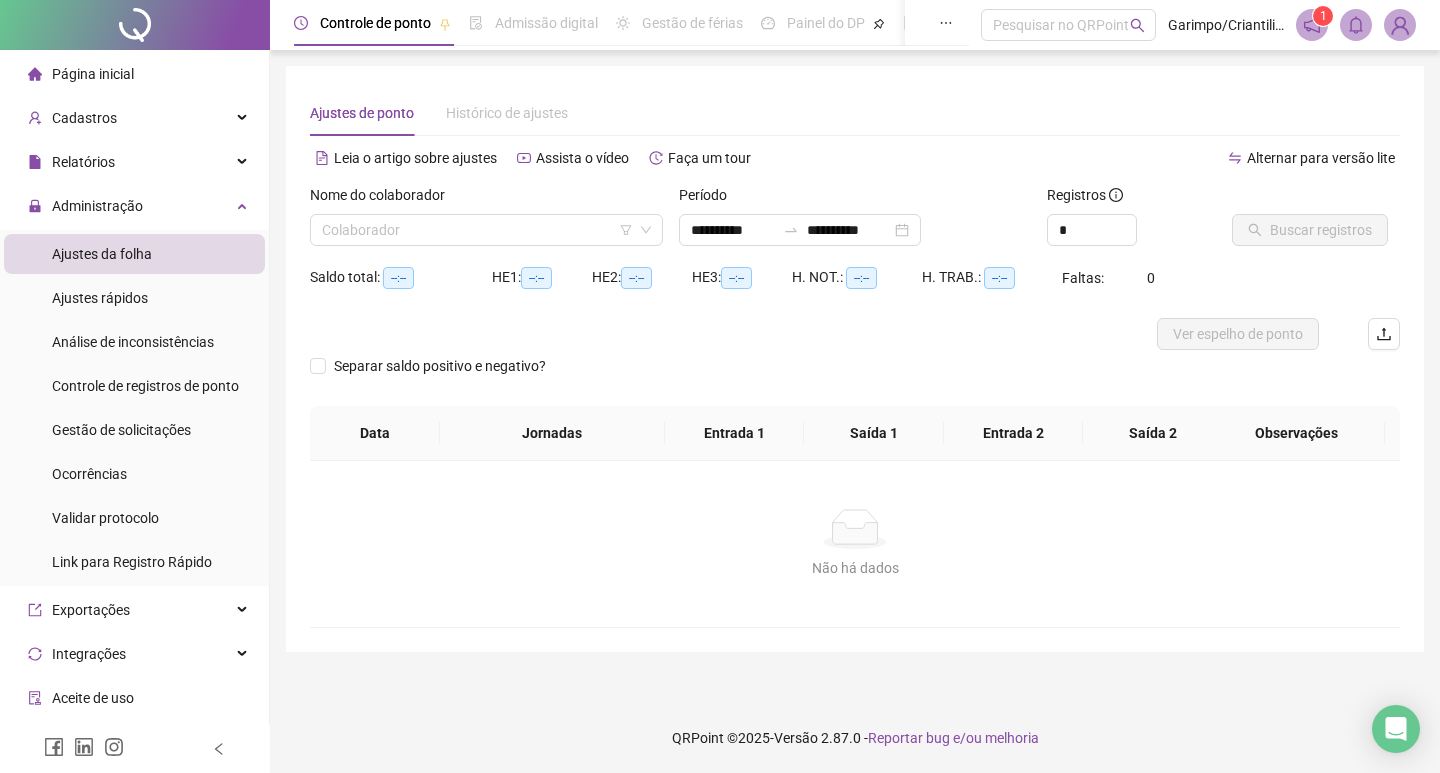 type on "**********" 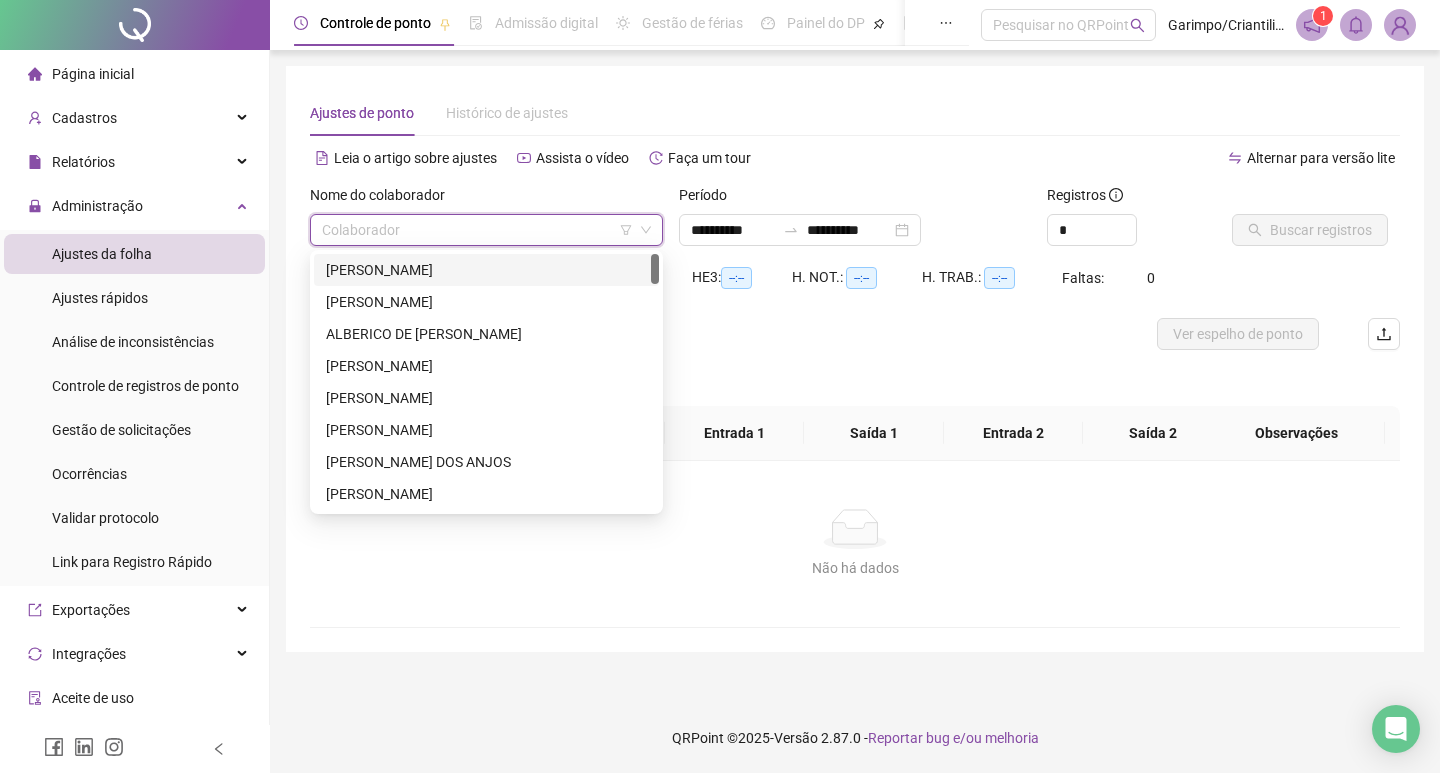 click at bounding box center (480, 230) 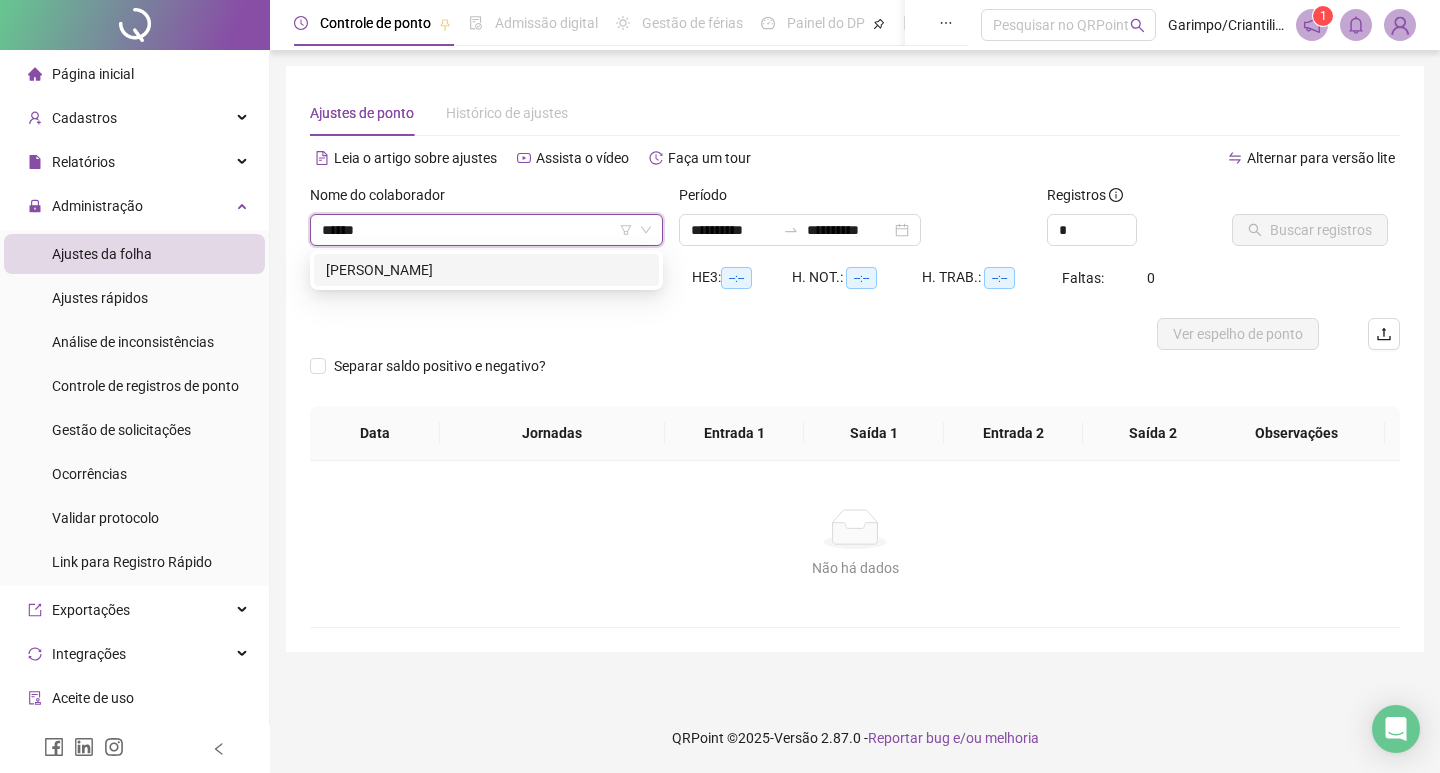 type on "*******" 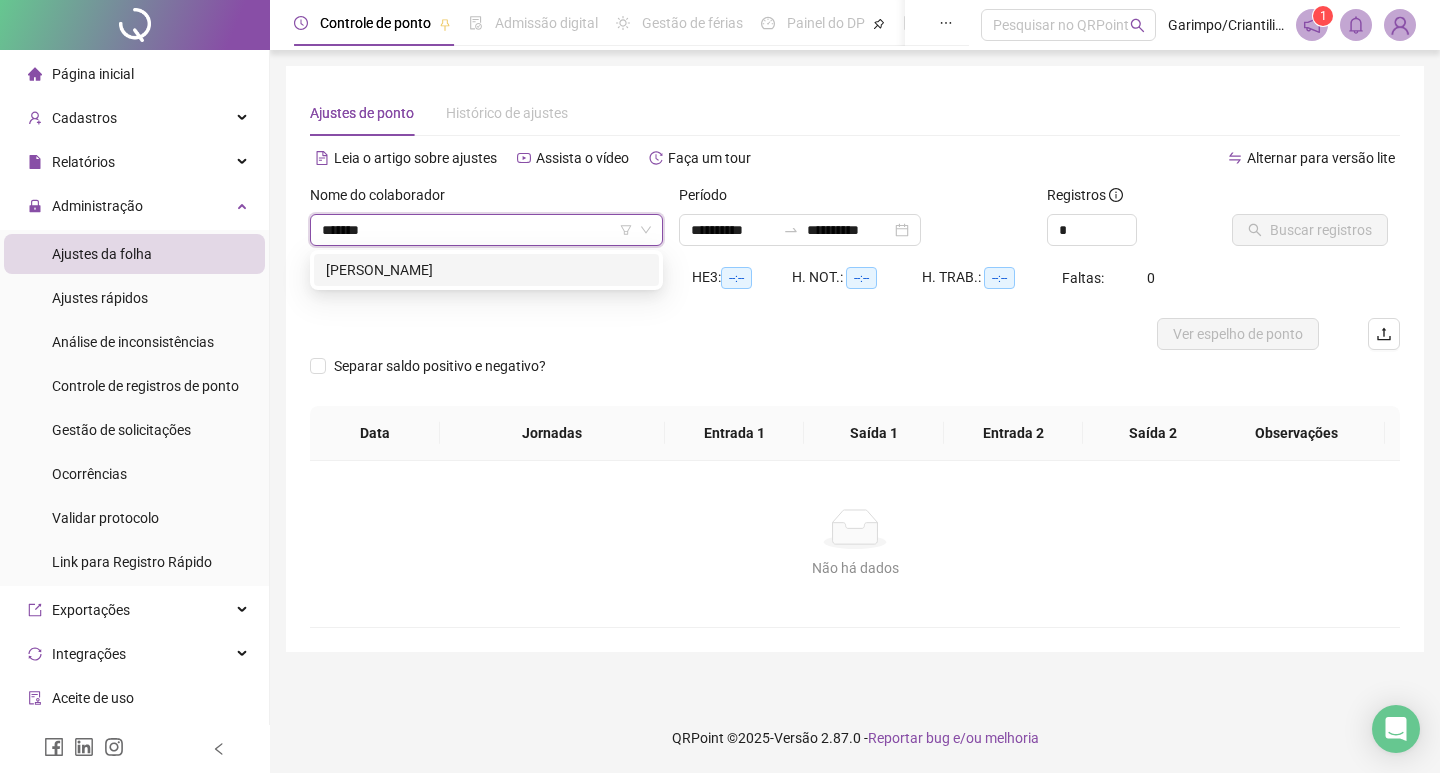 click on "[PERSON_NAME]" at bounding box center (486, 270) 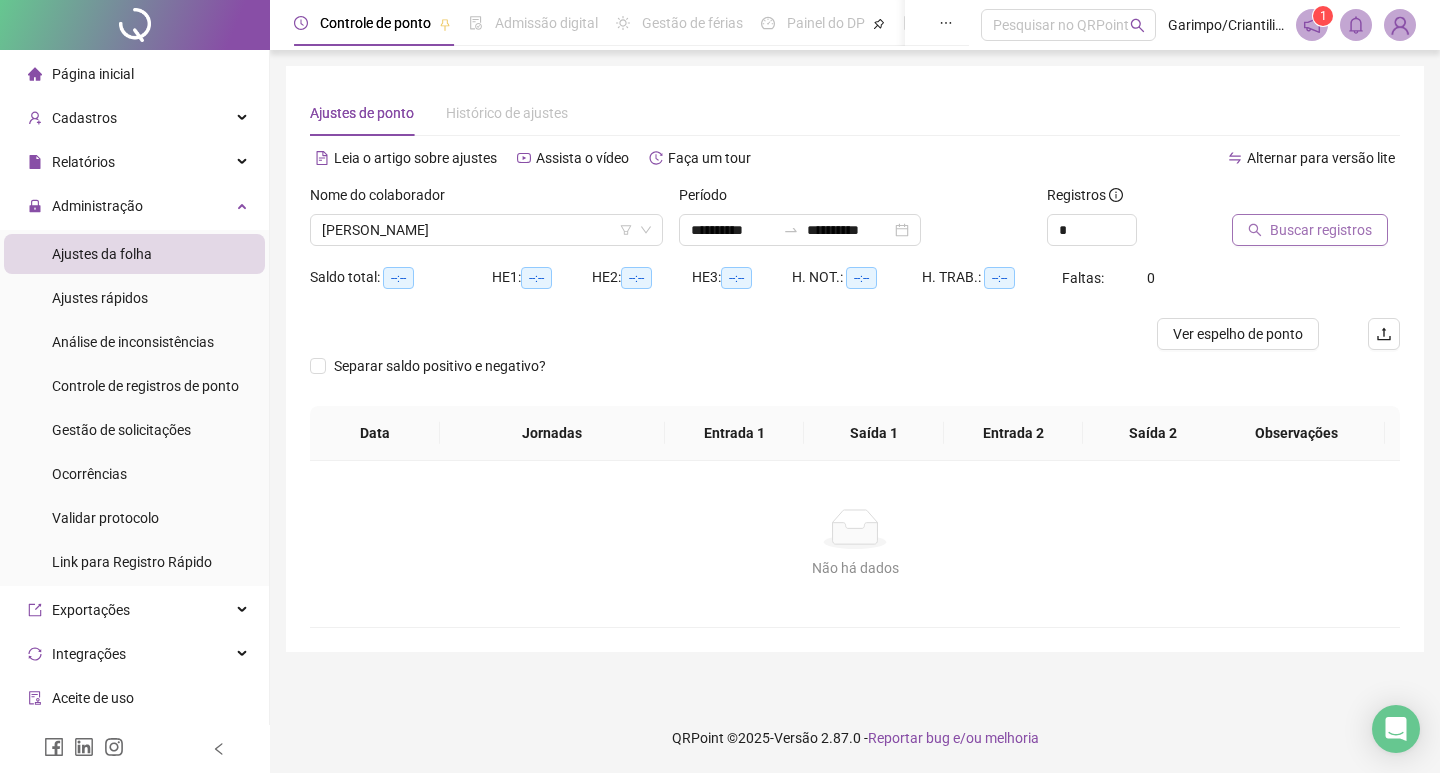 click on "Buscar registros" at bounding box center [1321, 230] 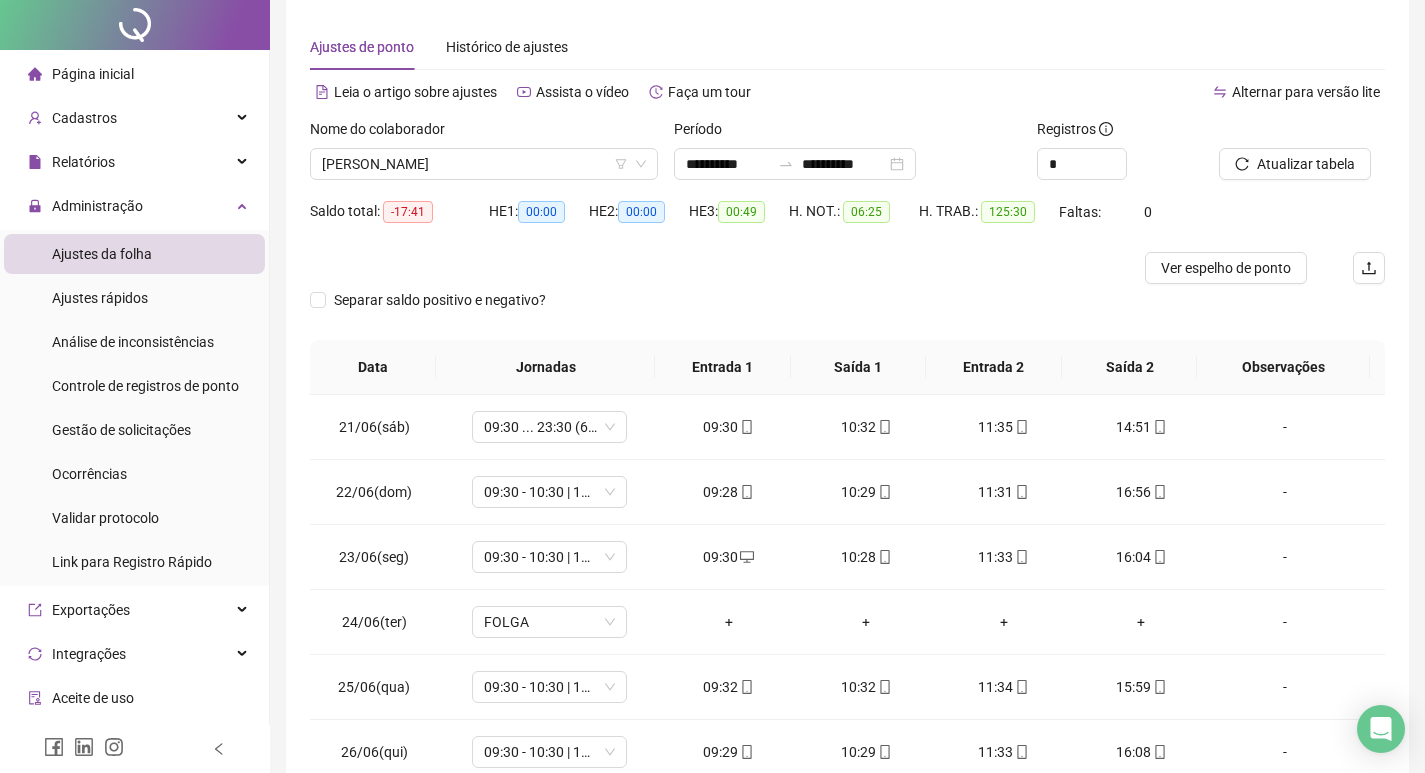 scroll, scrollTop: 200, scrollLeft: 0, axis: vertical 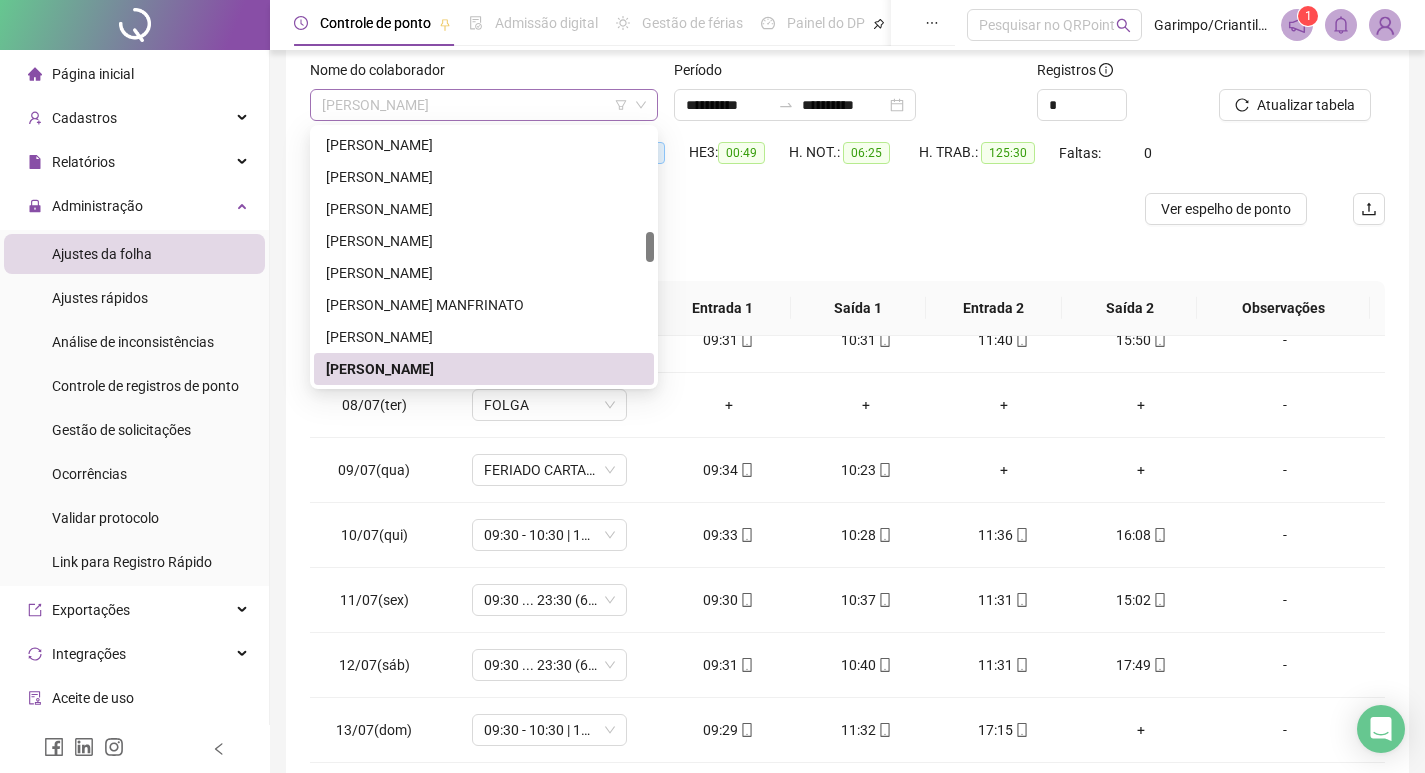click on "[PERSON_NAME]" at bounding box center [484, 105] 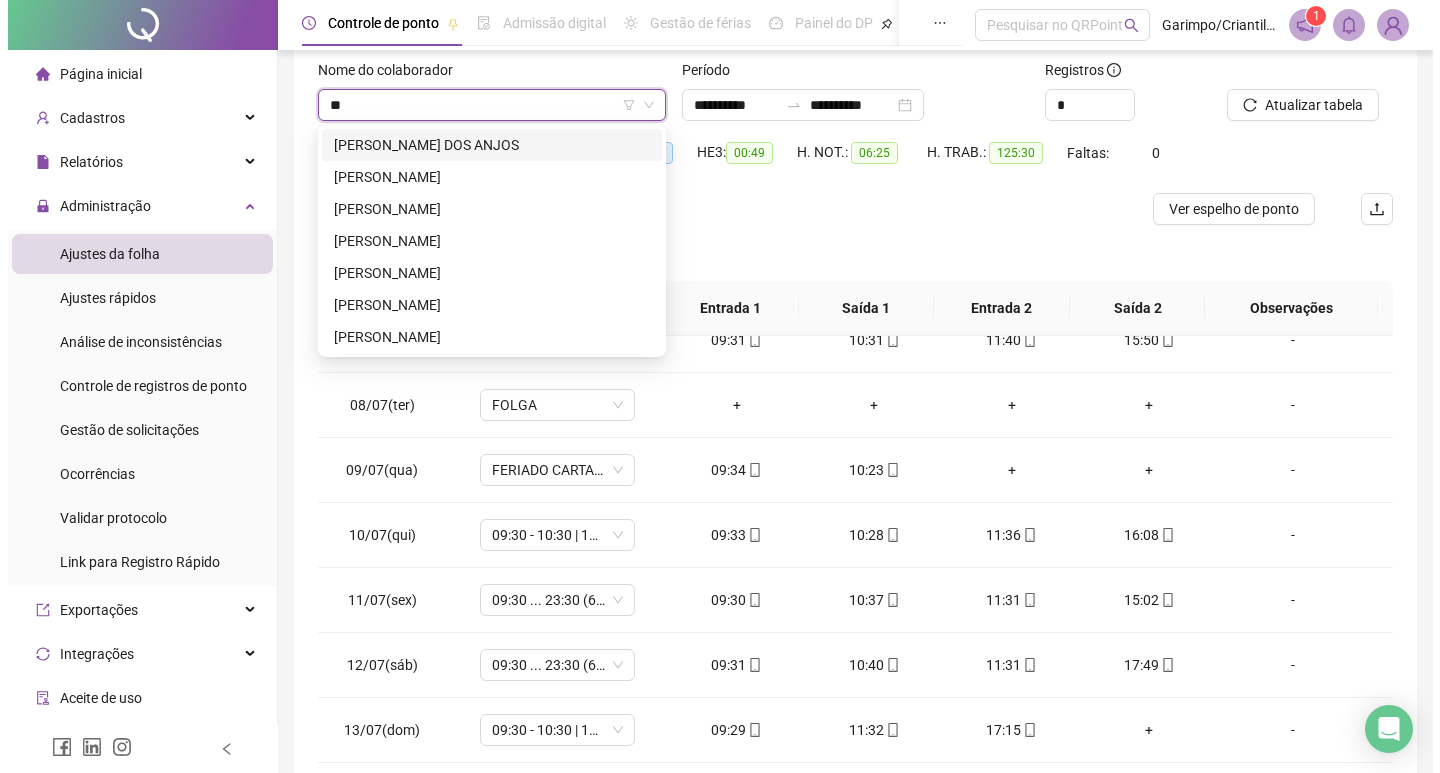 scroll, scrollTop: 0, scrollLeft: 0, axis: both 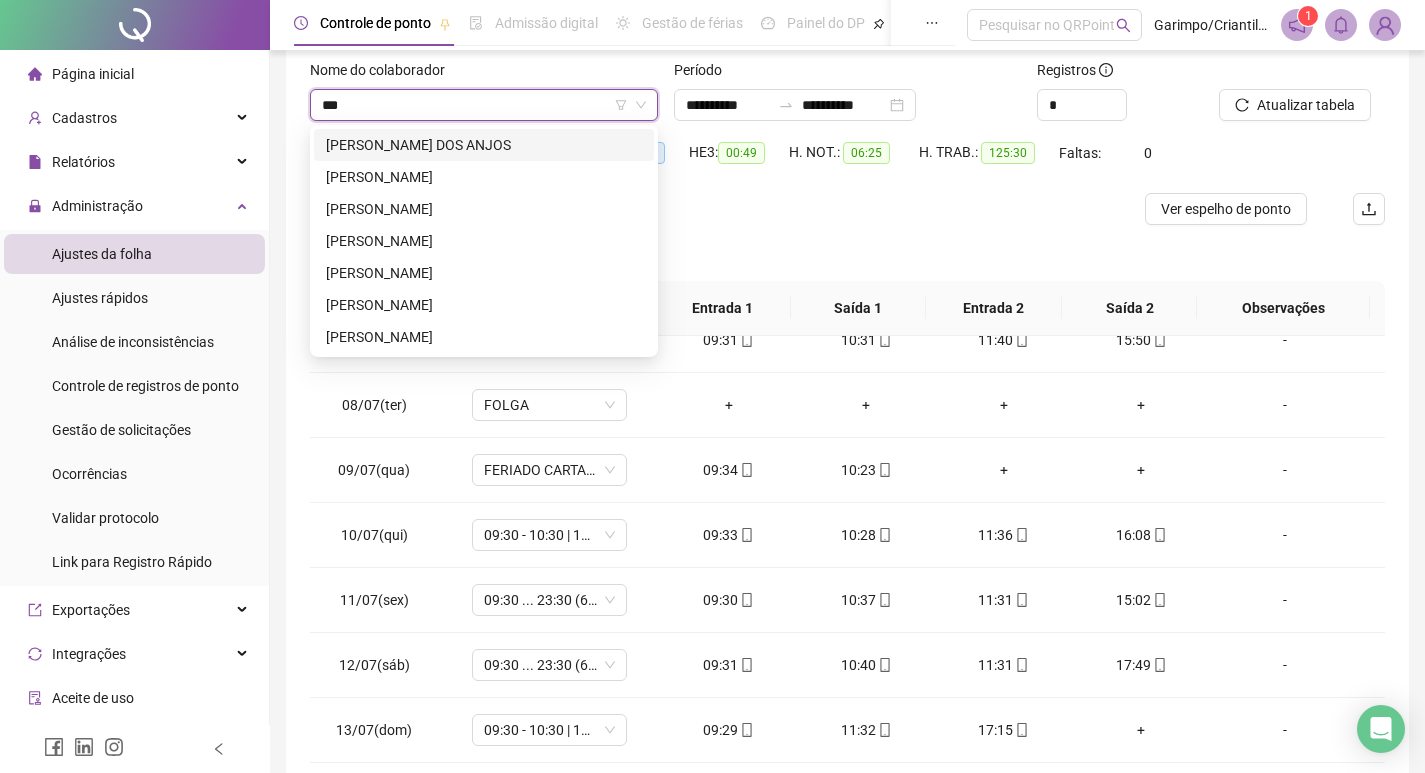 type on "****" 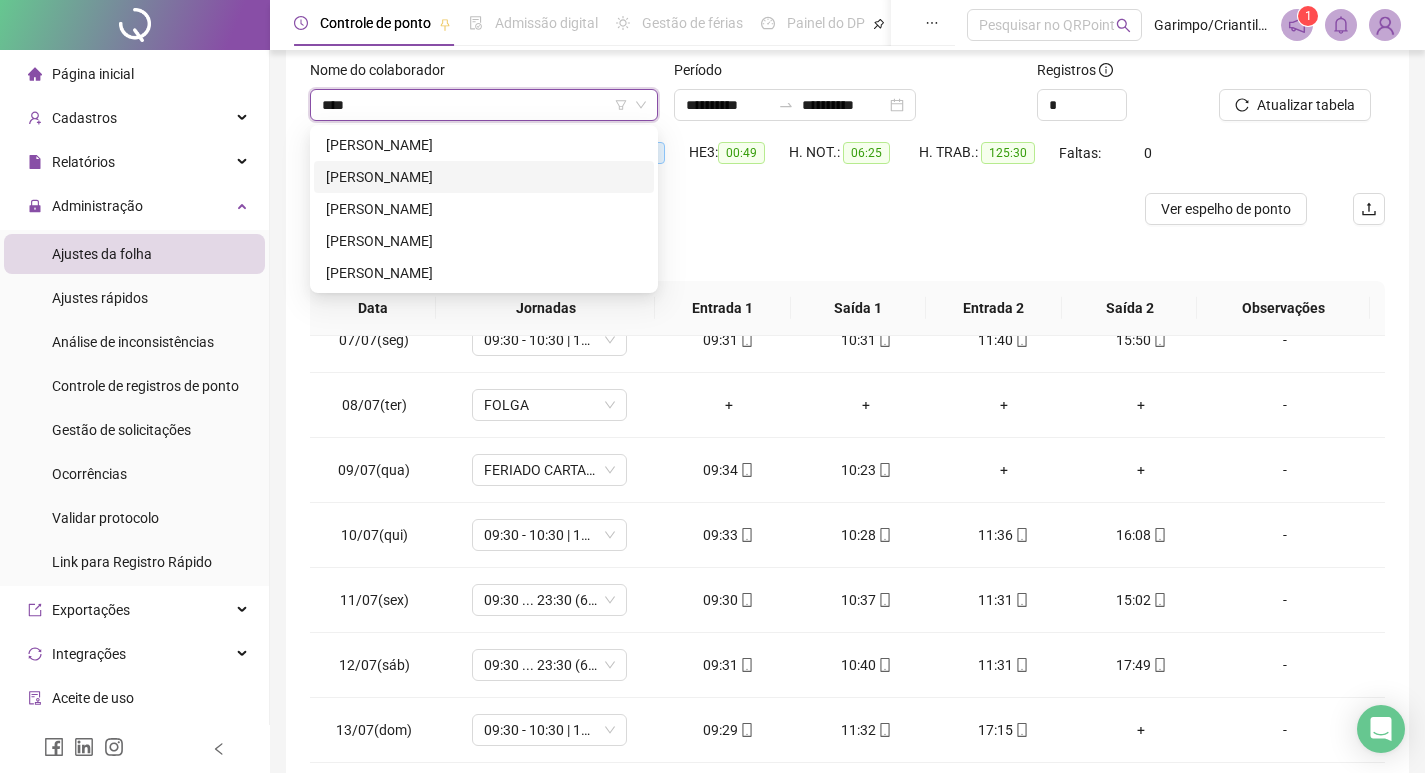click on "[PERSON_NAME]" at bounding box center [484, 177] 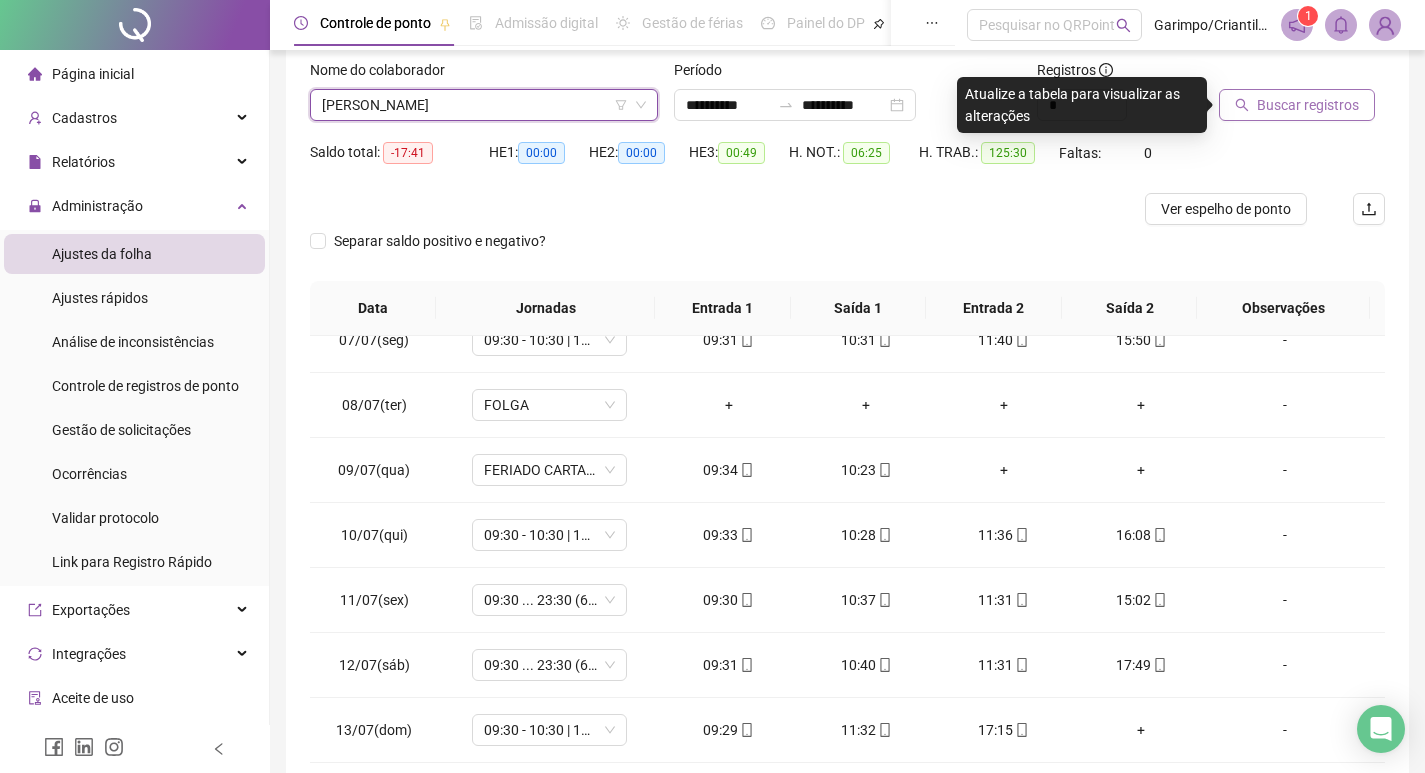 click on "Buscar registros" at bounding box center [1308, 105] 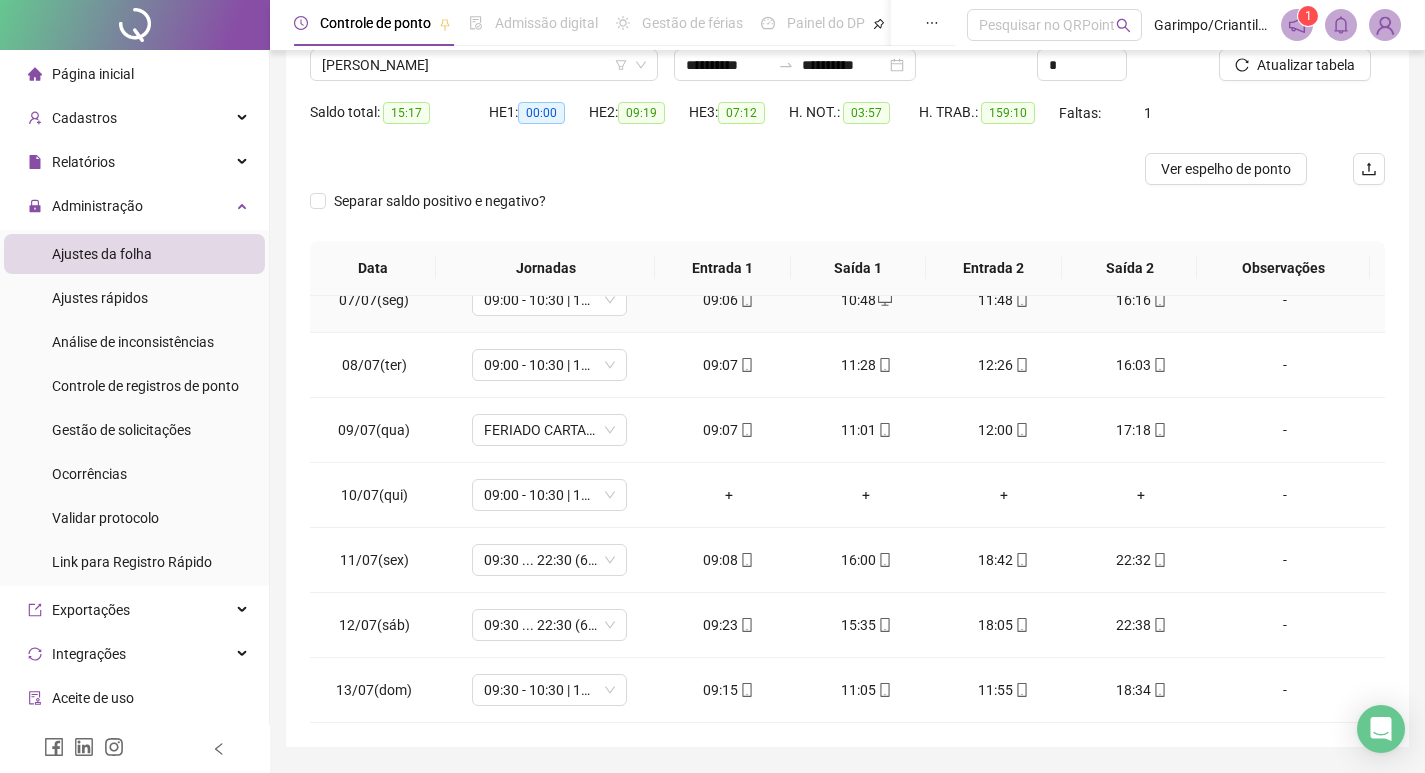 scroll, scrollTop: 225, scrollLeft: 0, axis: vertical 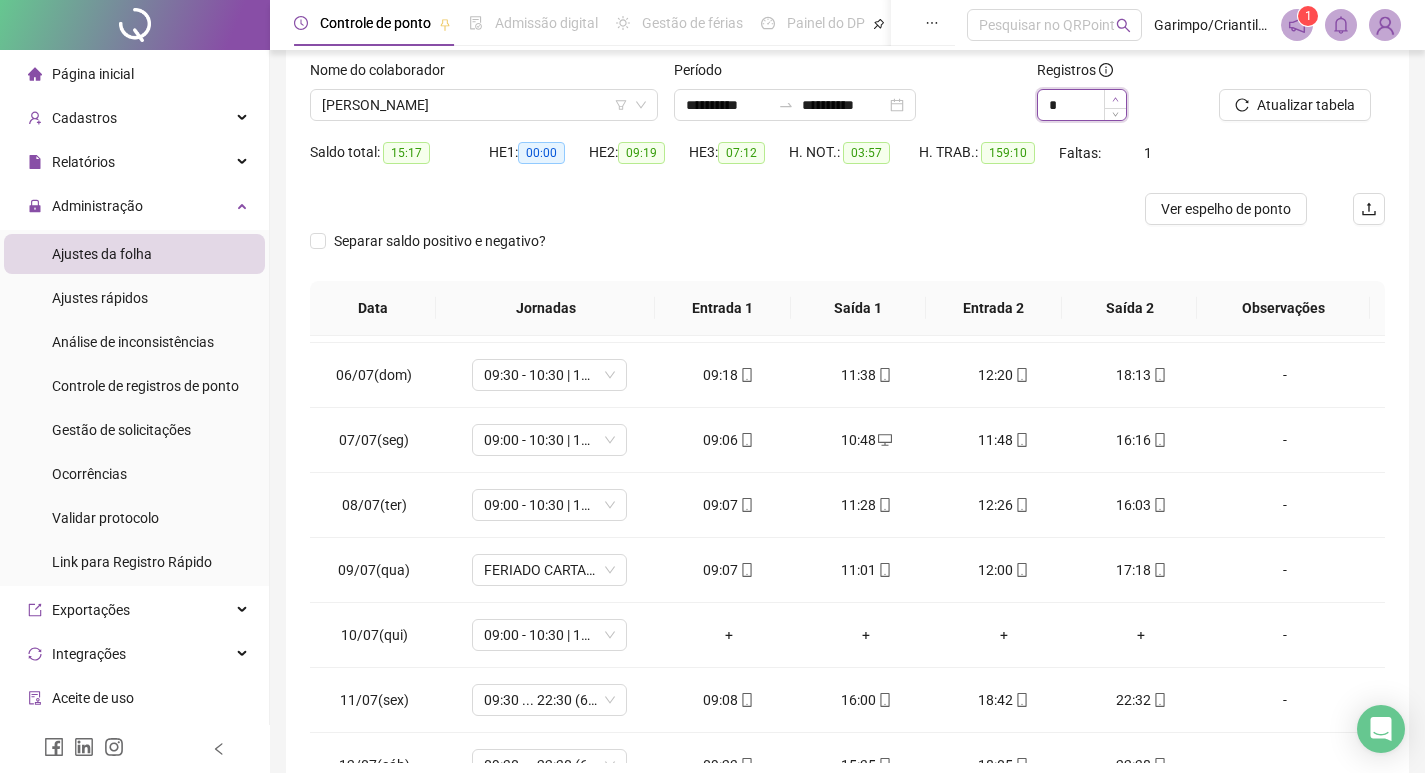 click 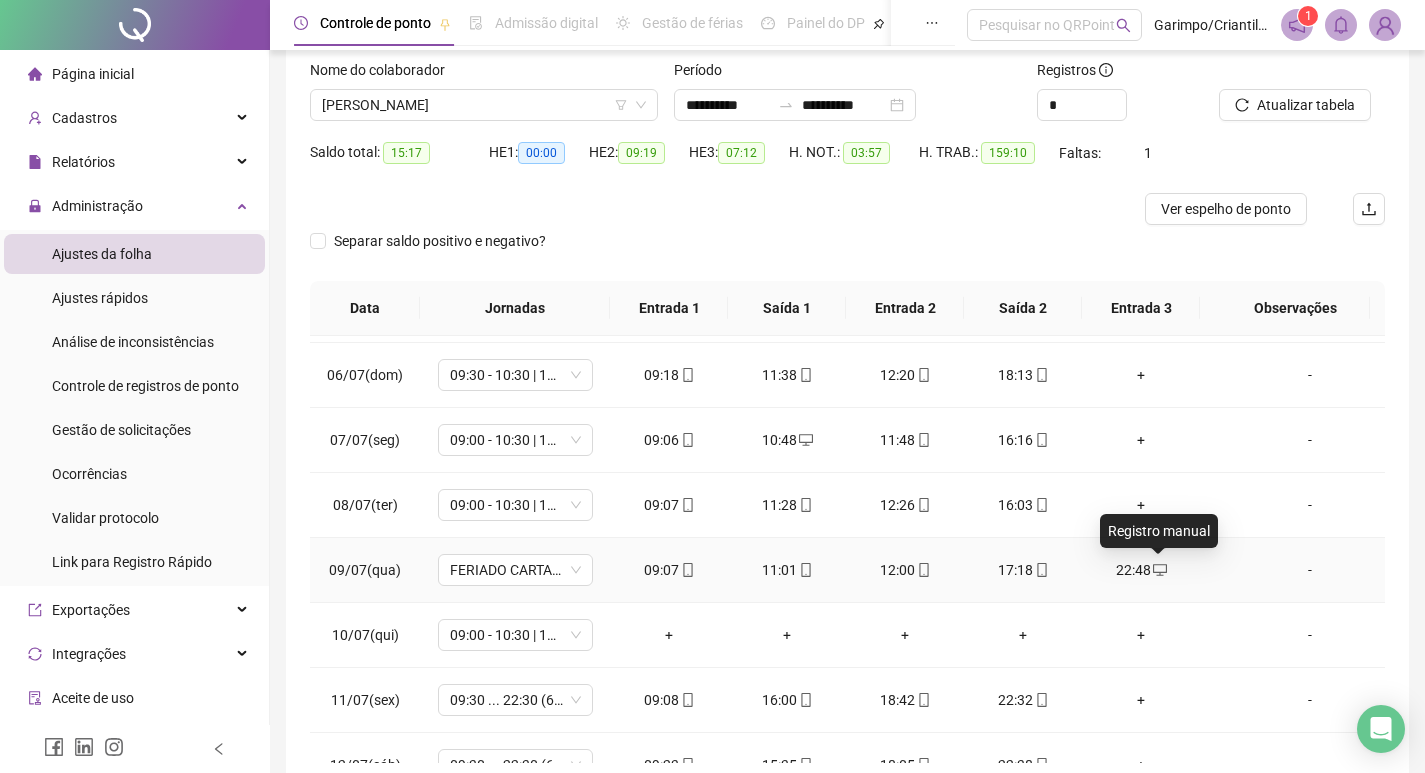 click 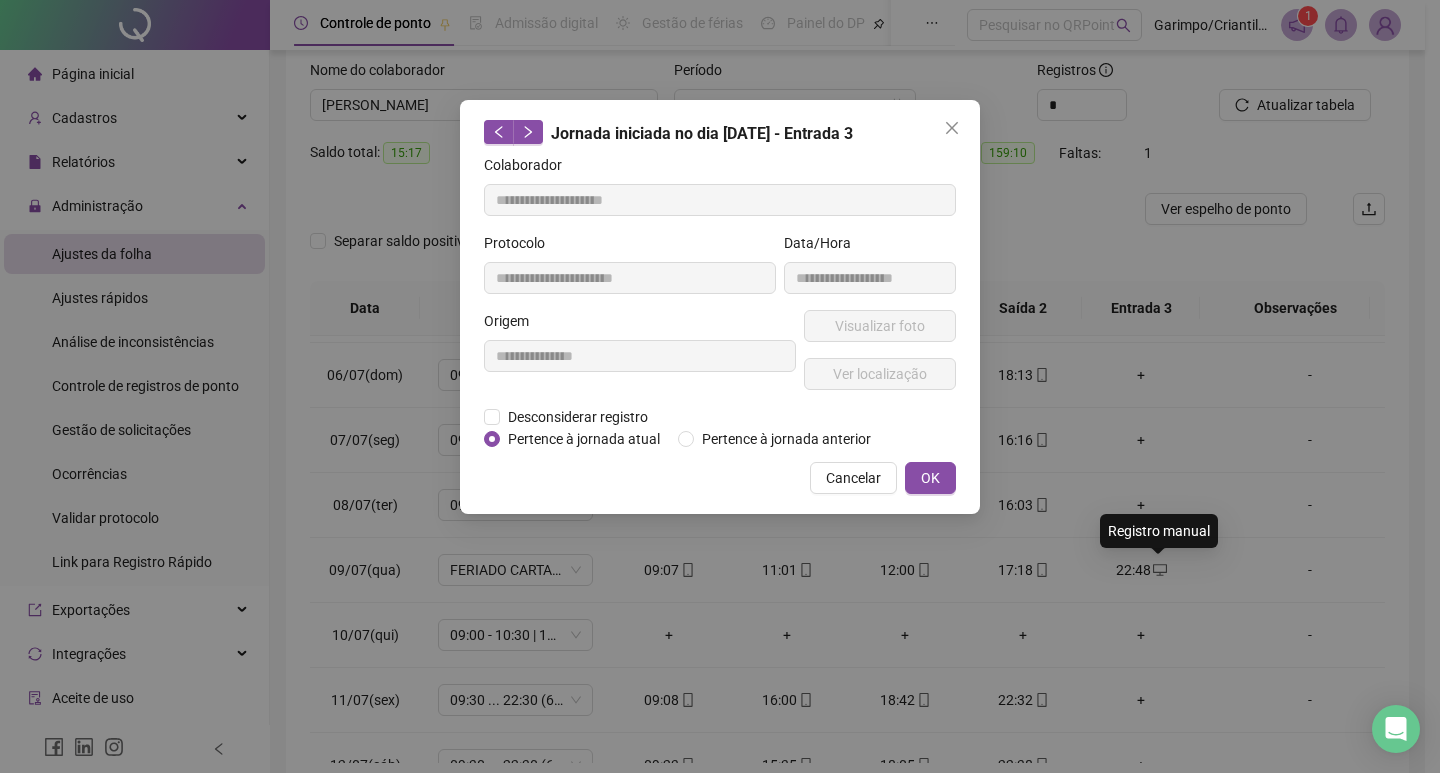 type on "**********" 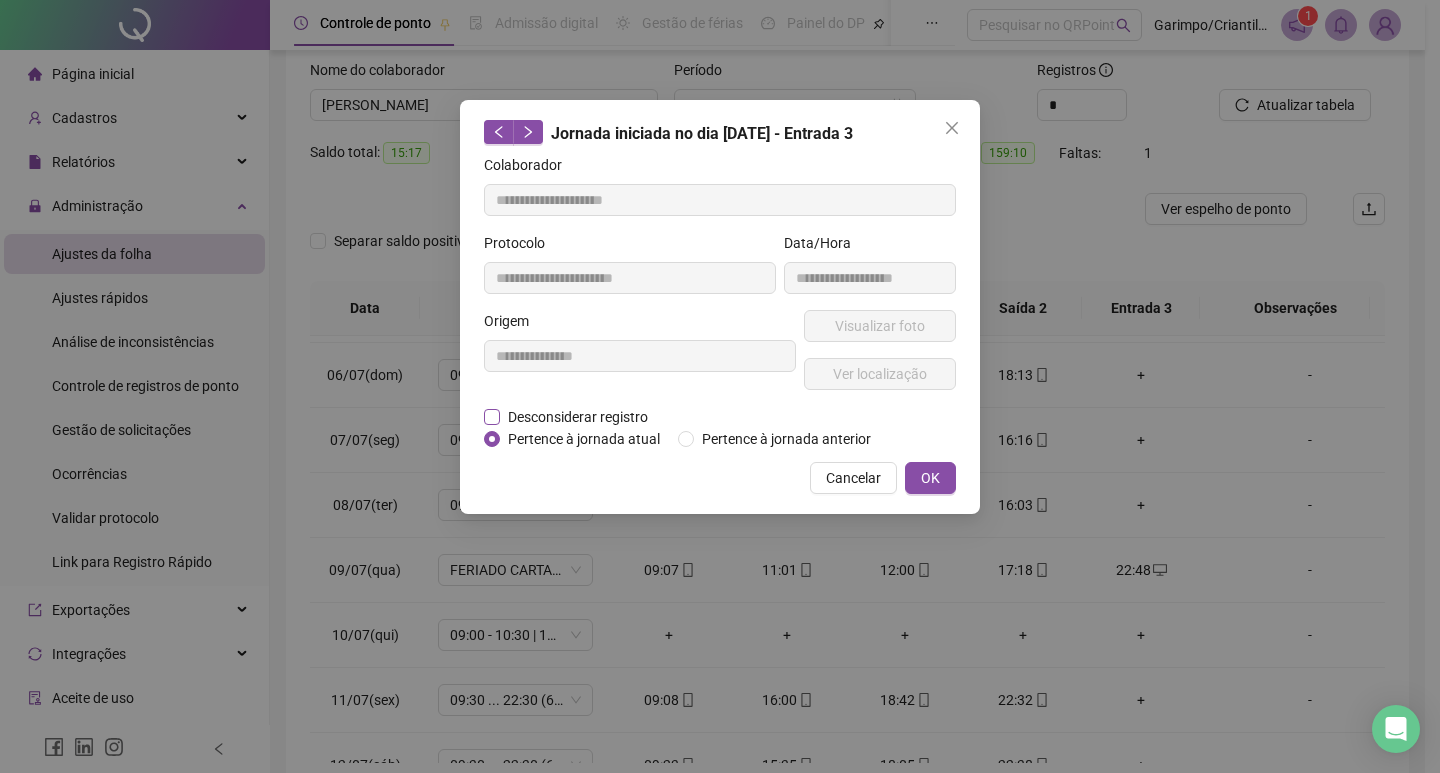 click on "Desconsiderar registro" at bounding box center (578, 417) 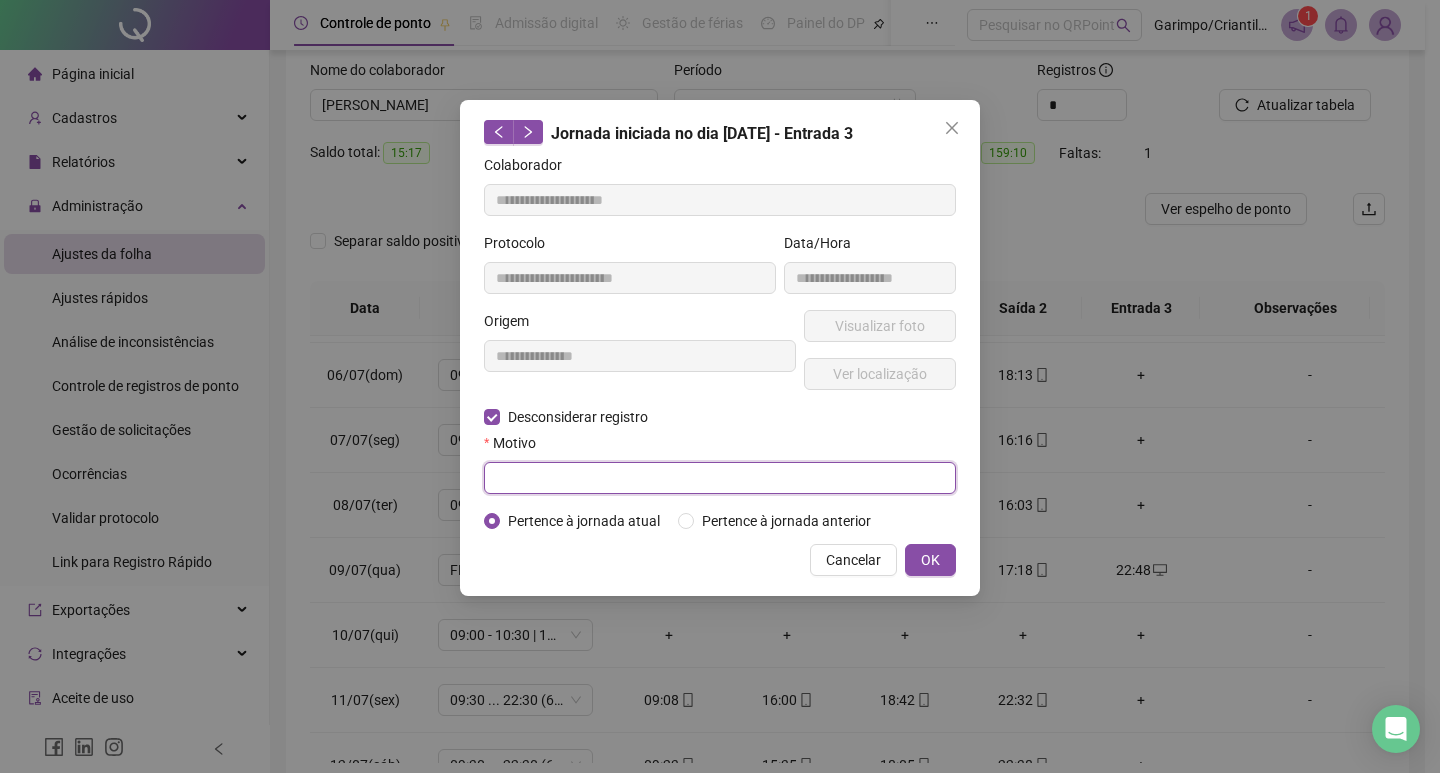 click at bounding box center [720, 478] 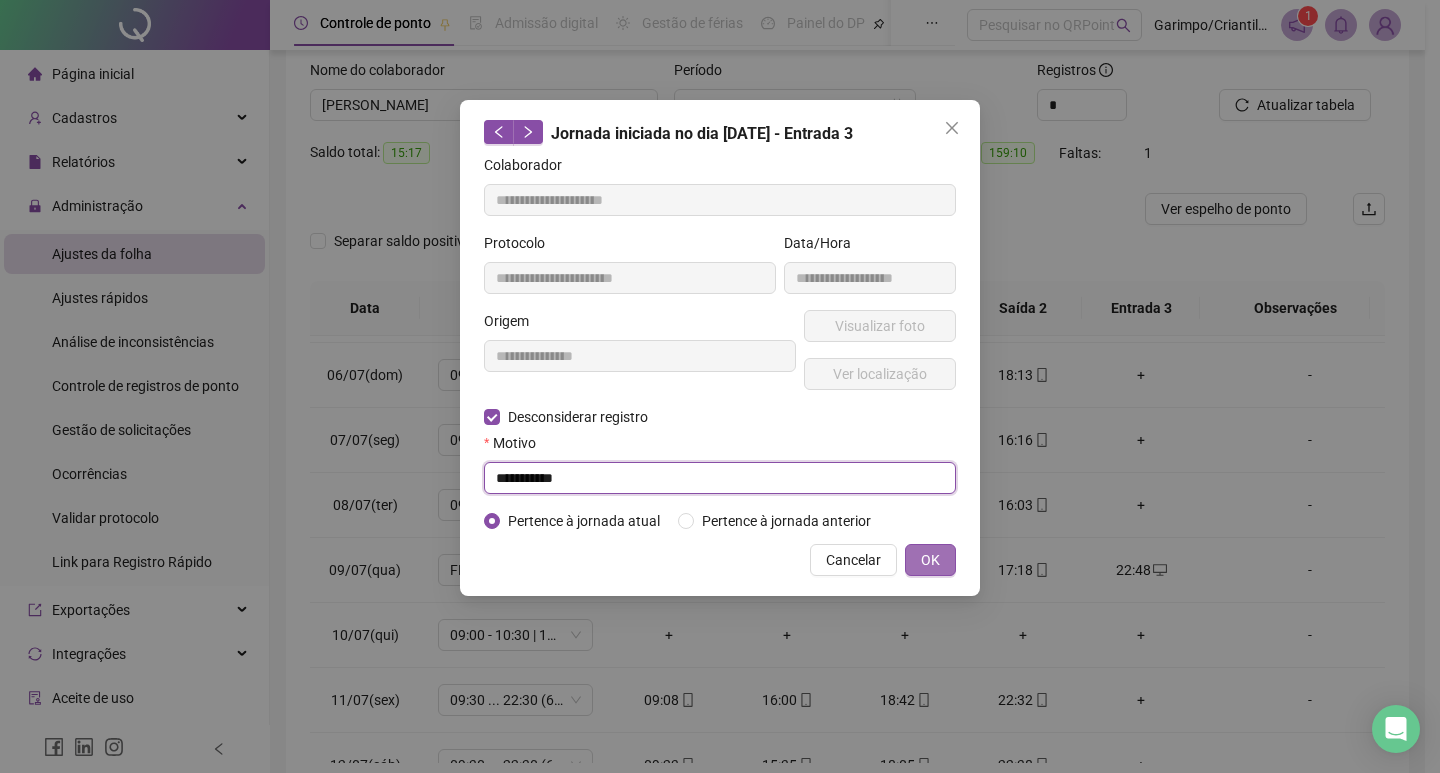 type 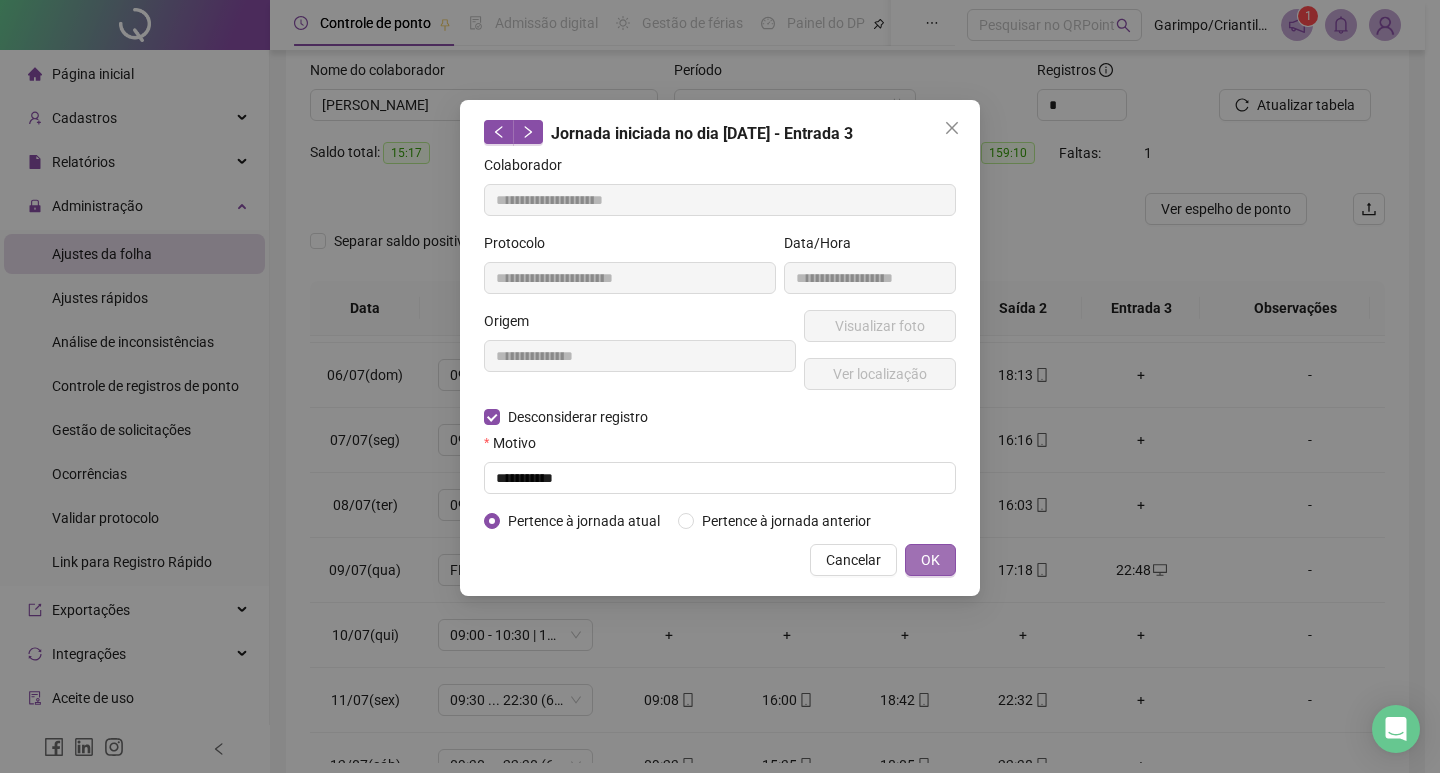 type 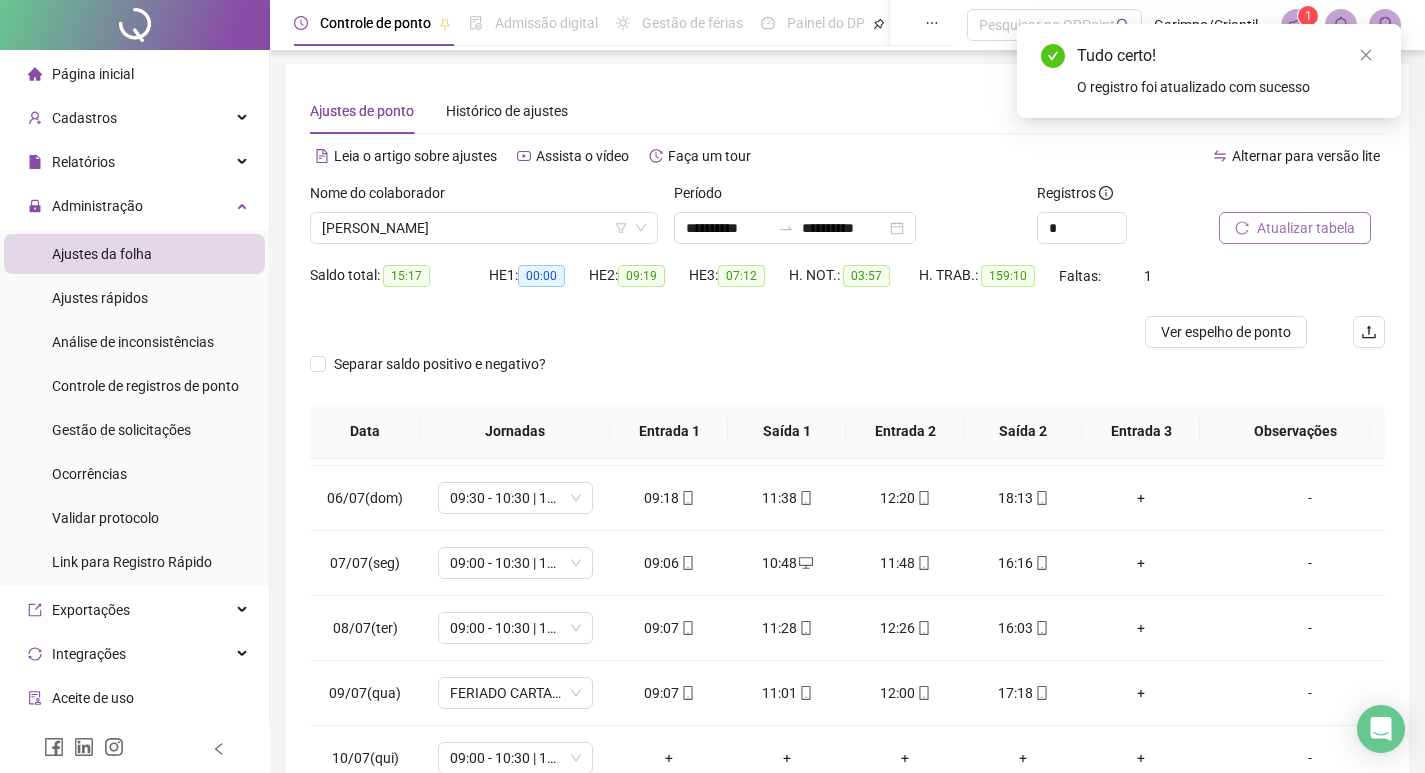 scroll, scrollTop: 0, scrollLeft: 0, axis: both 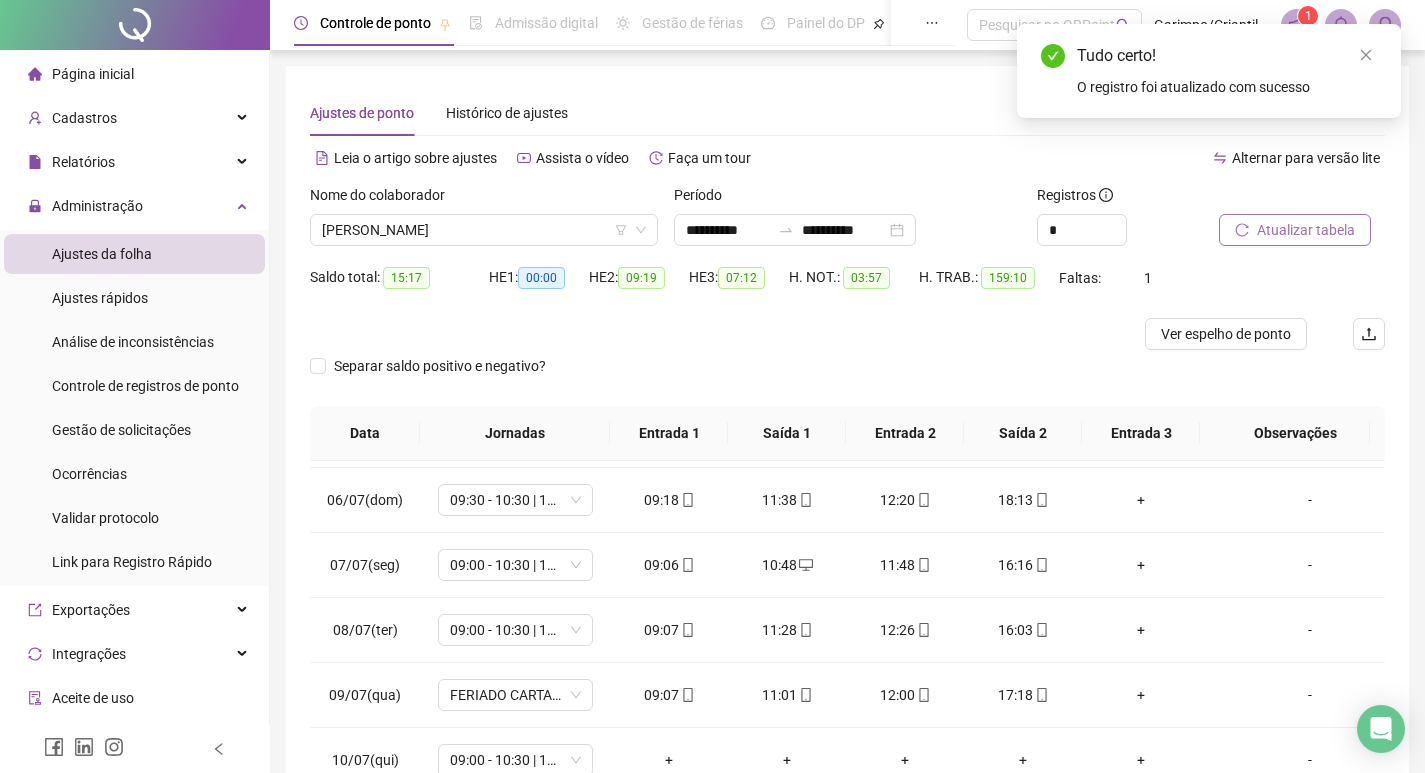 click on "Atualizar tabela" at bounding box center [1306, 230] 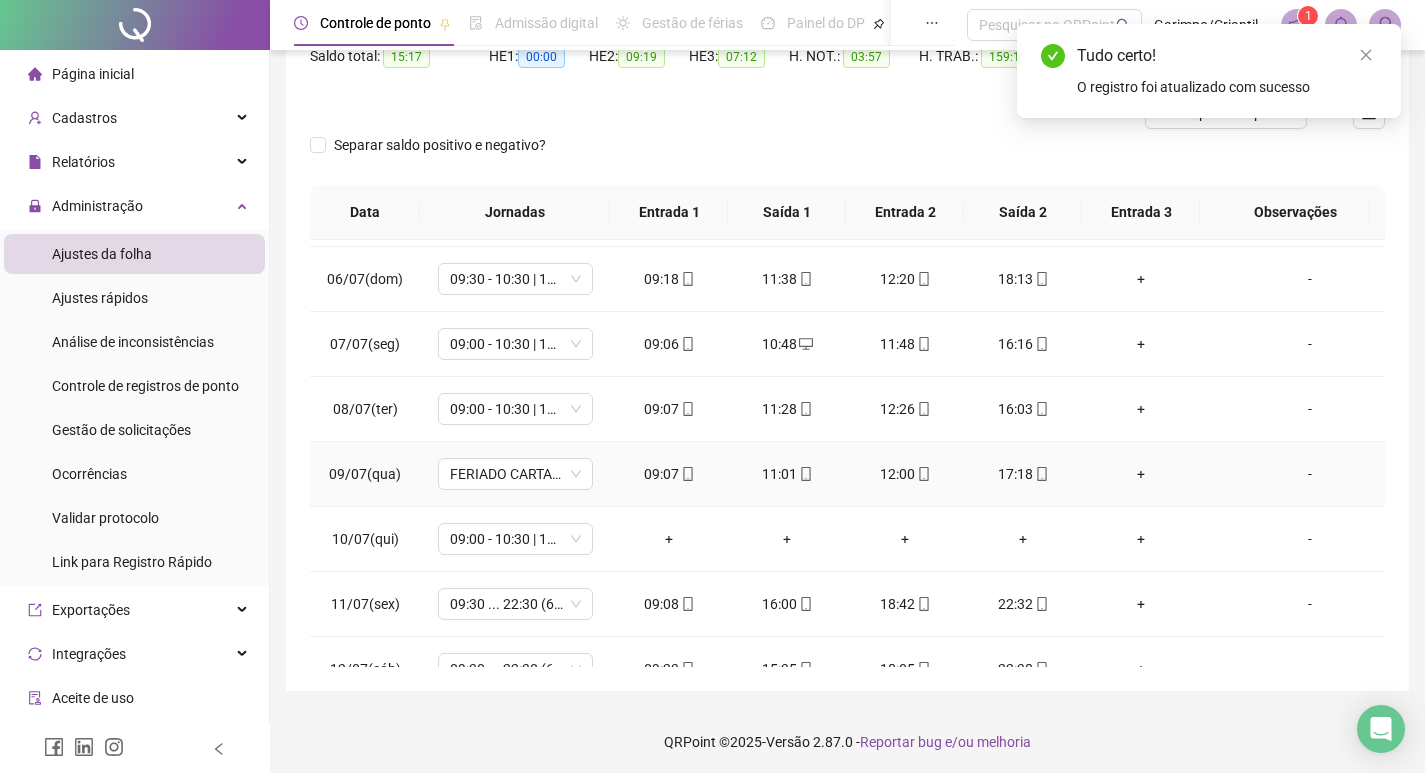 scroll, scrollTop: 225, scrollLeft: 0, axis: vertical 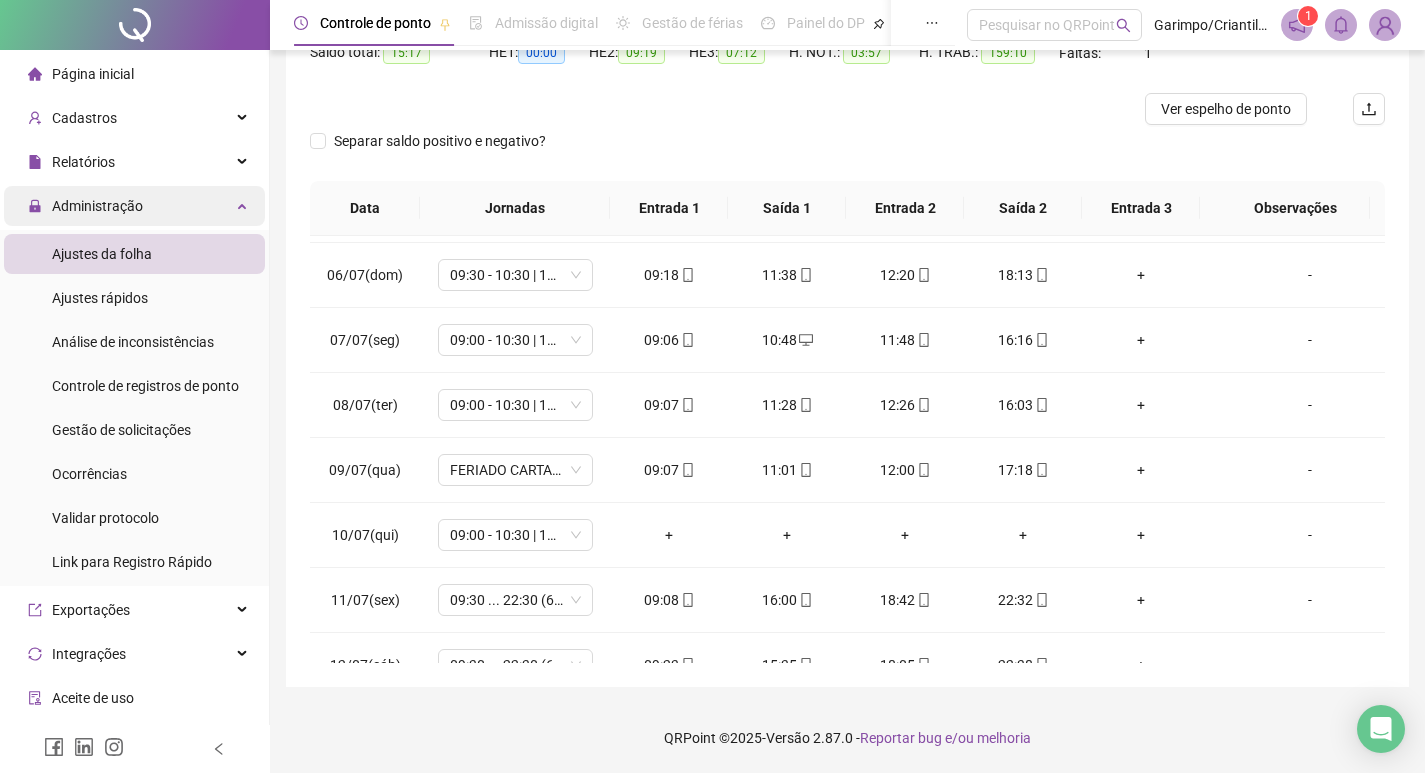 drag, startPoint x: 215, startPoint y: 222, endPoint x: 234, endPoint y: 222, distance: 19 